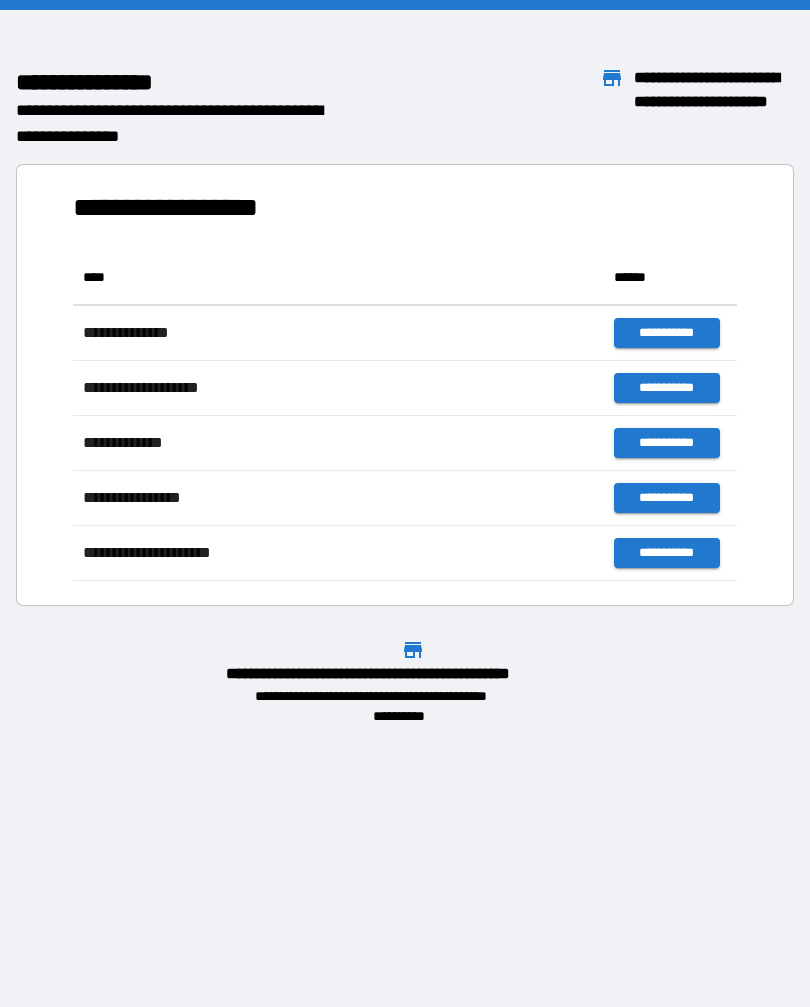 scroll, scrollTop: 0, scrollLeft: 0, axis: both 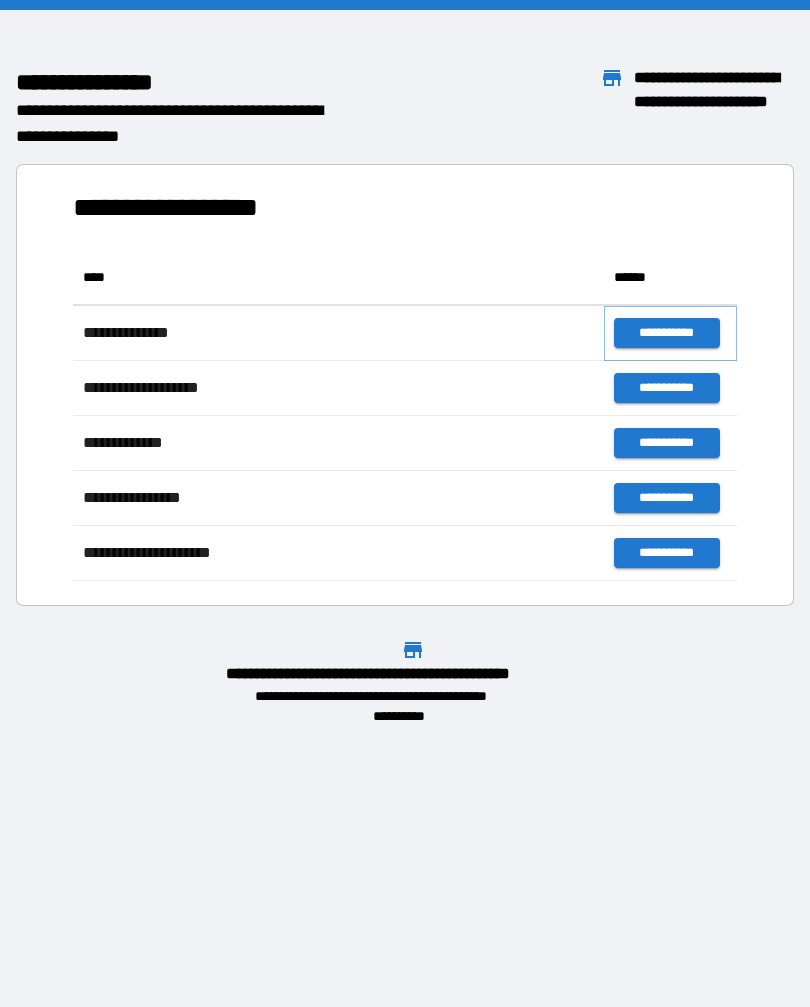 click on "**********" at bounding box center [666, 333] 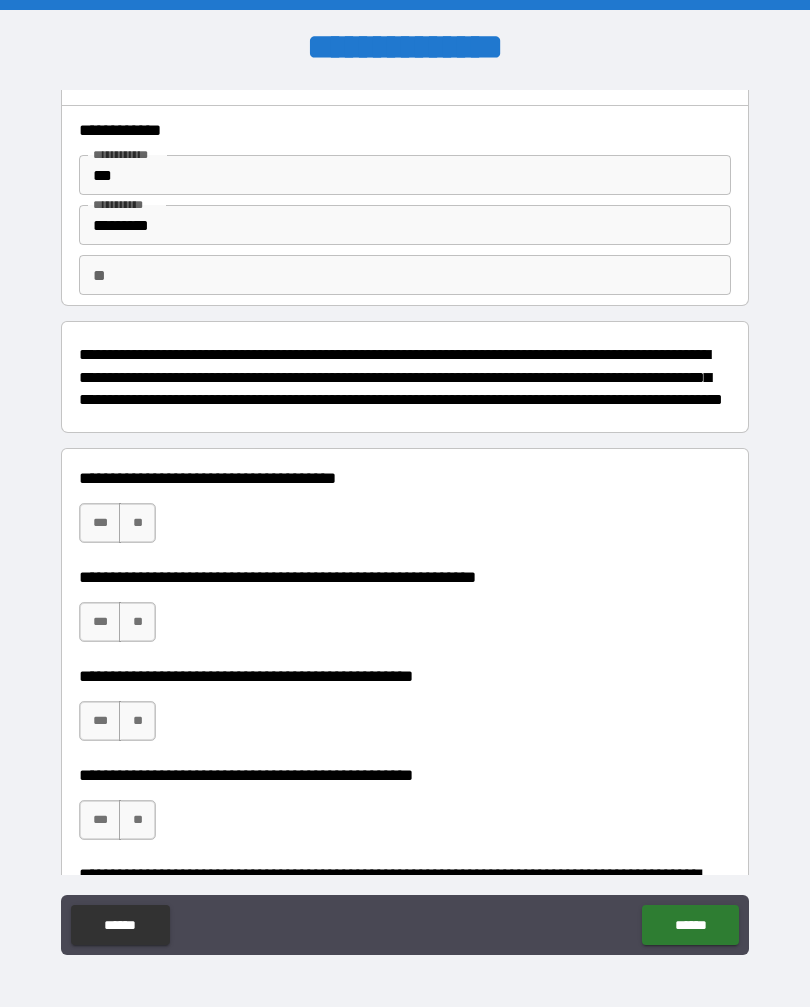 scroll, scrollTop: 27, scrollLeft: 0, axis: vertical 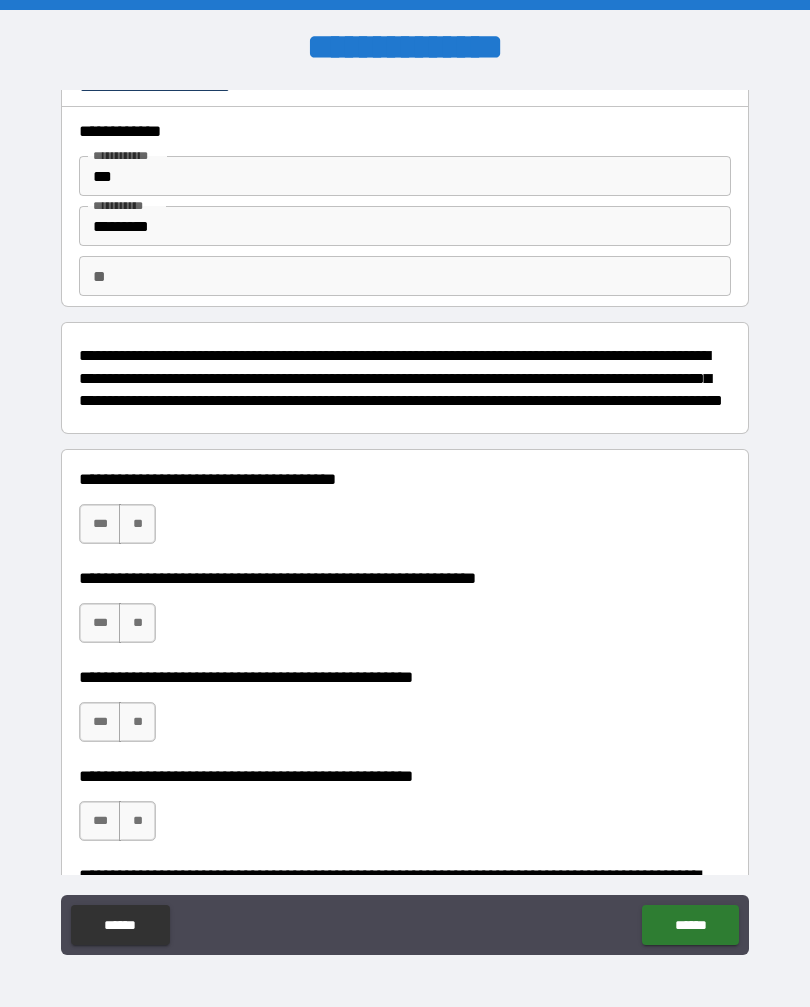 click on "**" at bounding box center (137, 524) 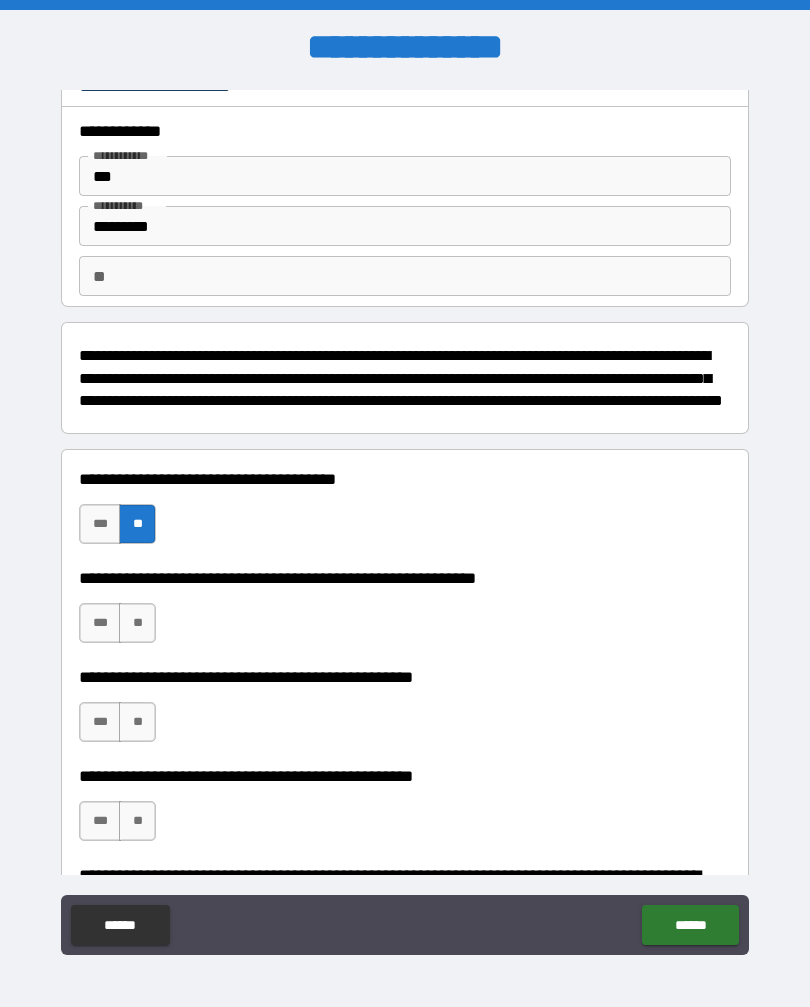 click on "**" at bounding box center [137, 623] 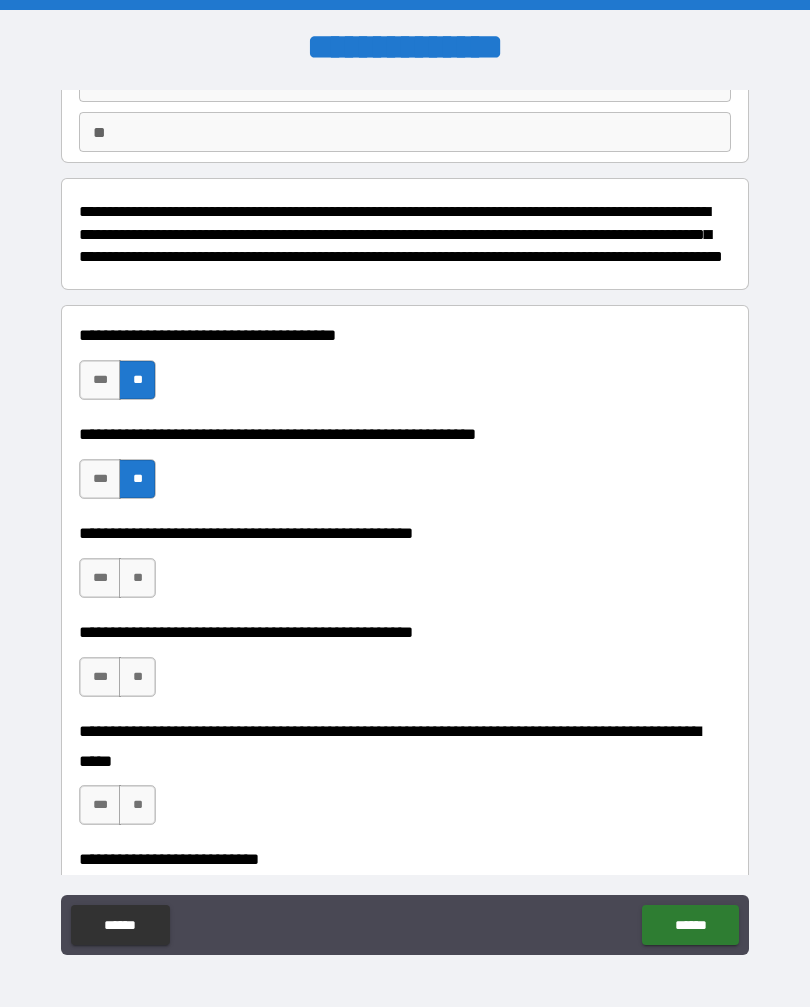 scroll, scrollTop: 172, scrollLeft: 0, axis: vertical 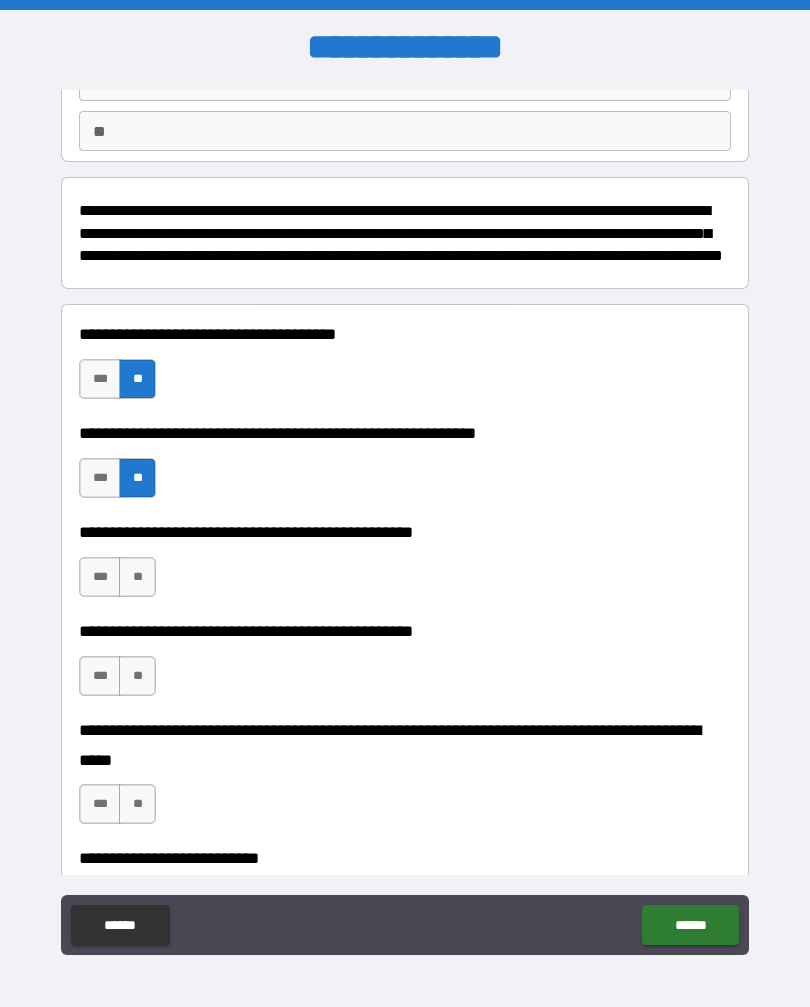 click on "**" at bounding box center [137, 577] 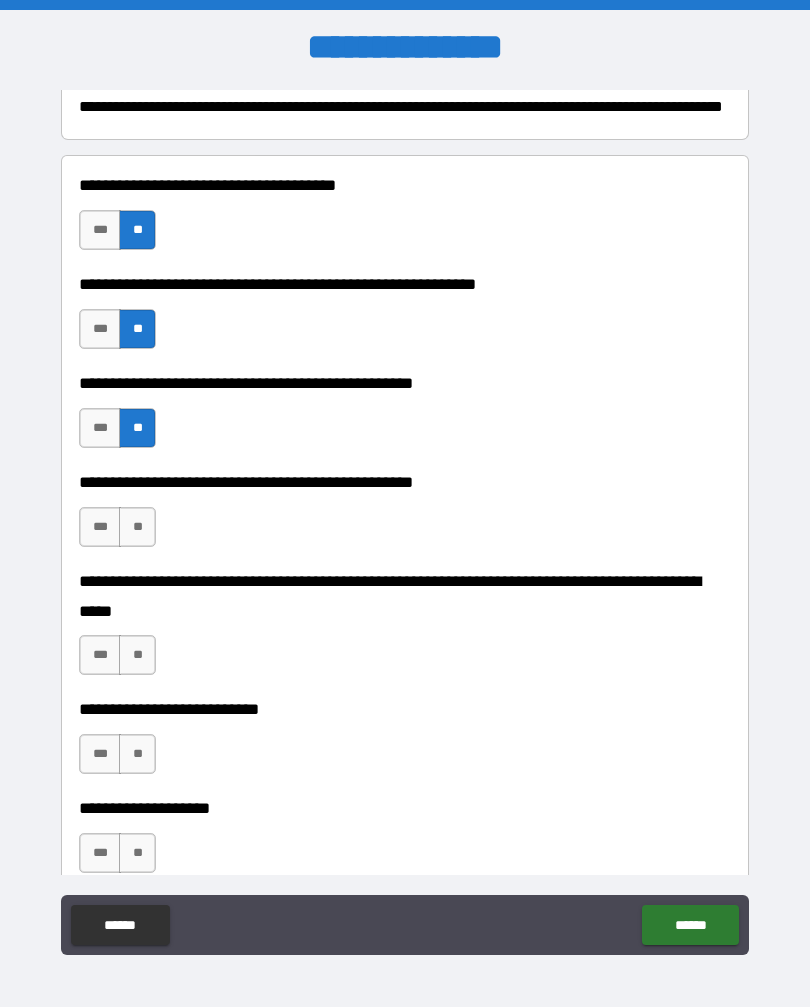 scroll, scrollTop: 328, scrollLeft: 0, axis: vertical 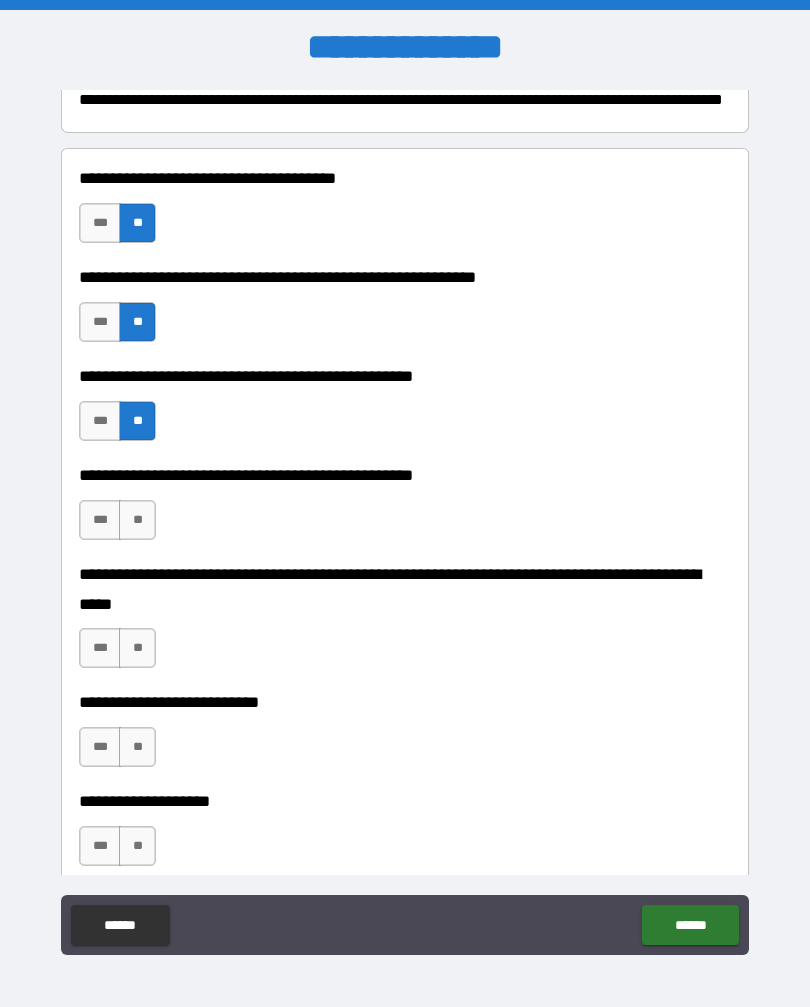 click on "**" at bounding box center (137, 520) 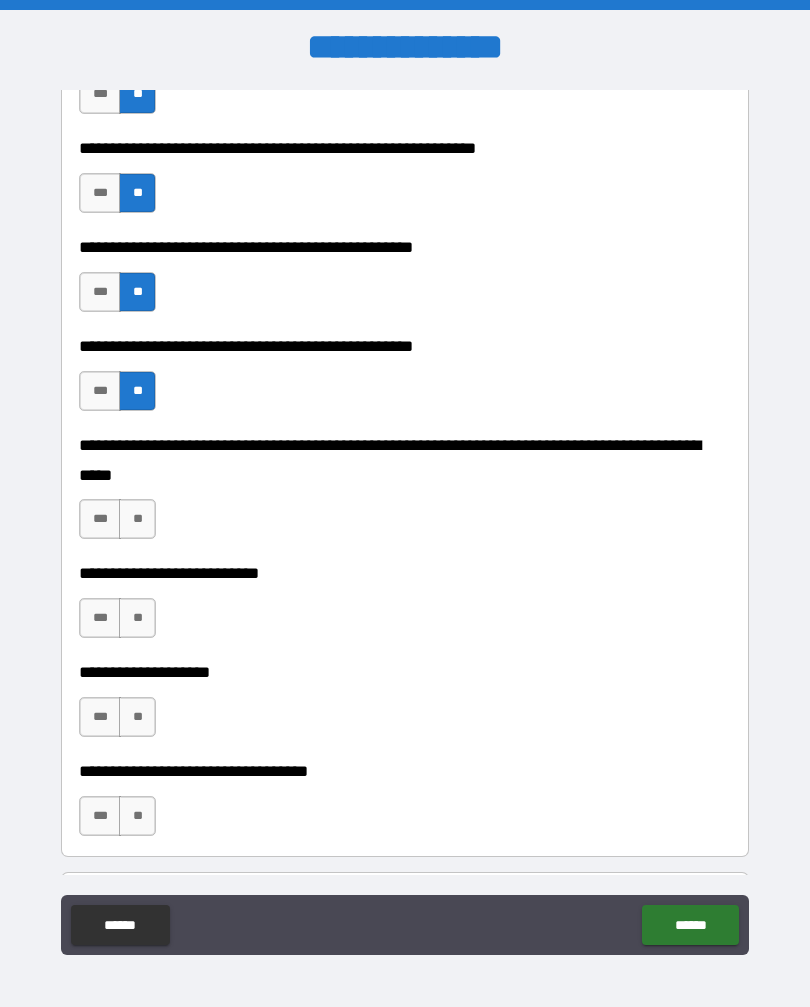 click on "**" at bounding box center [137, 519] 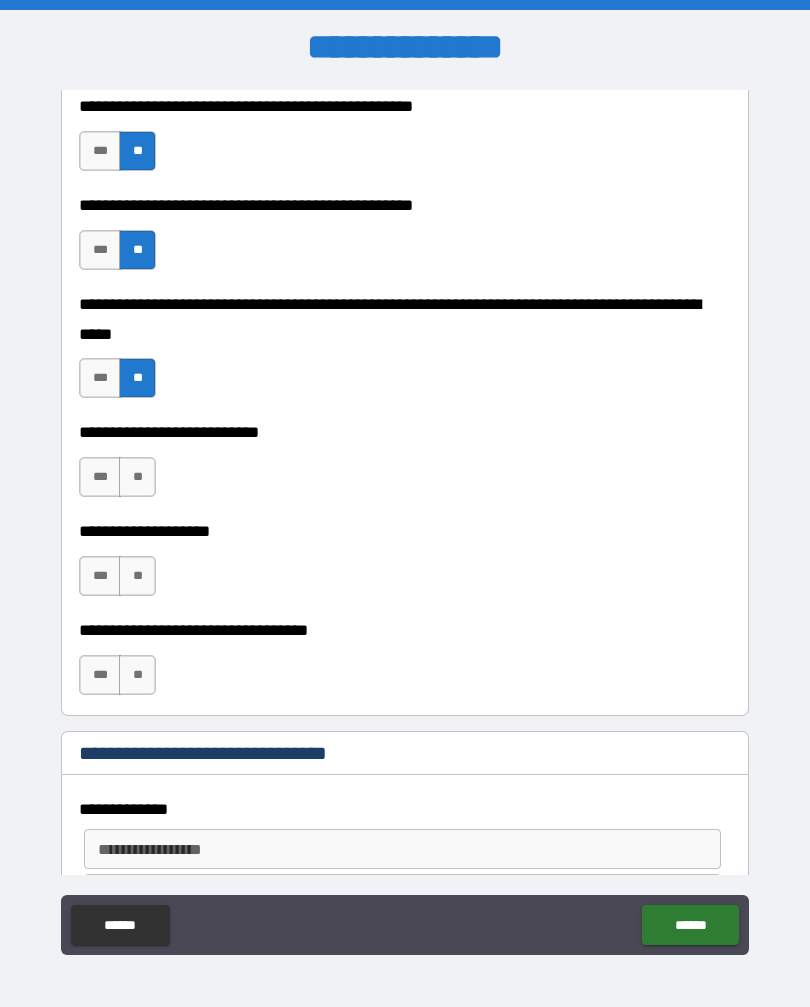 click on "**" at bounding box center [137, 477] 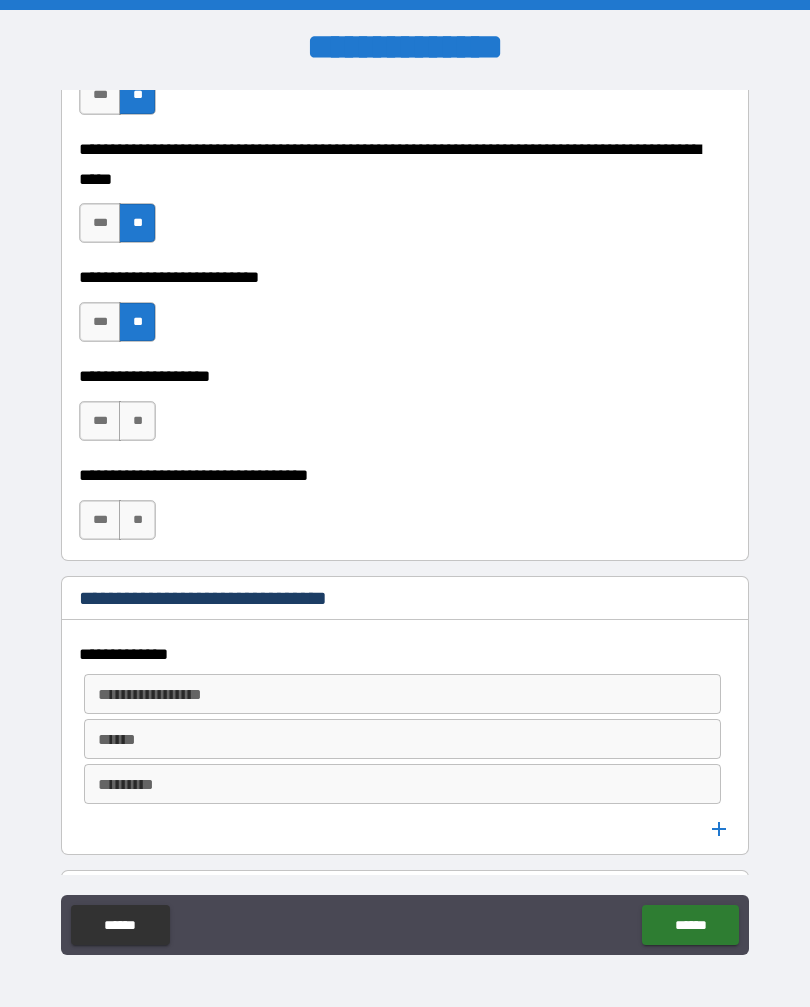 scroll, scrollTop: 755, scrollLeft: 0, axis: vertical 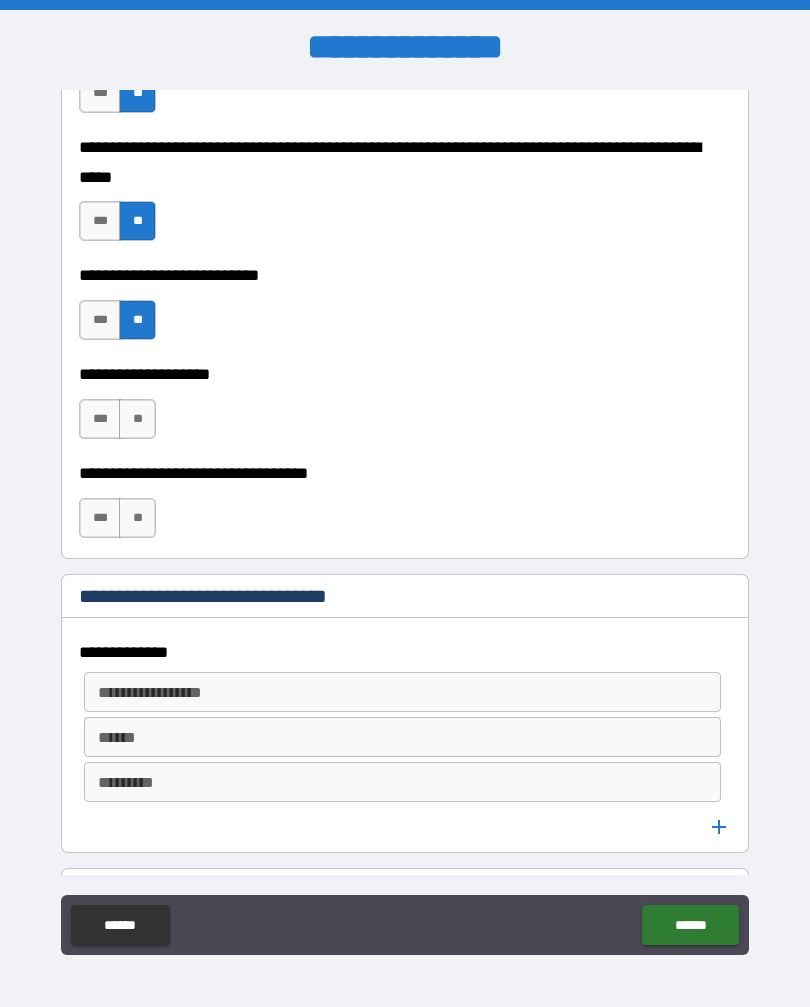 click on "***" at bounding box center [100, 419] 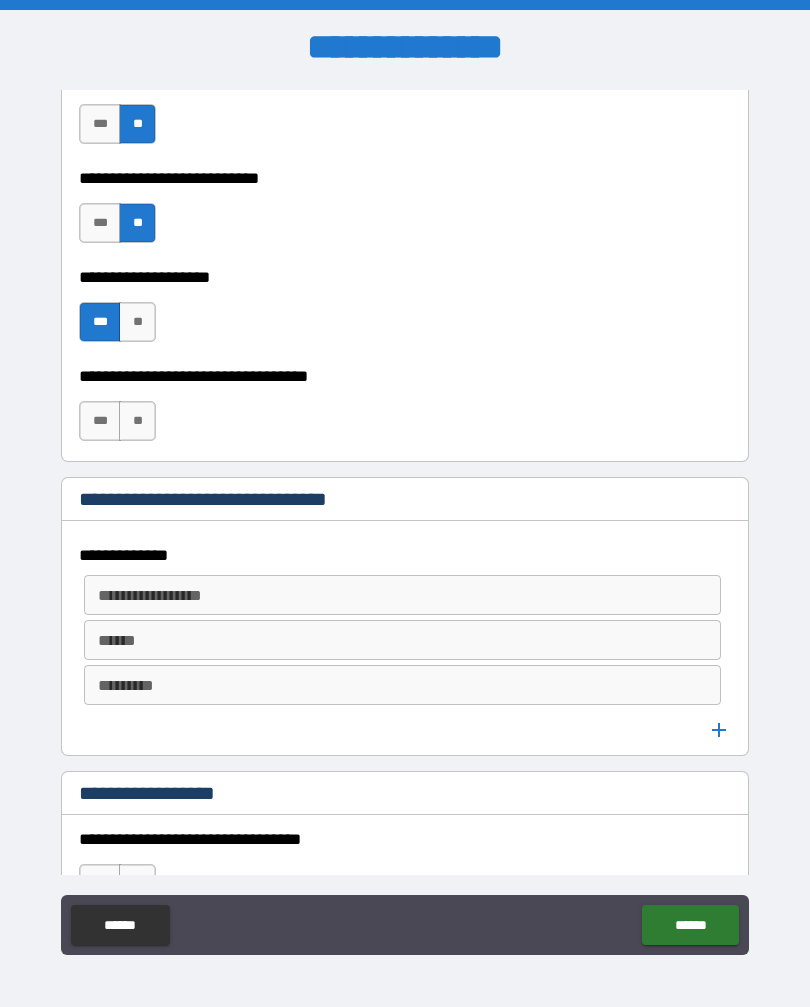 scroll, scrollTop: 855, scrollLeft: 0, axis: vertical 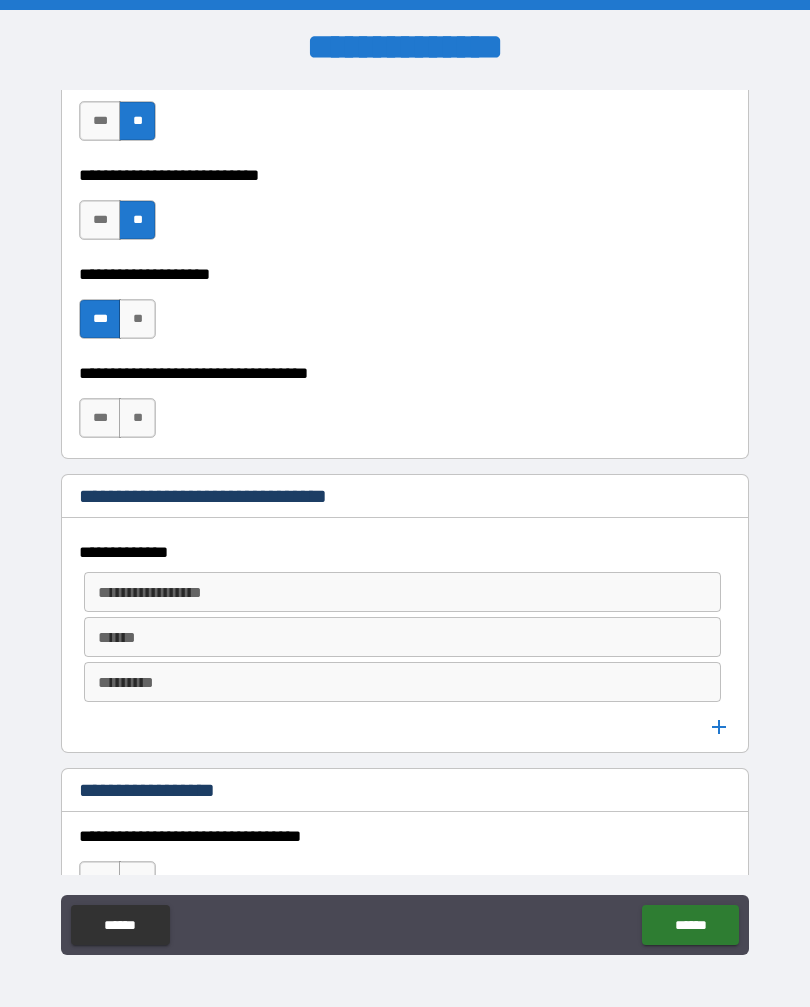 click on "***" at bounding box center [100, 418] 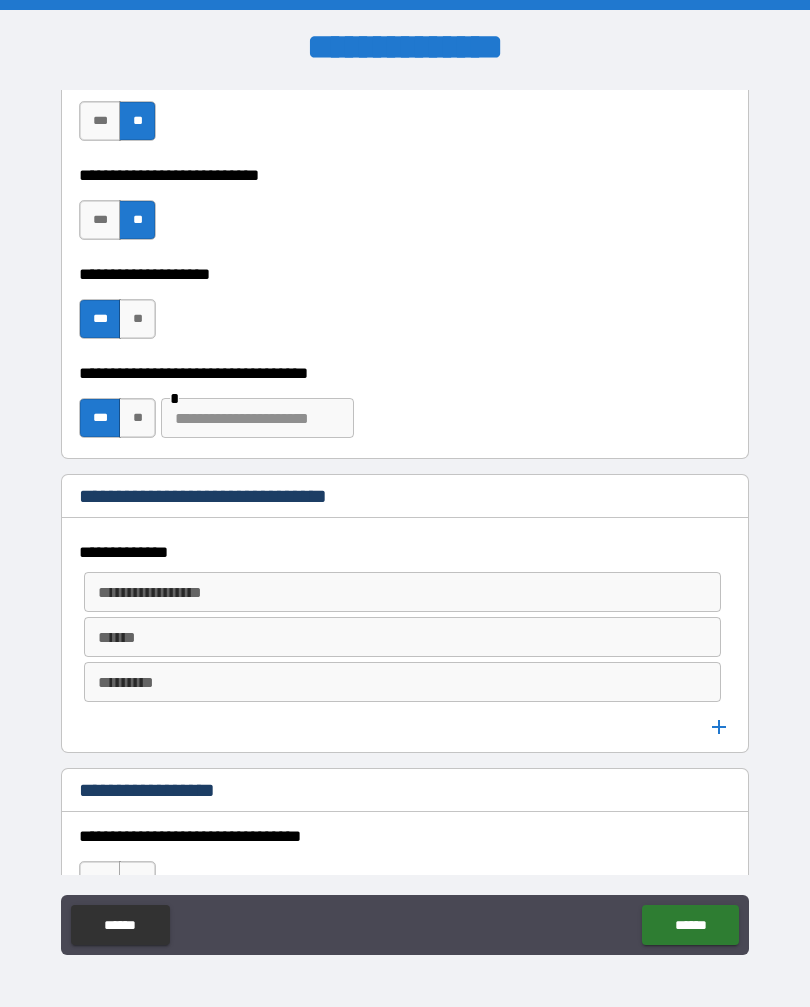 click at bounding box center (257, 418) 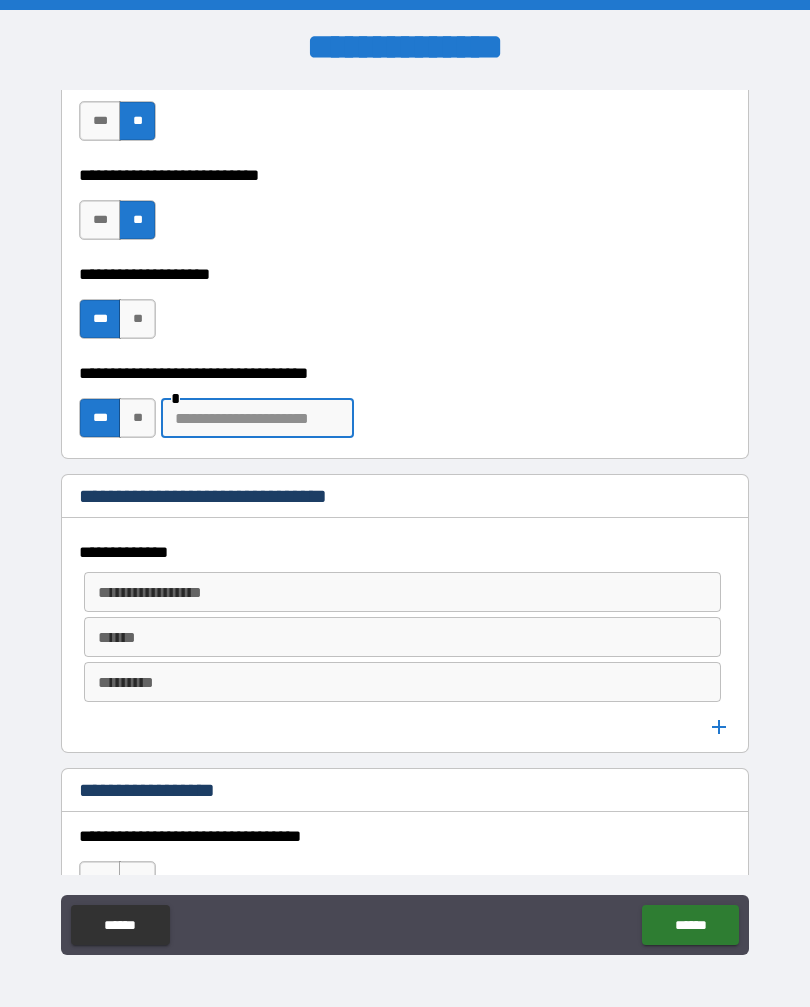 click on "**" at bounding box center (137, 418) 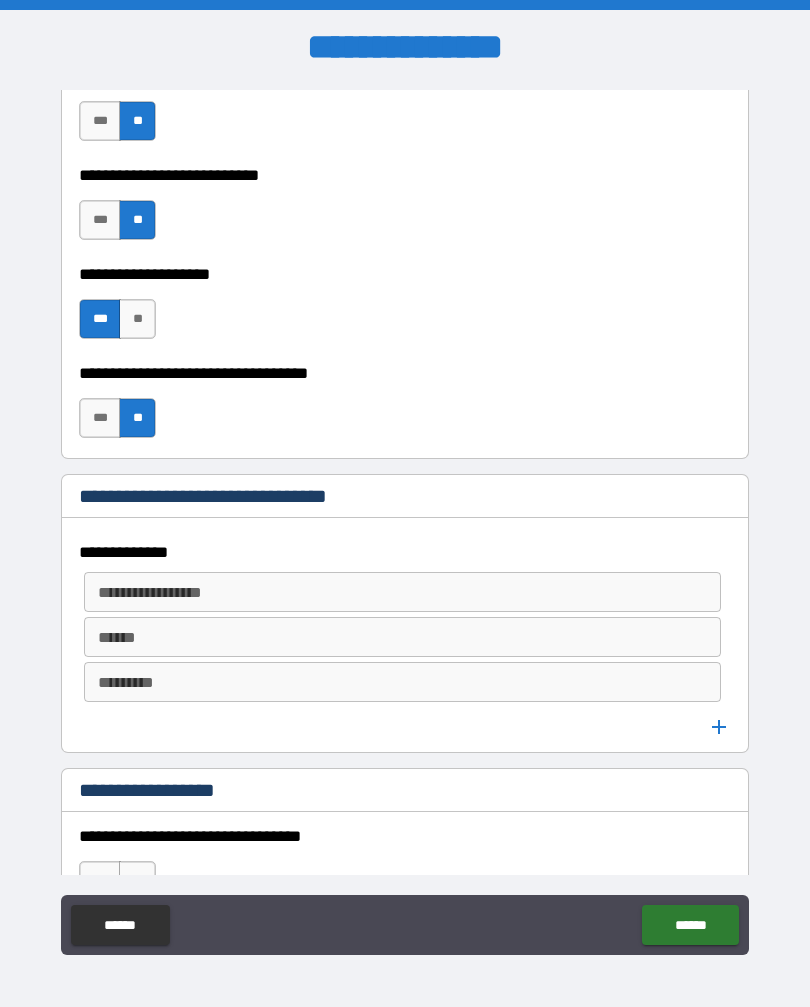 click on "***" at bounding box center [100, 418] 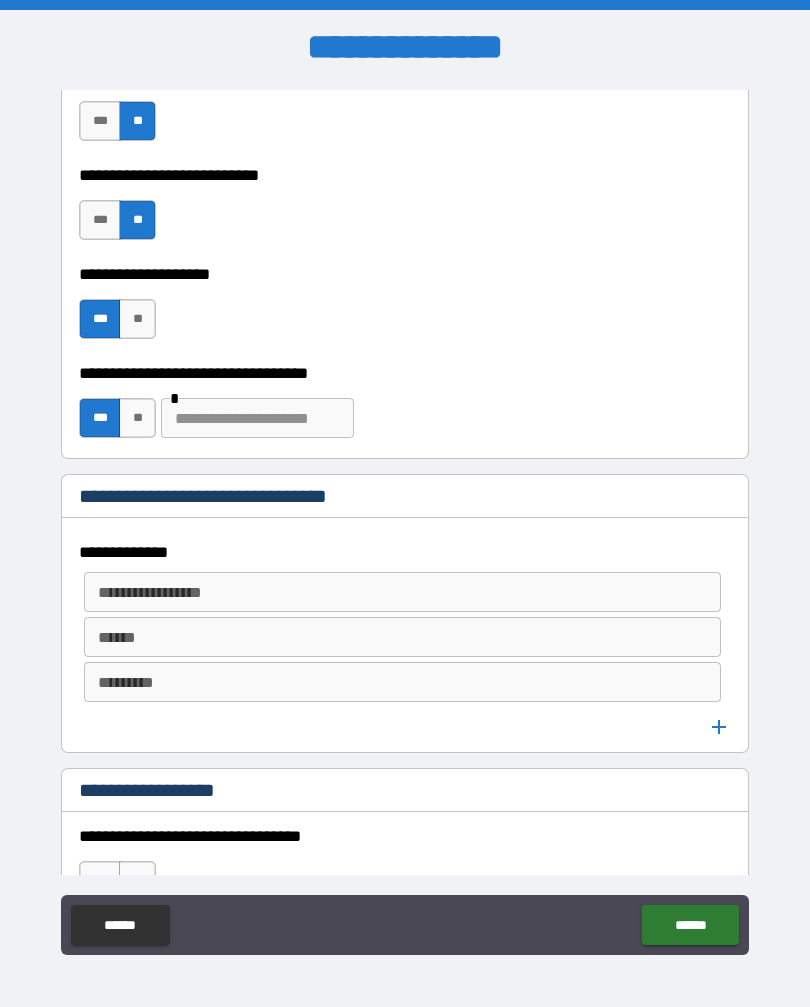 click at bounding box center (257, 418) 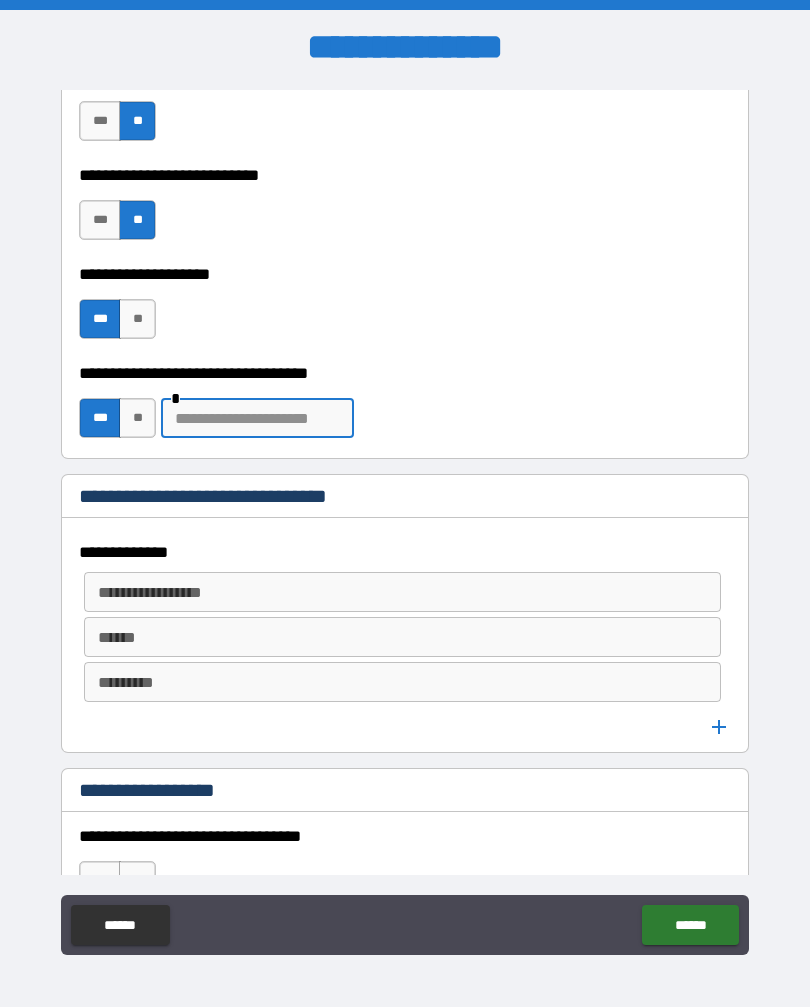 click on "**" at bounding box center [137, 418] 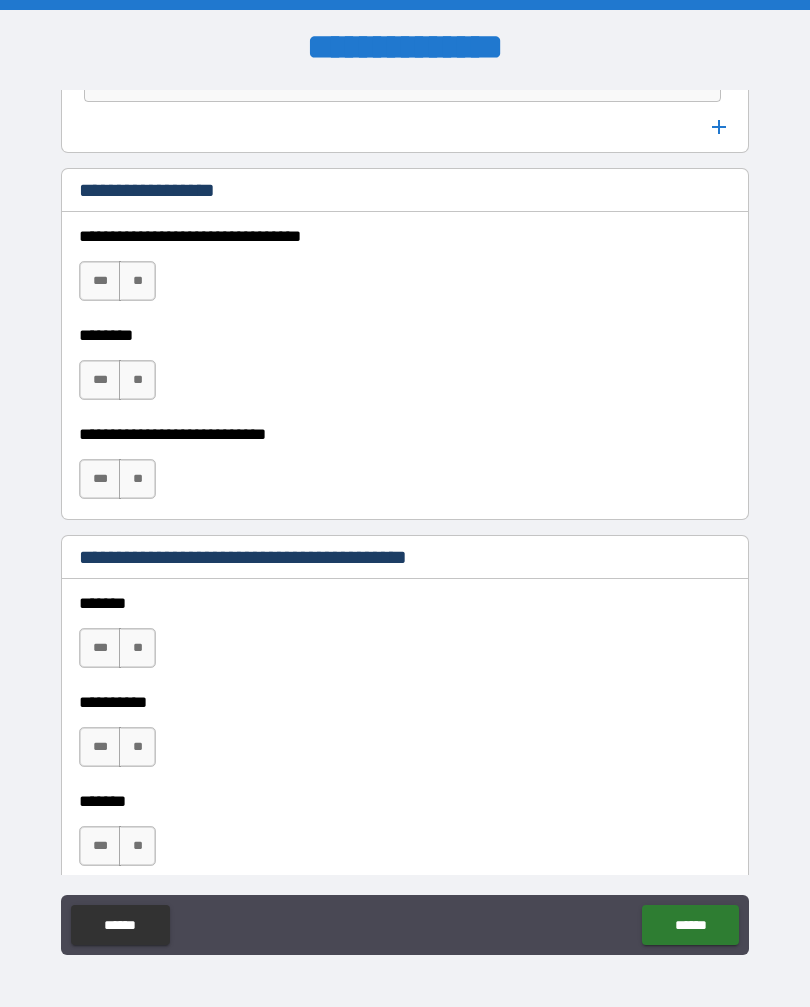 scroll, scrollTop: 1460, scrollLeft: 0, axis: vertical 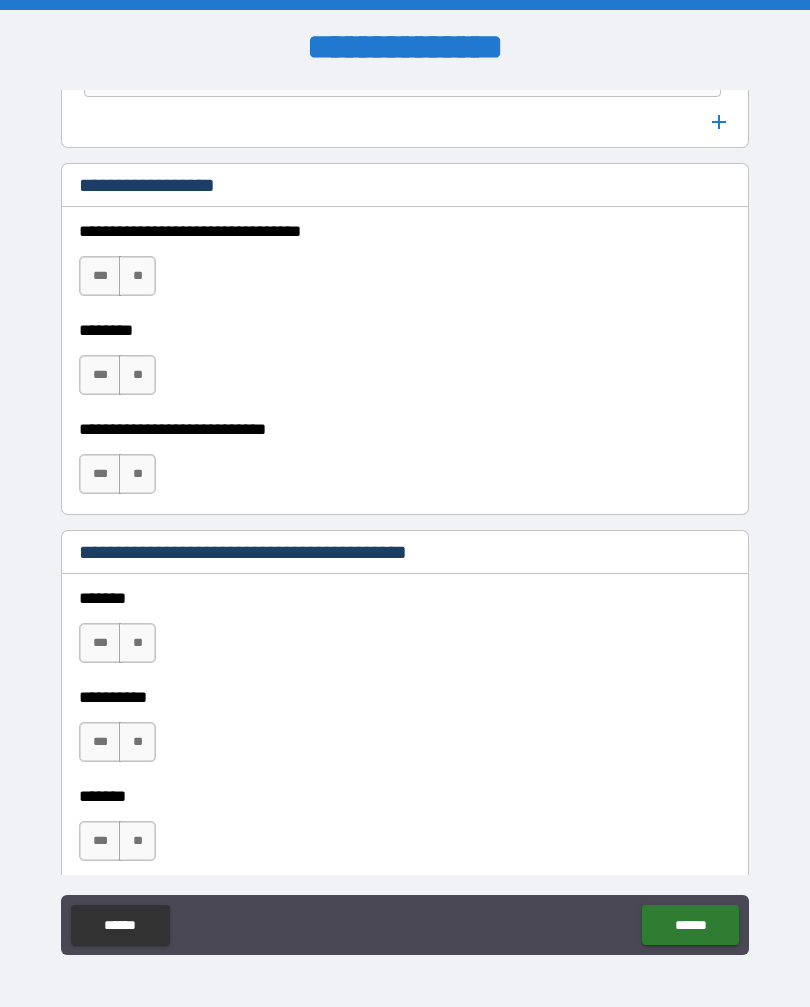click on "**" at bounding box center [137, 276] 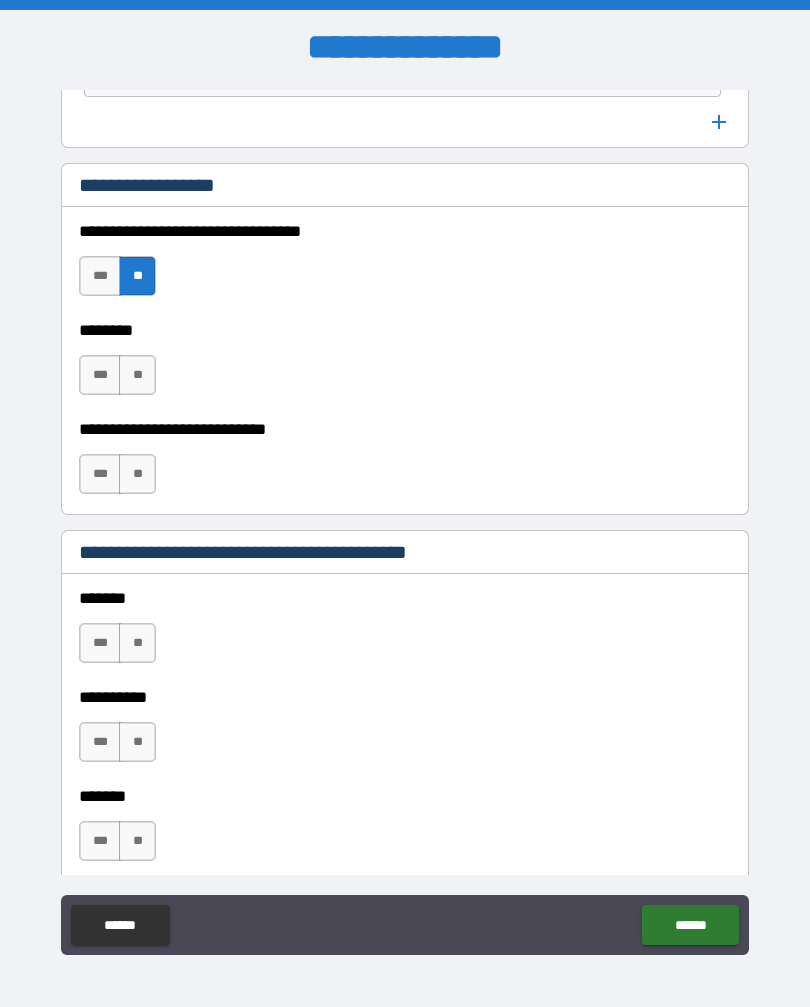 click on "**" at bounding box center (137, 375) 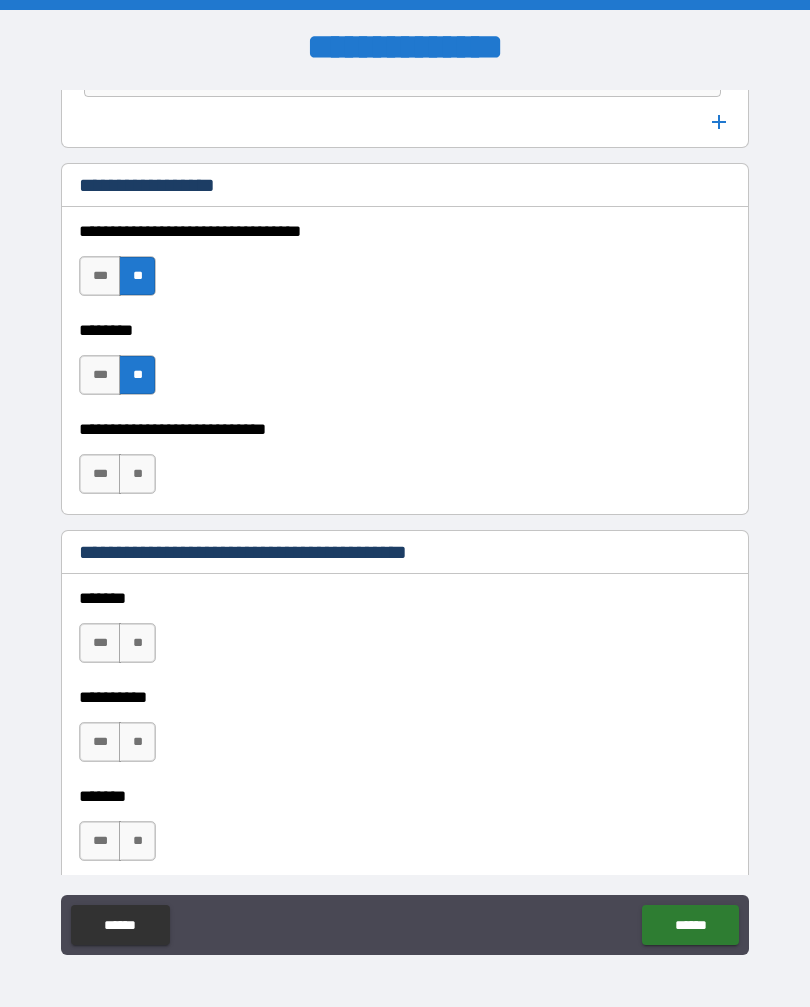 click on "**" at bounding box center (137, 474) 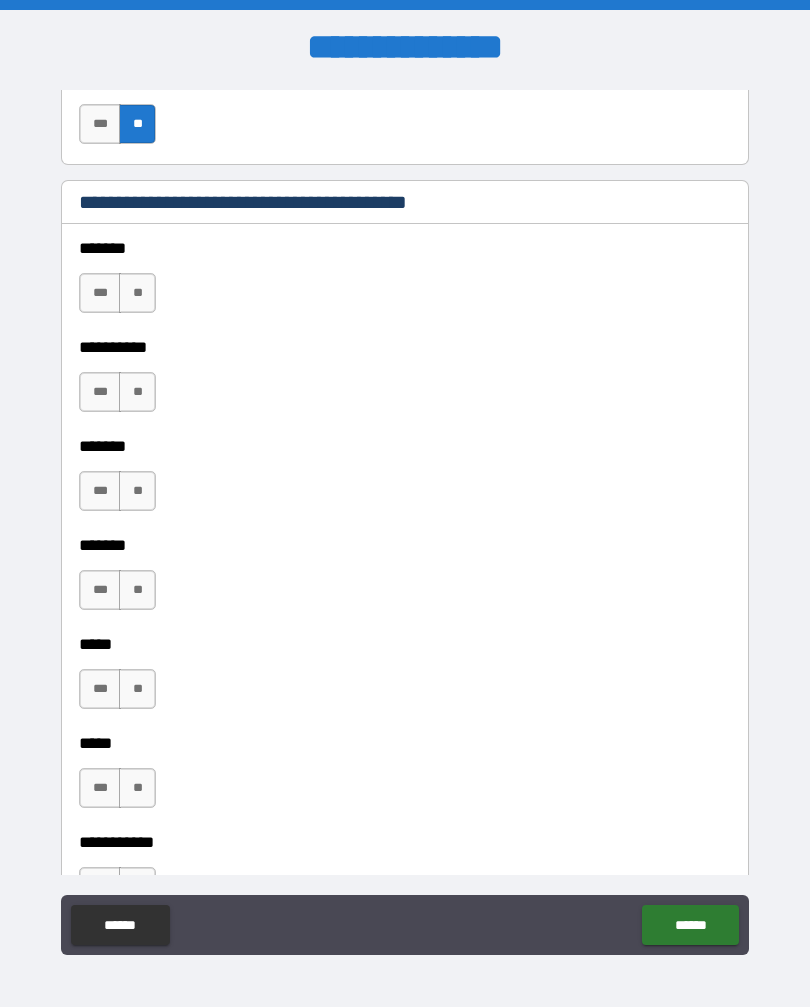 scroll, scrollTop: 1811, scrollLeft: 0, axis: vertical 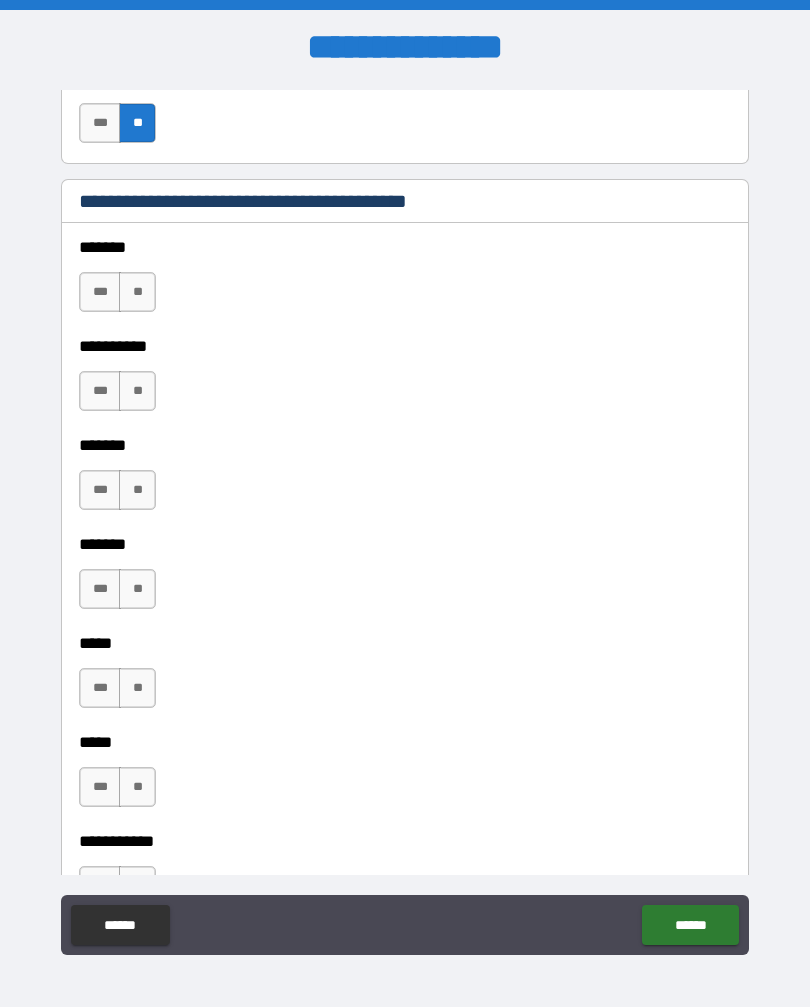 click on "**" at bounding box center (137, 292) 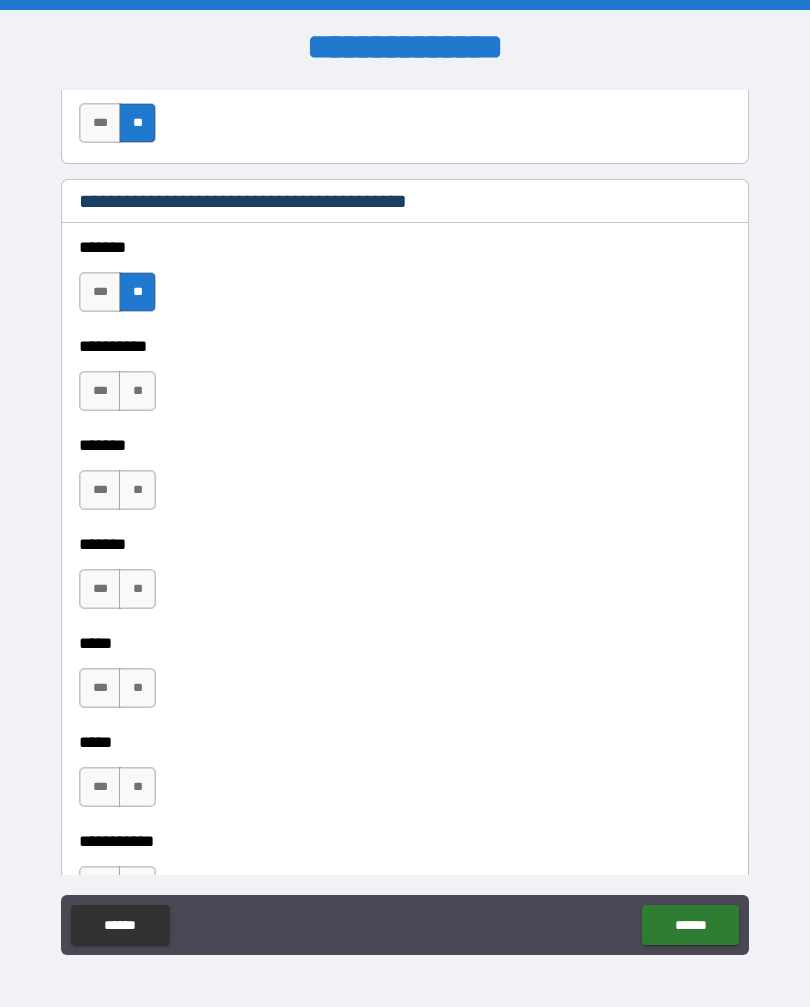 click on "**" at bounding box center (137, 391) 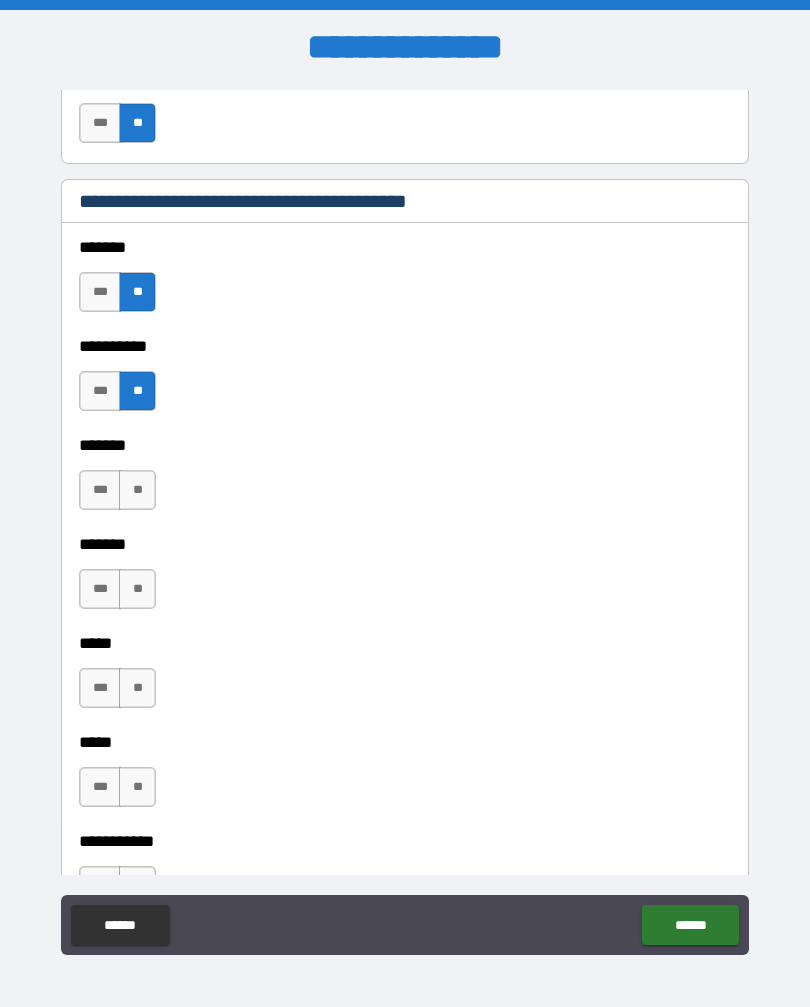 click on "**" at bounding box center [137, 490] 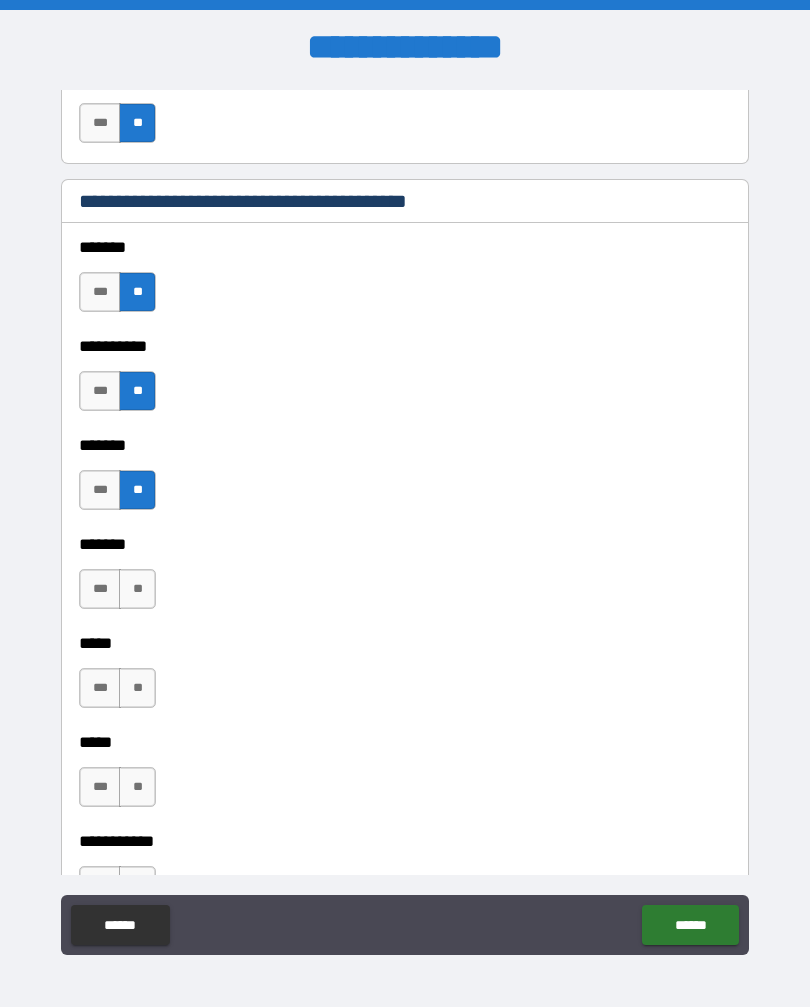 click on "**" at bounding box center (137, 589) 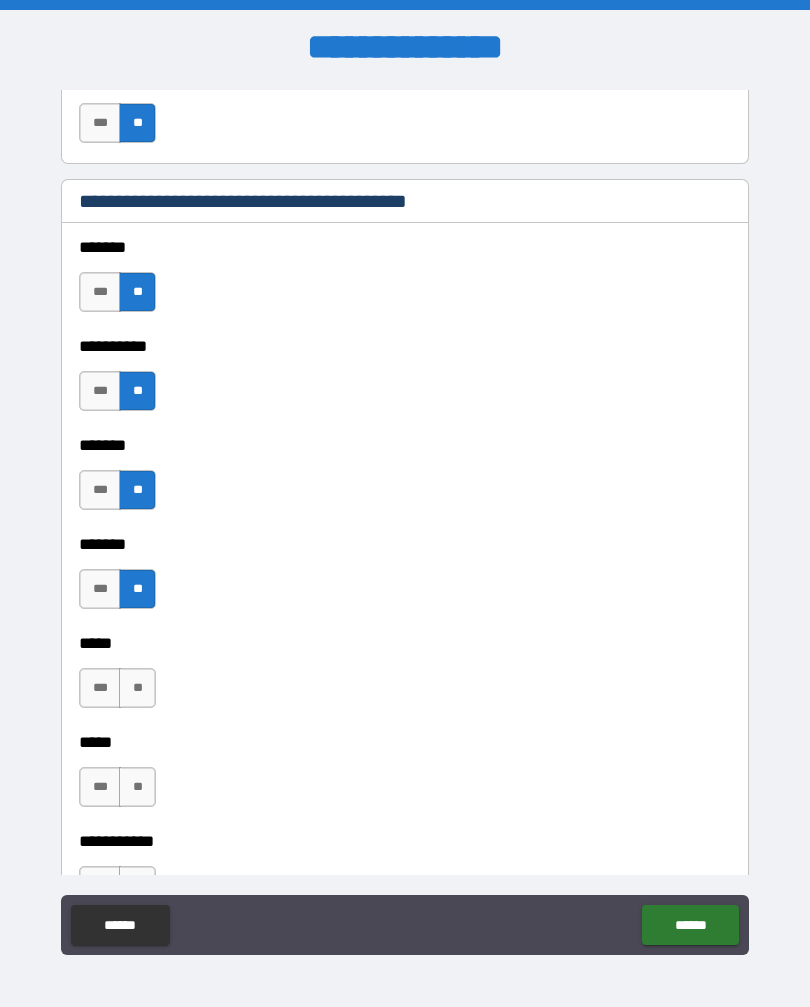 click on "**" at bounding box center [137, 688] 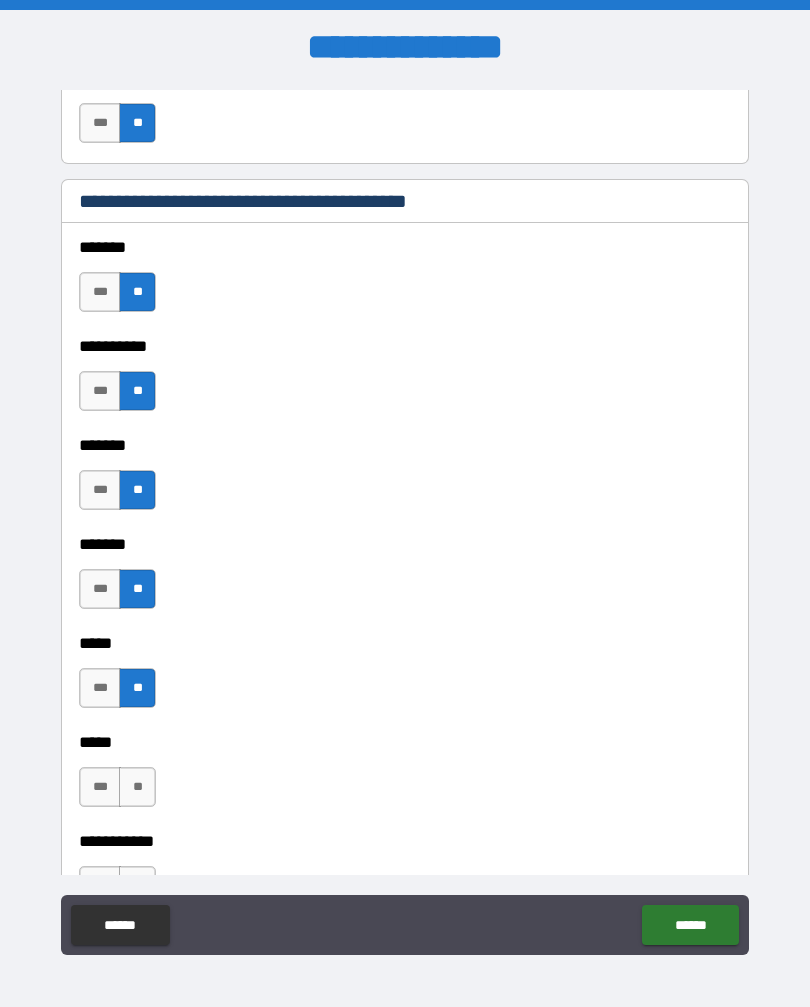 click on "**" at bounding box center [137, 787] 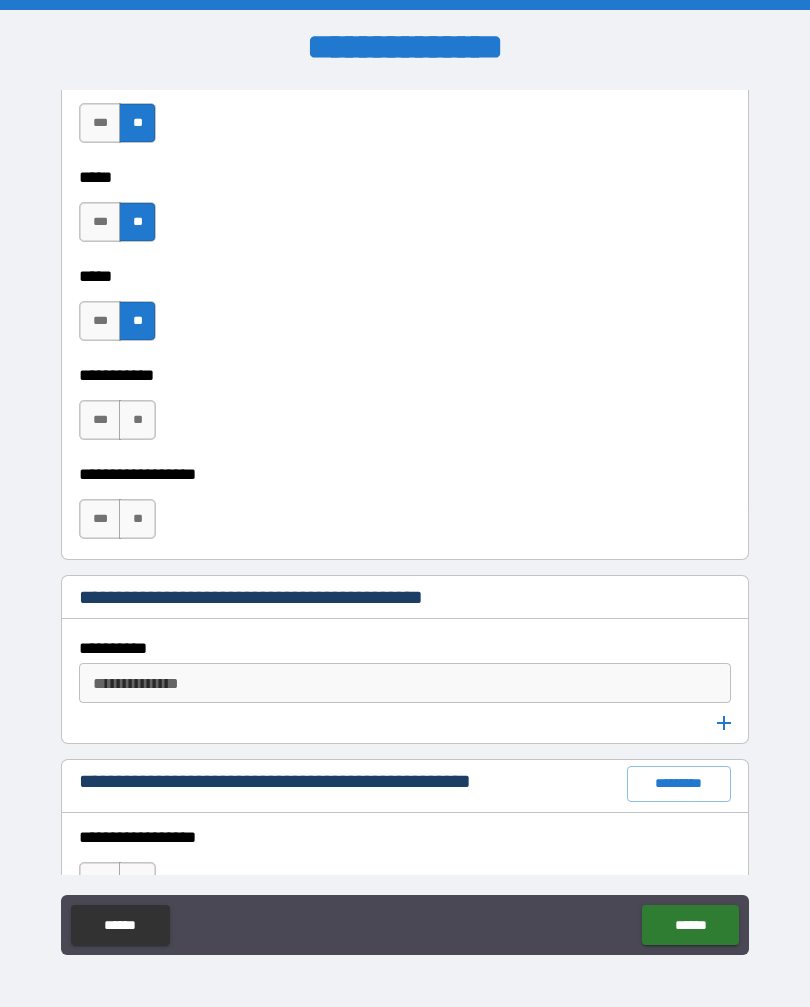 scroll, scrollTop: 2424, scrollLeft: 0, axis: vertical 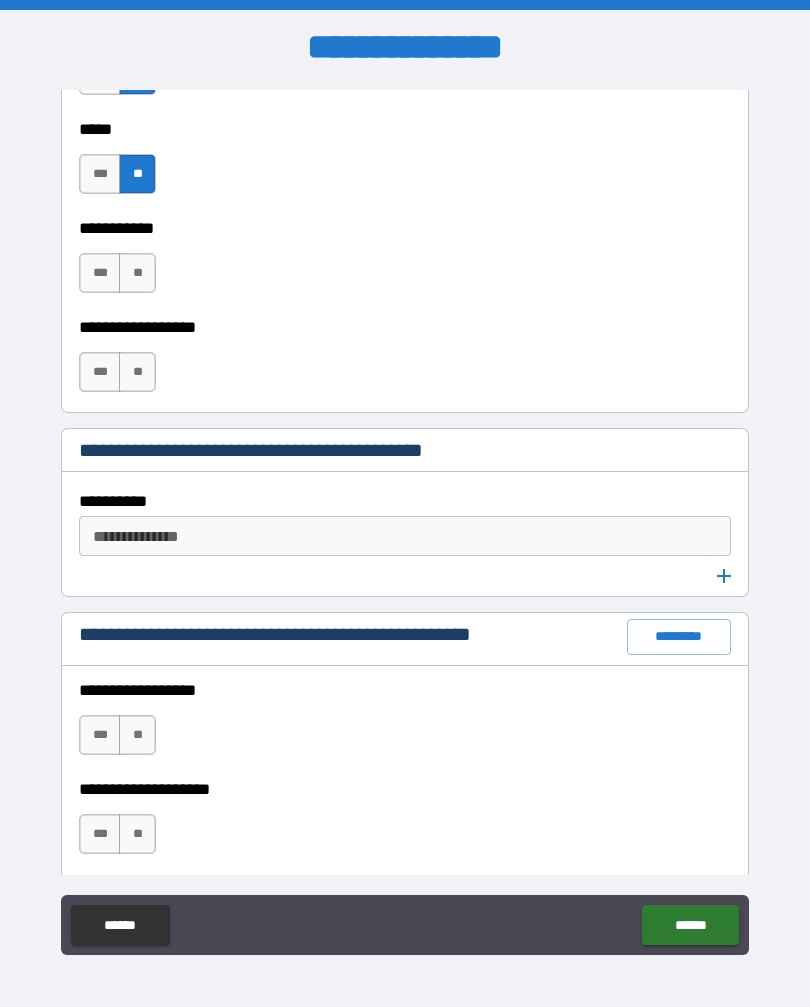 click on "**" at bounding box center (137, 273) 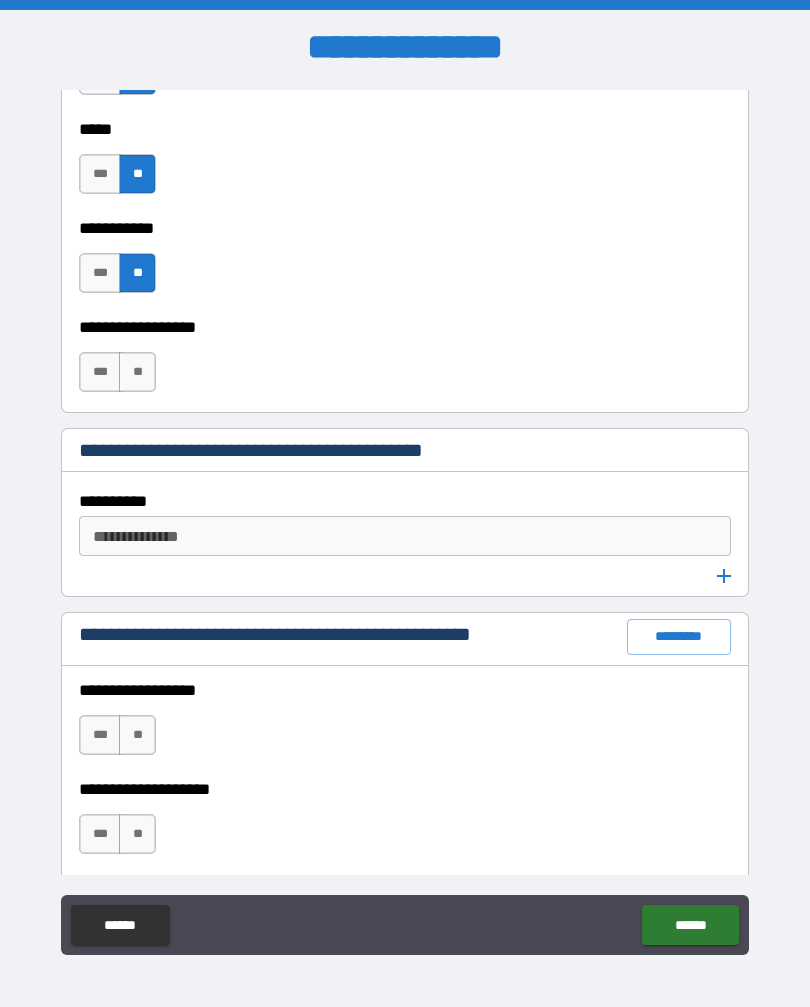click on "**" at bounding box center [137, 372] 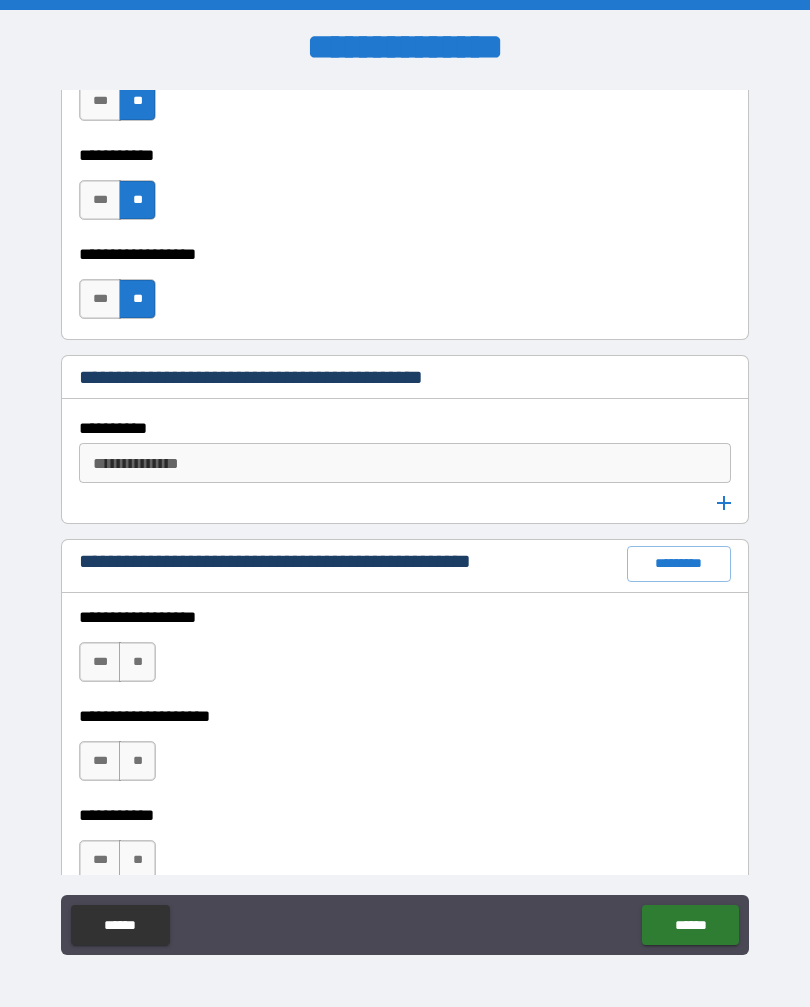 scroll, scrollTop: 2603, scrollLeft: 0, axis: vertical 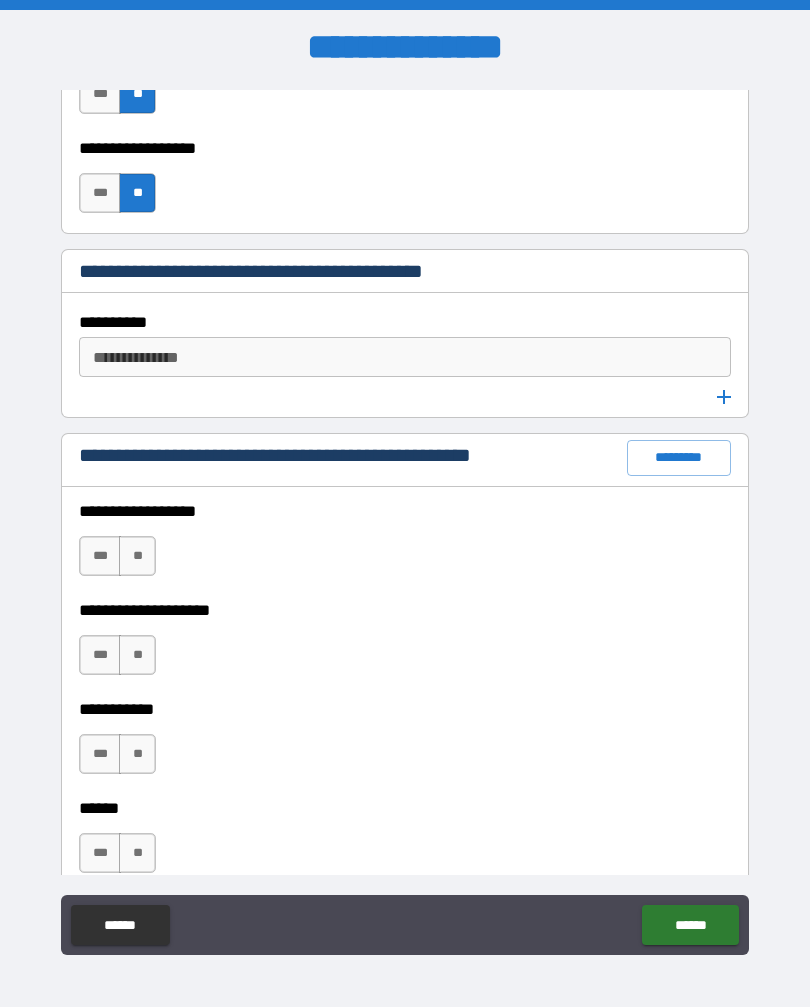 click on "**********" at bounding box center (403, 357) 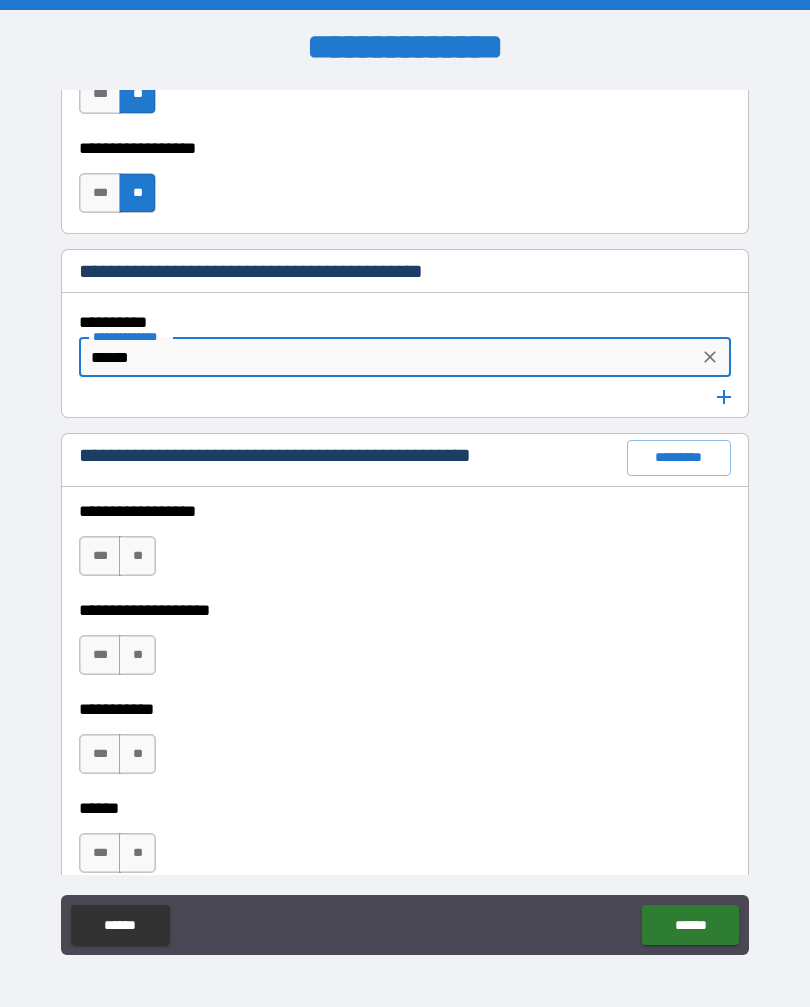 type on "******" 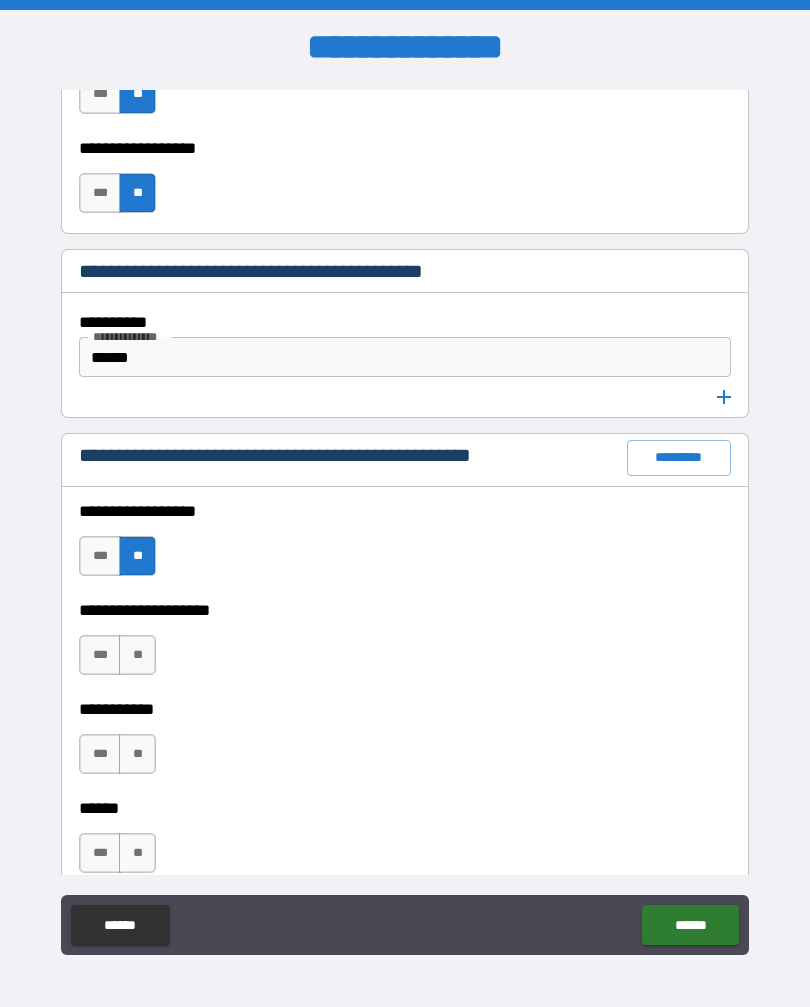 click on "**" at bounding box center [137, 655] 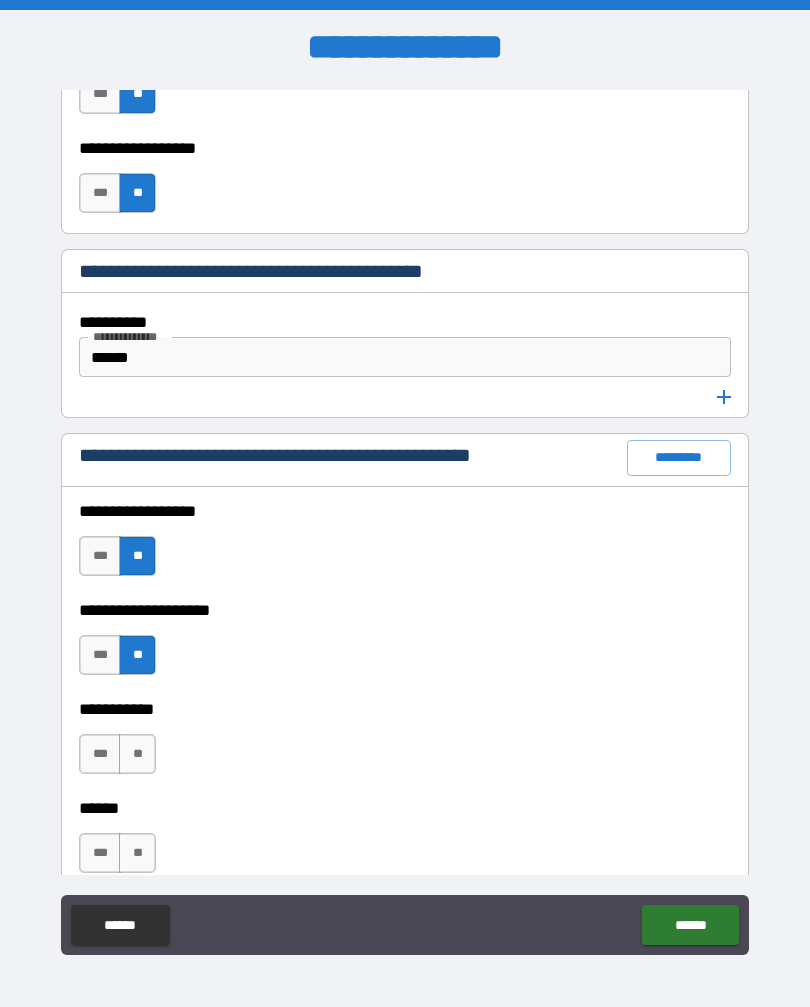 click on "**" at bounding box center (137, 754) 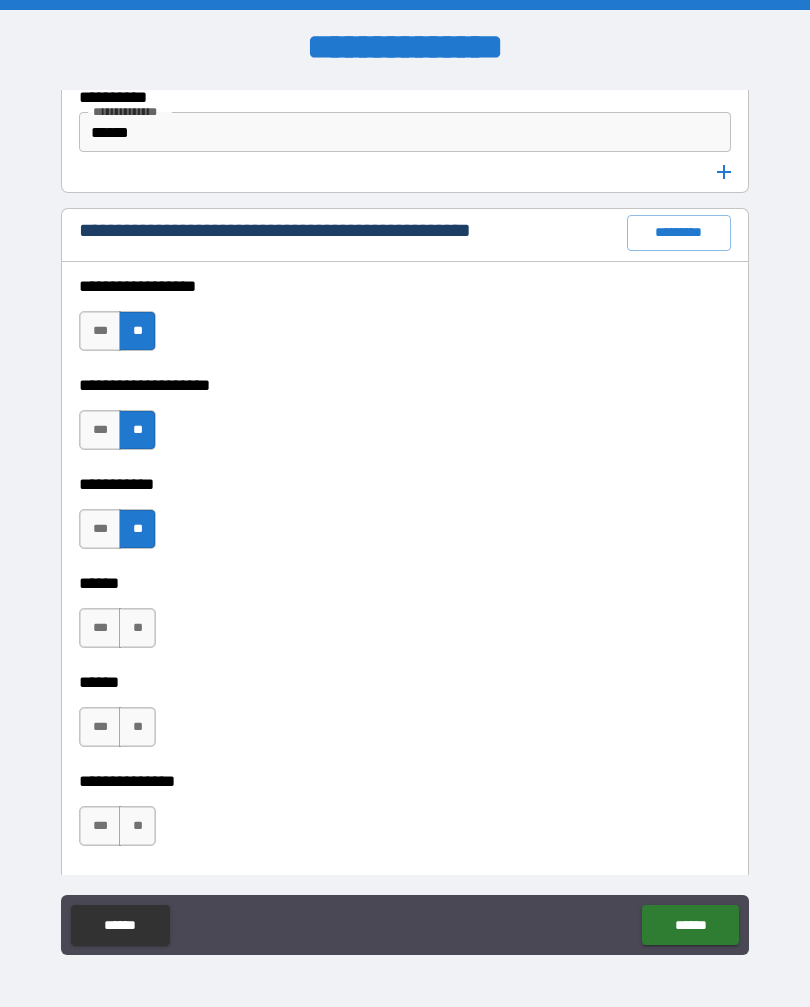 scroll, scrollTop: 2902, scrollLeft: 0, axis: vertical 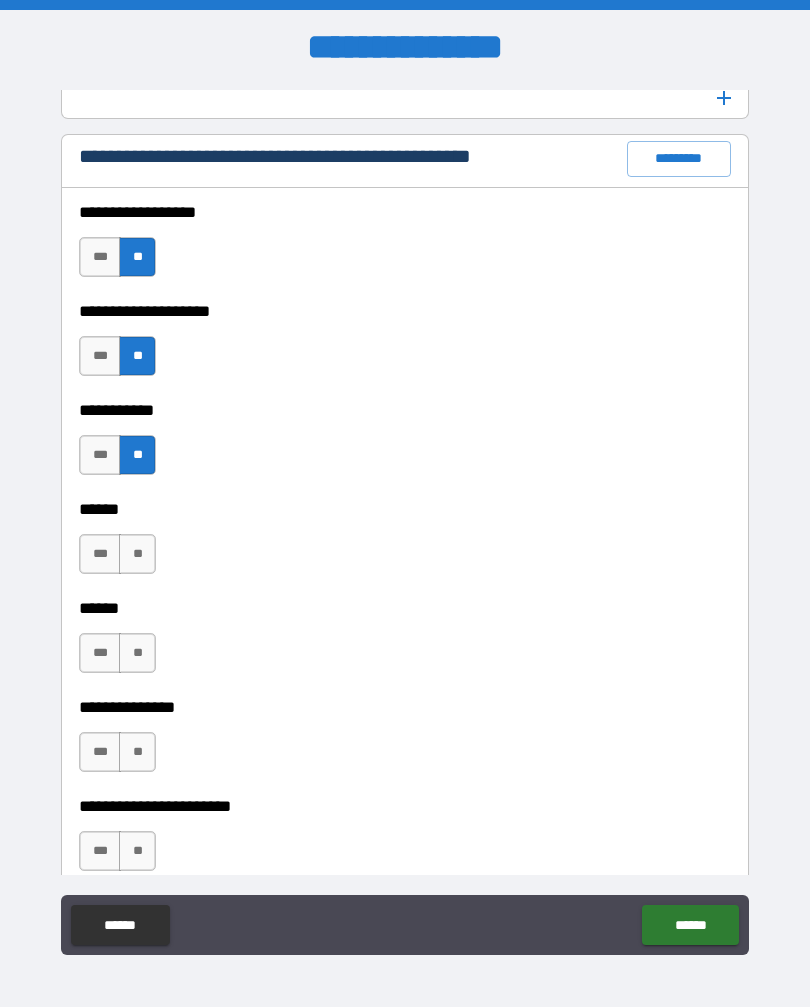 click on "**" at bounding box center [137, 554] 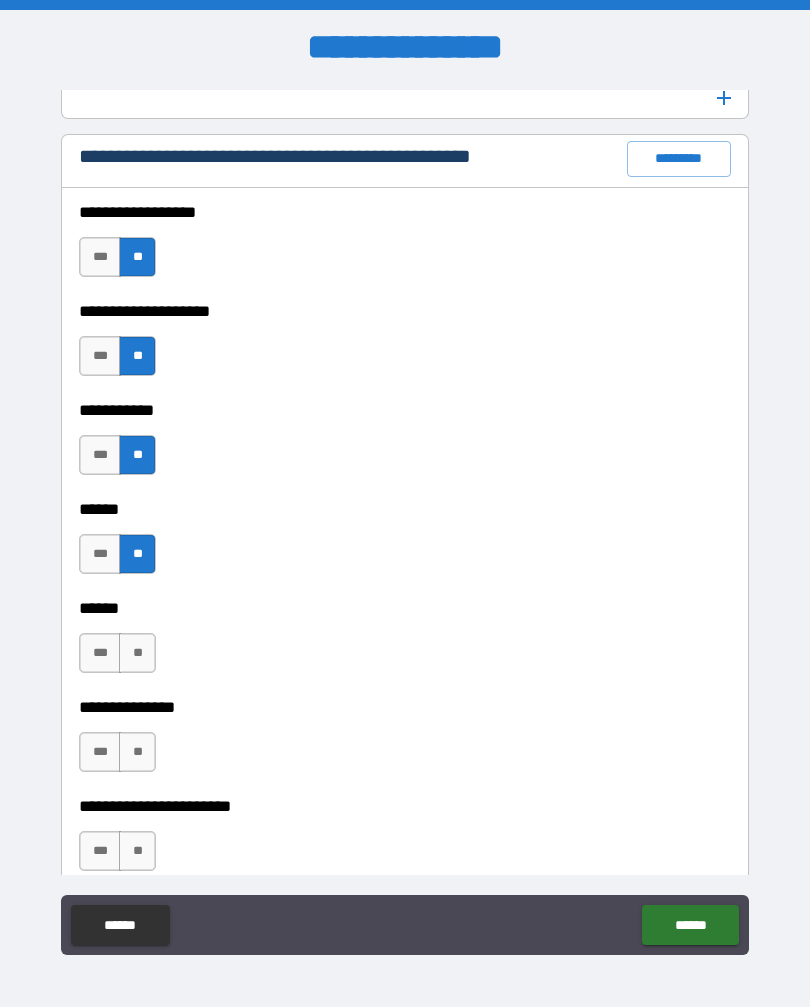 click on "**" at bounding box center [137, 653] 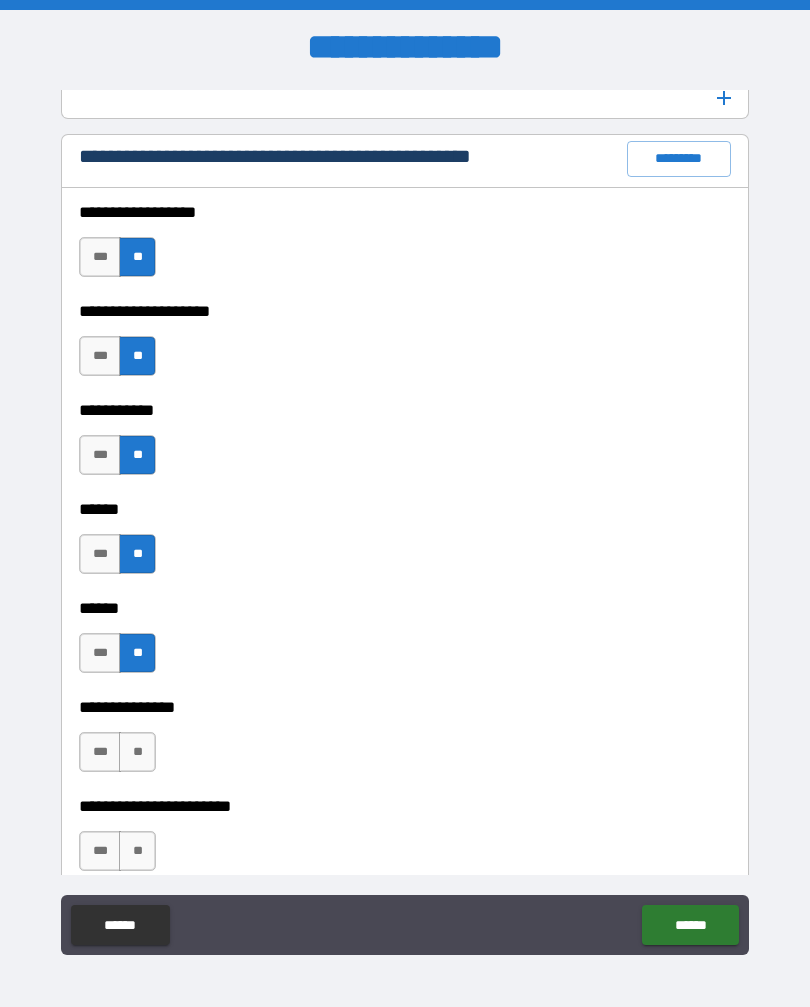 click on "**" at bounding box center [137, 752] 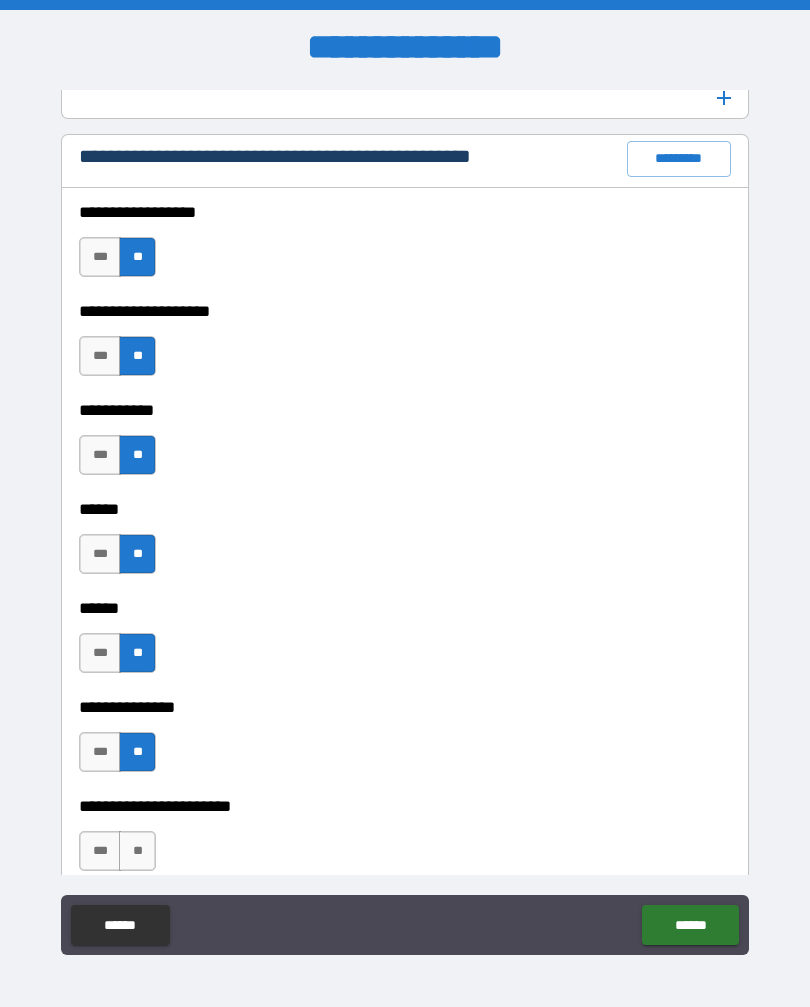 click on "**" at bounding box center (137, 851) 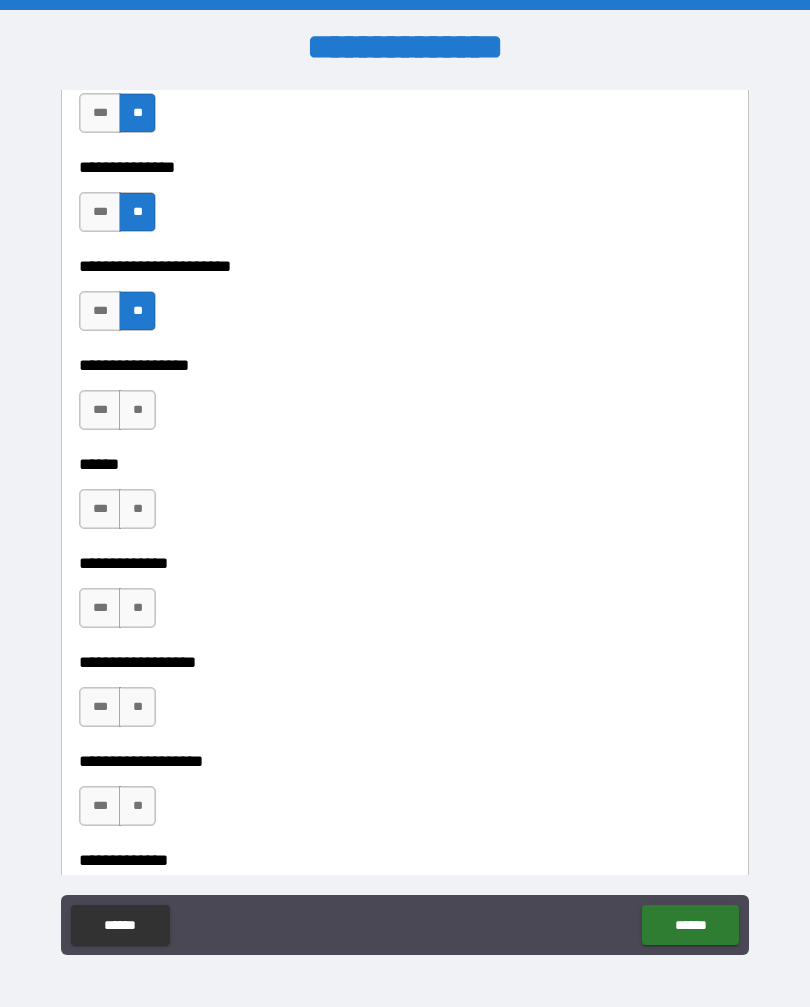 scroll, scrollTop: 3453, scrollLeft: 0, axis: vertical 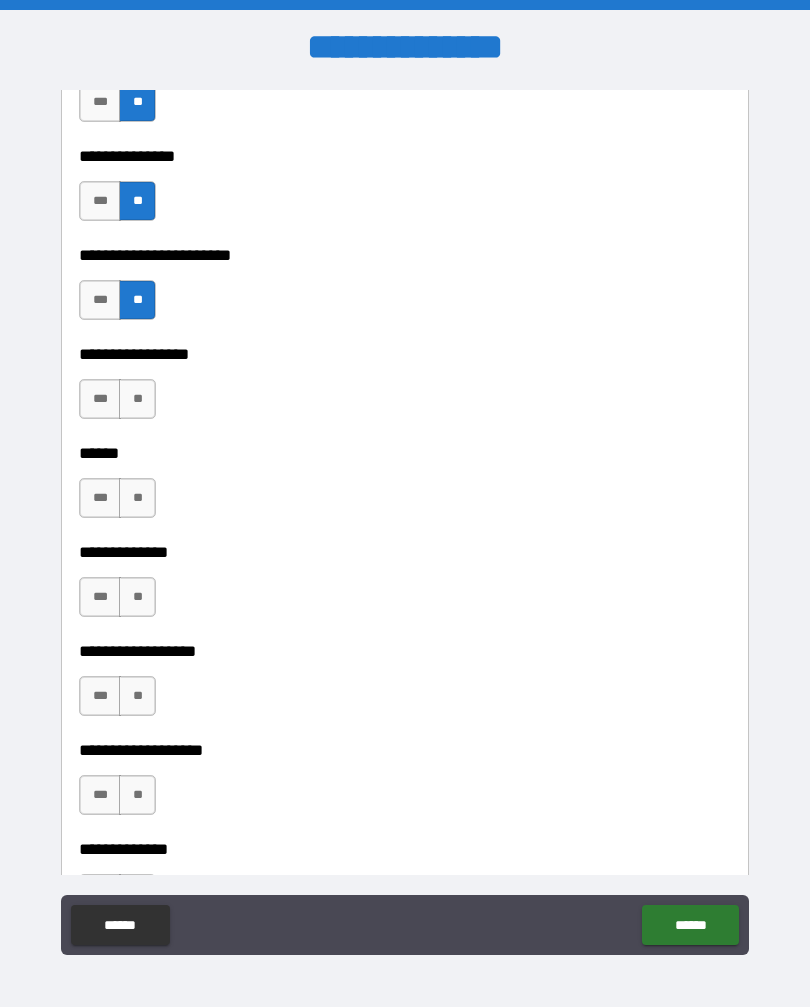 click on "**" at bounding box center (137, 399) 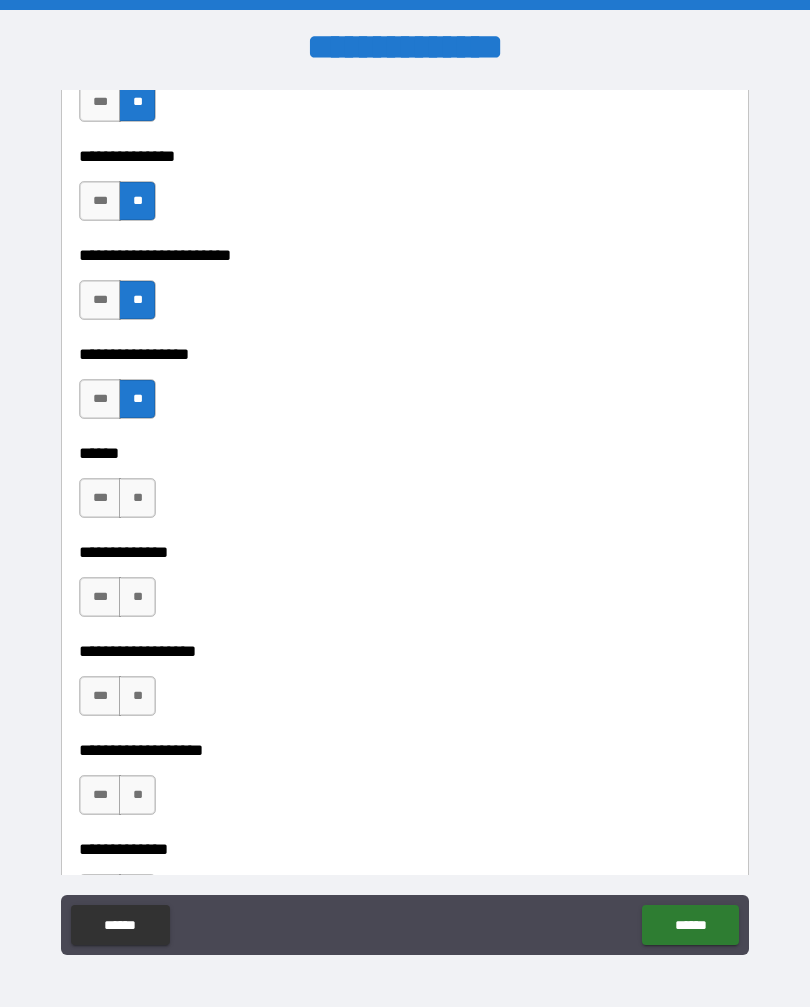 click on "**" at bounding box center [137, 498] 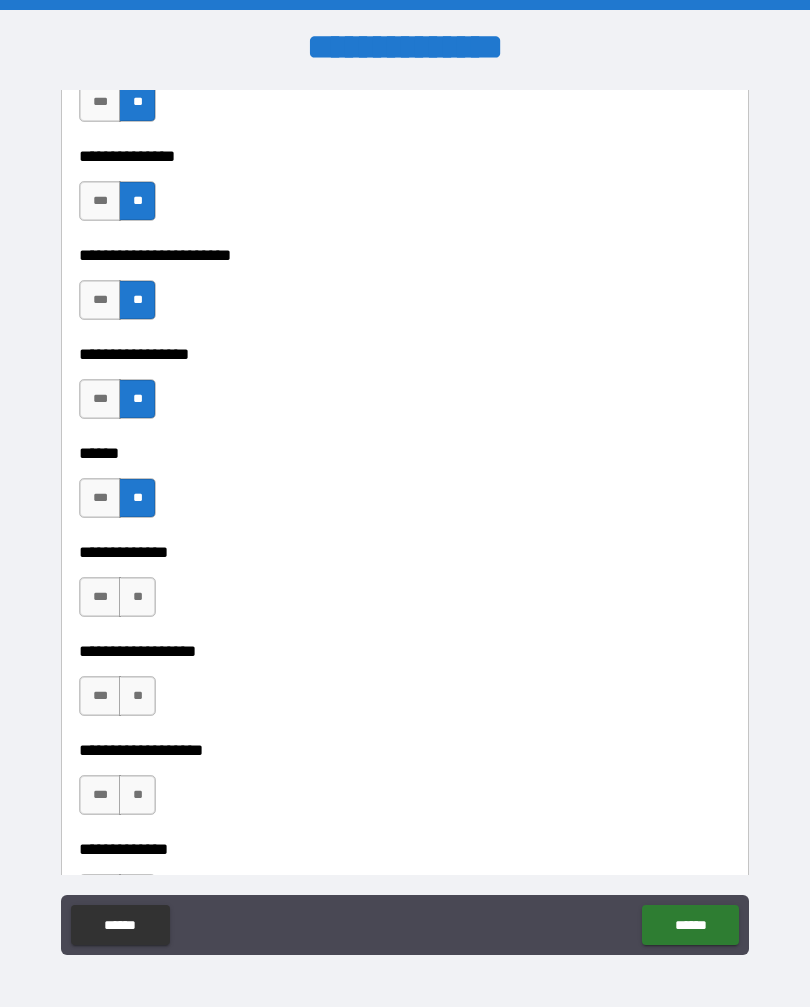 click on "**" at bounding box center (137, 597) 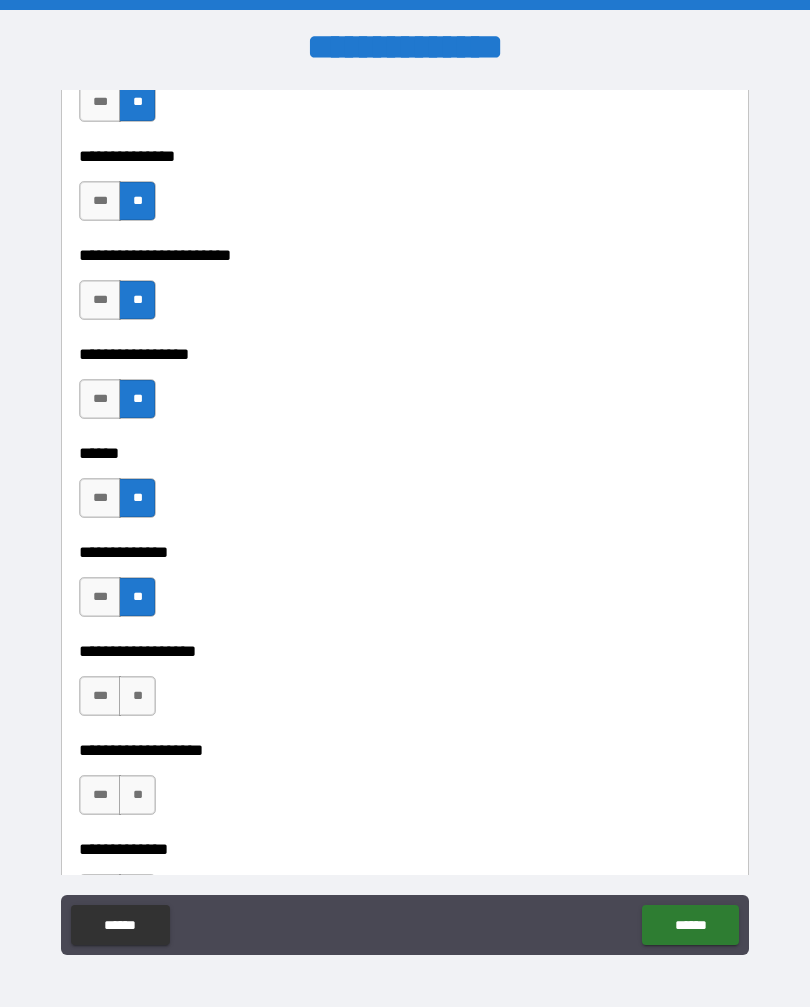 click on "**********" at bounding box center [405, 736] 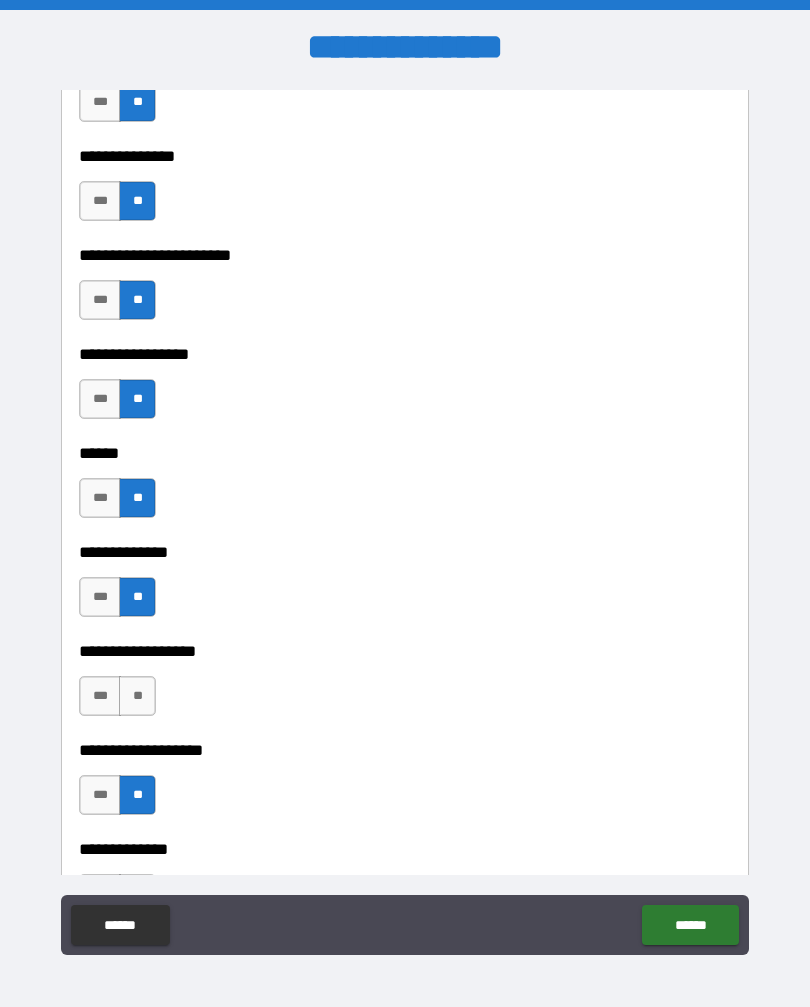 click on "**" at bounding box center [137, 696] 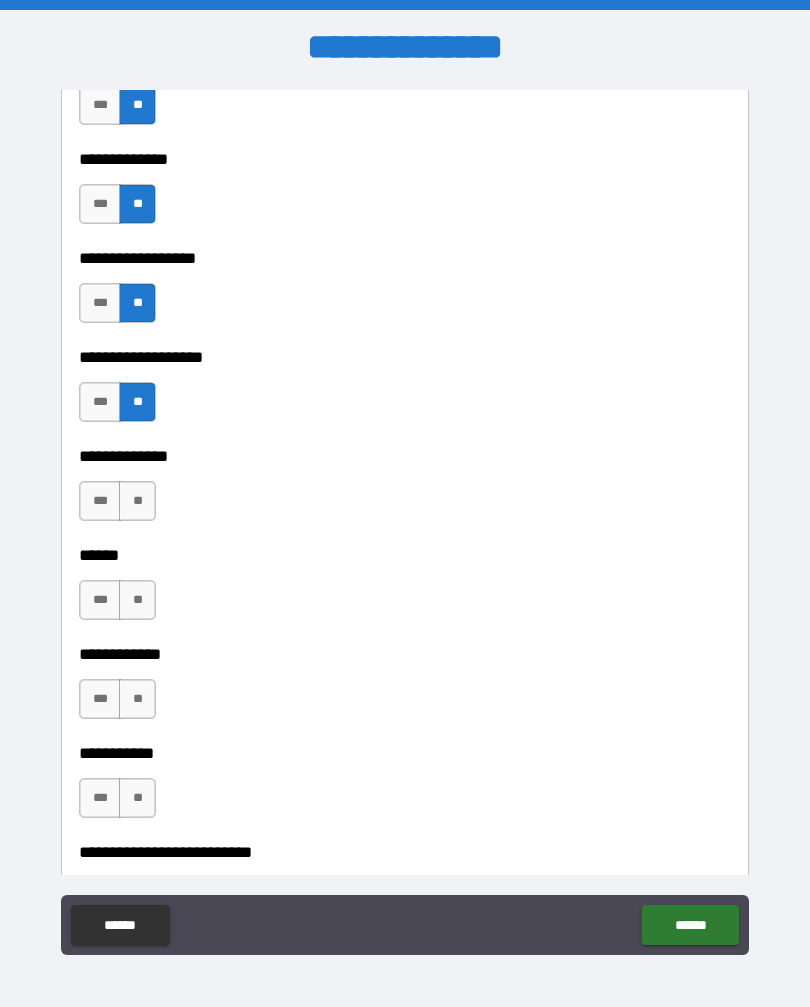 scroll, scrollTop: 3847, scrollLeft: 0, axis: vertical 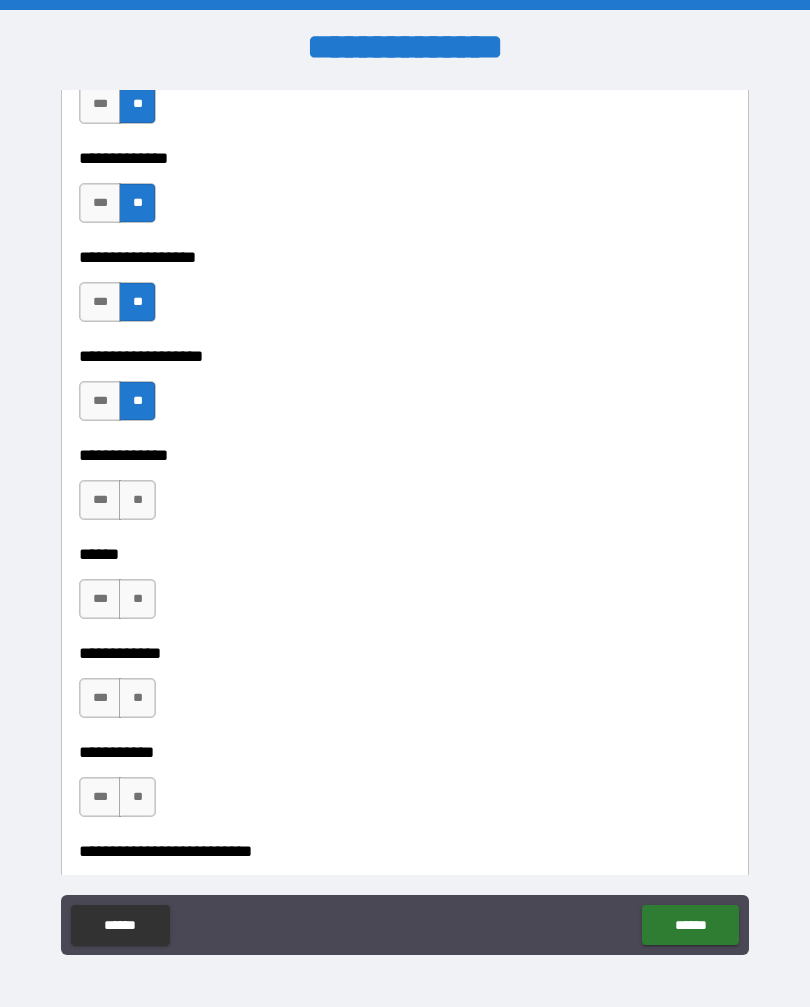 click on "**" at bounding box center [137, 500] 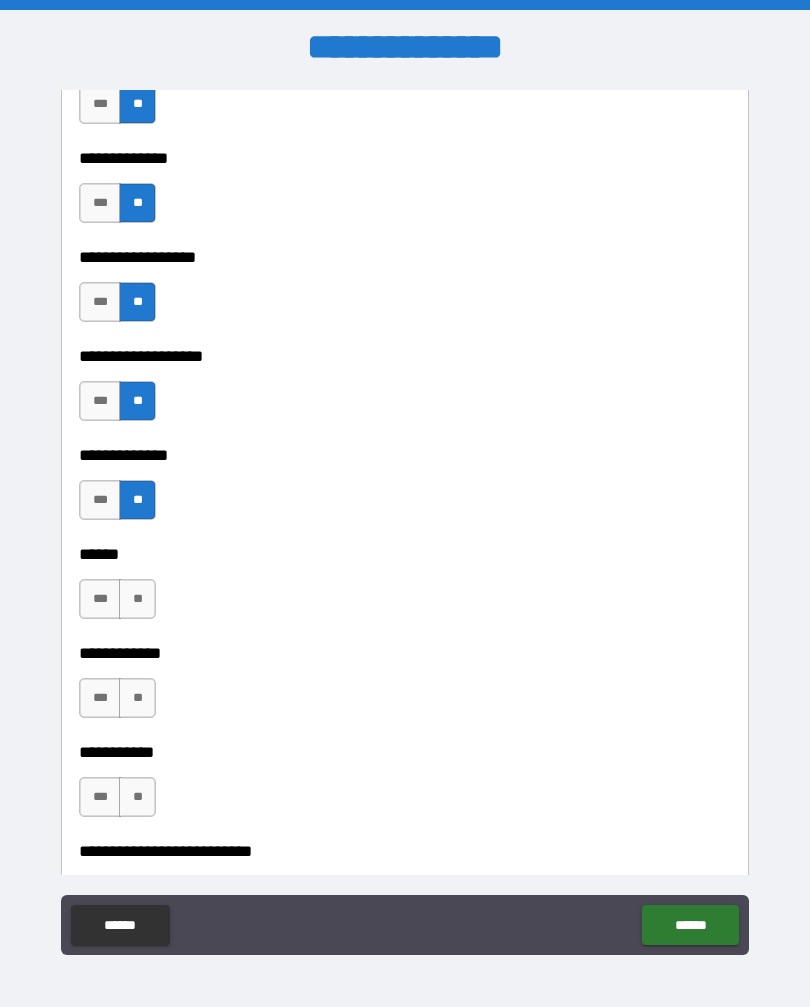 click on "**" at bounding box center (137, 599) 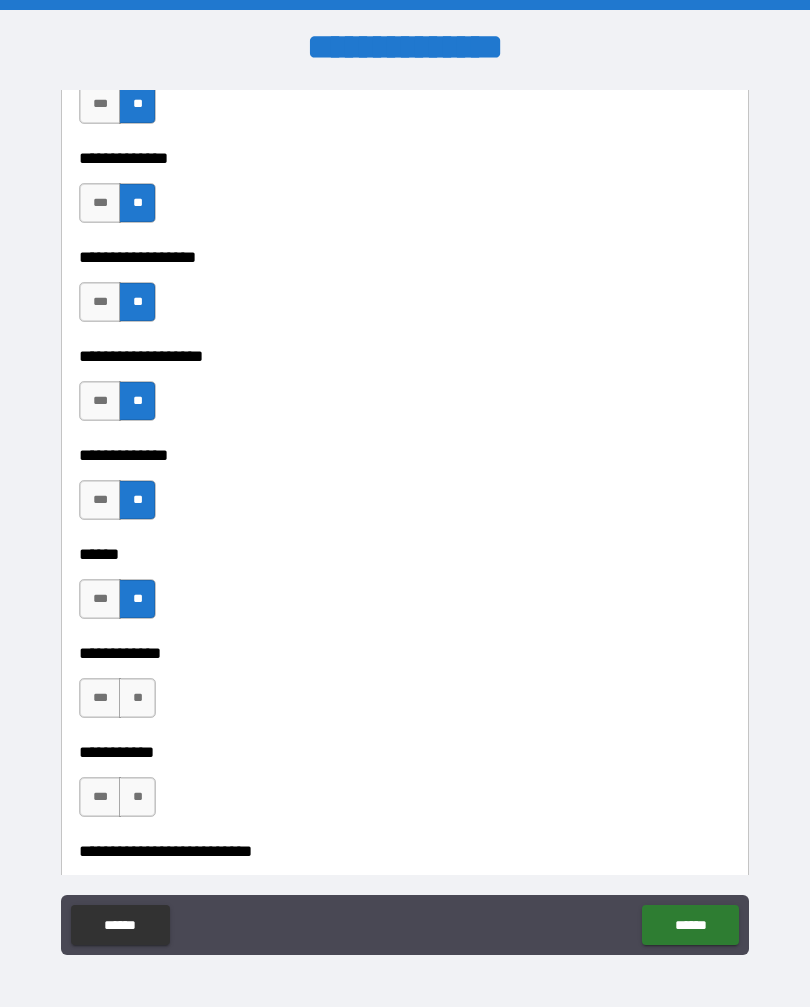 click on "**" at bounding box center (137, 698) 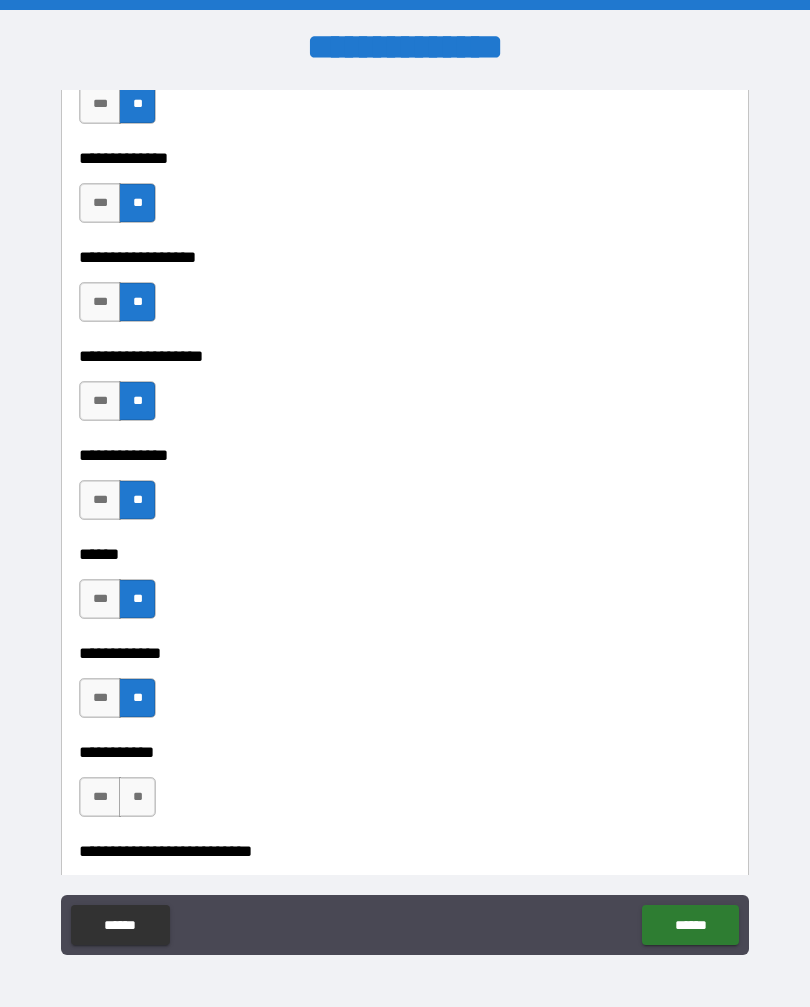 click on "**" at bounding box center [137, 797] 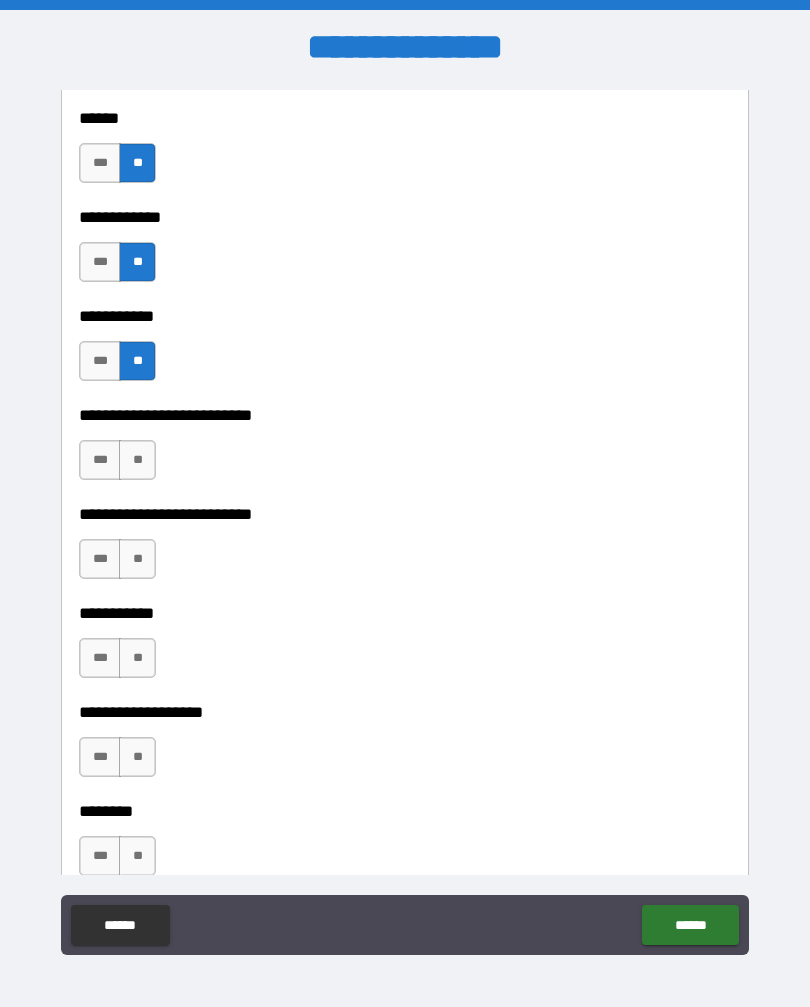 scroll, scrollTop: 4297, scrollLeft: 0, axis: vertical 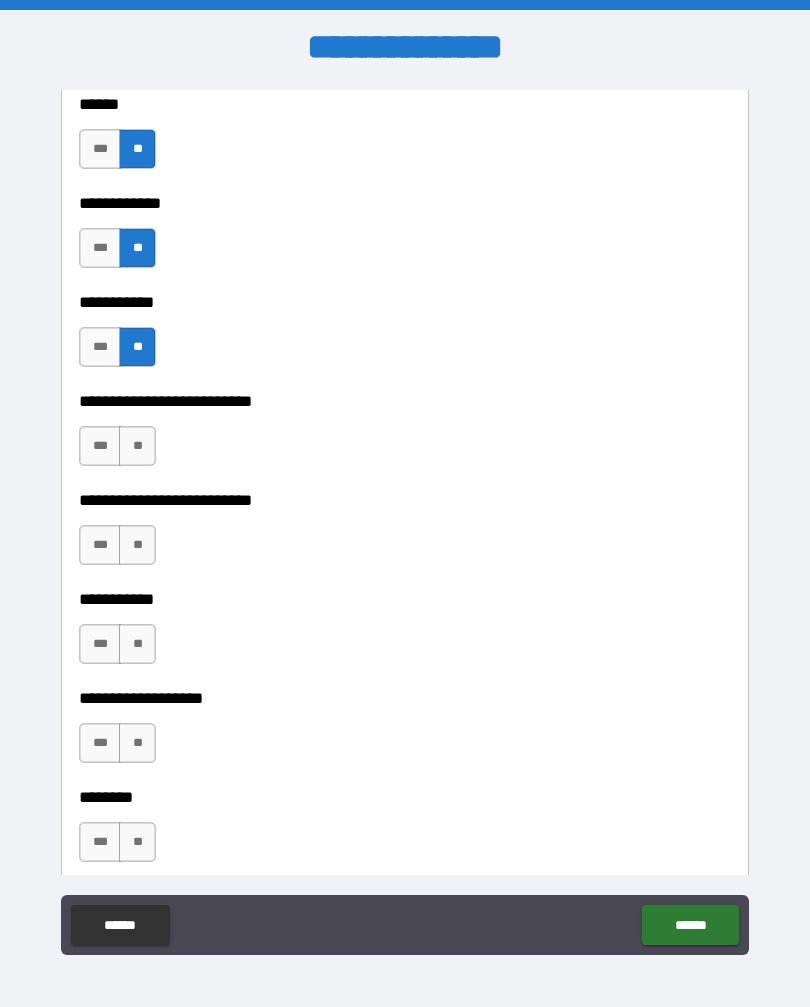 click on "**" at bounding box center [137, 446] 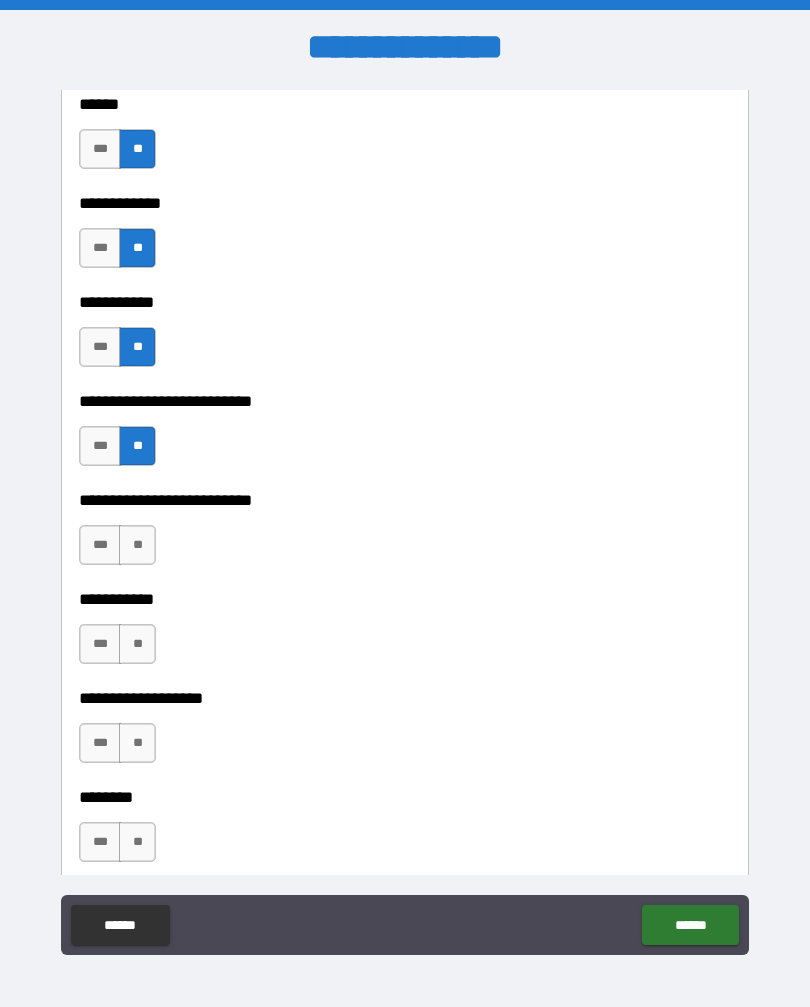 click on "**" at bounding box center (137, 545) 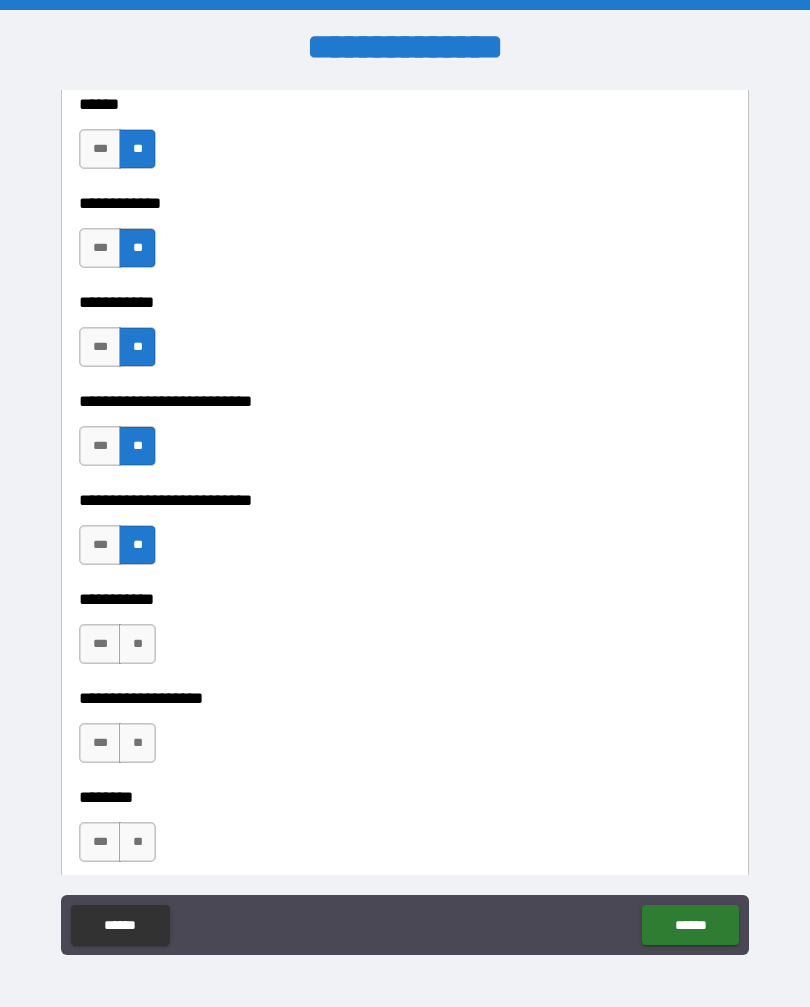click on "**" at bounding box center [137, 644] 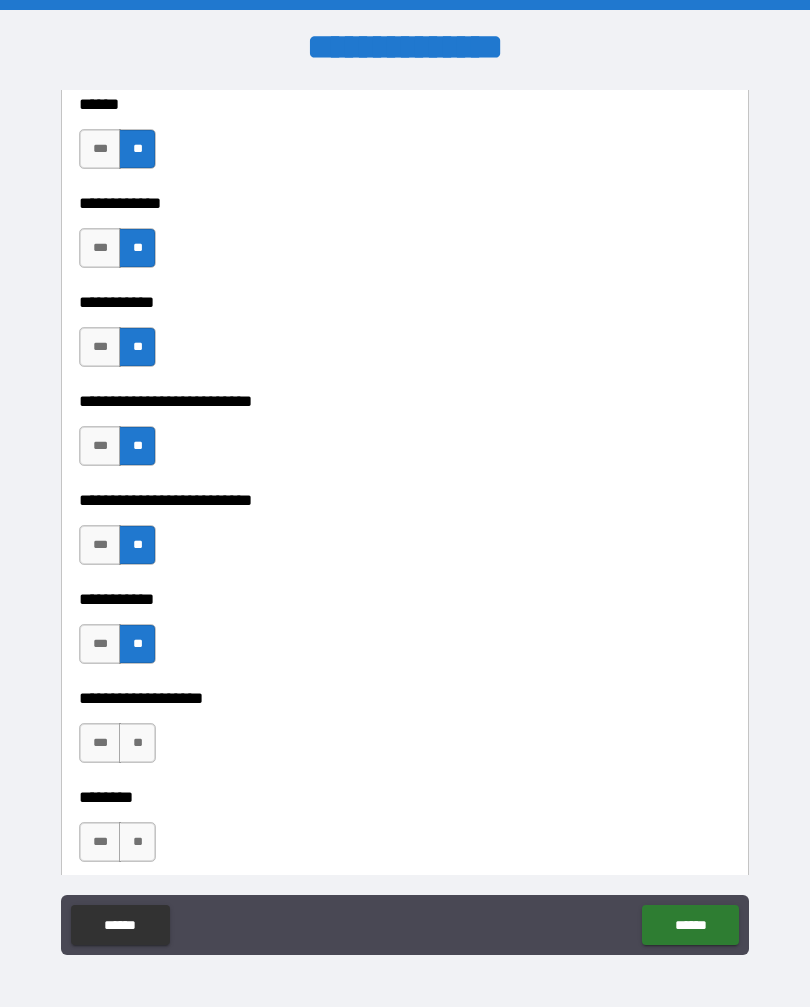 click on "**" at bounding box center (137, 743) 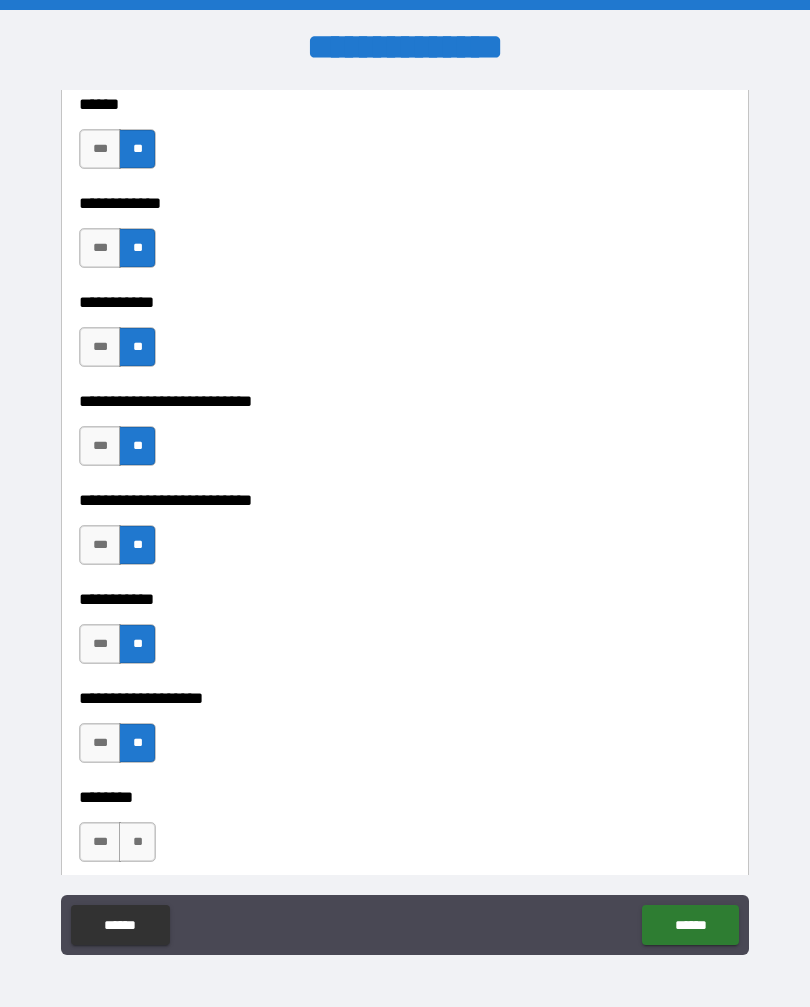 click on "**" at bounding box center (137, 842) 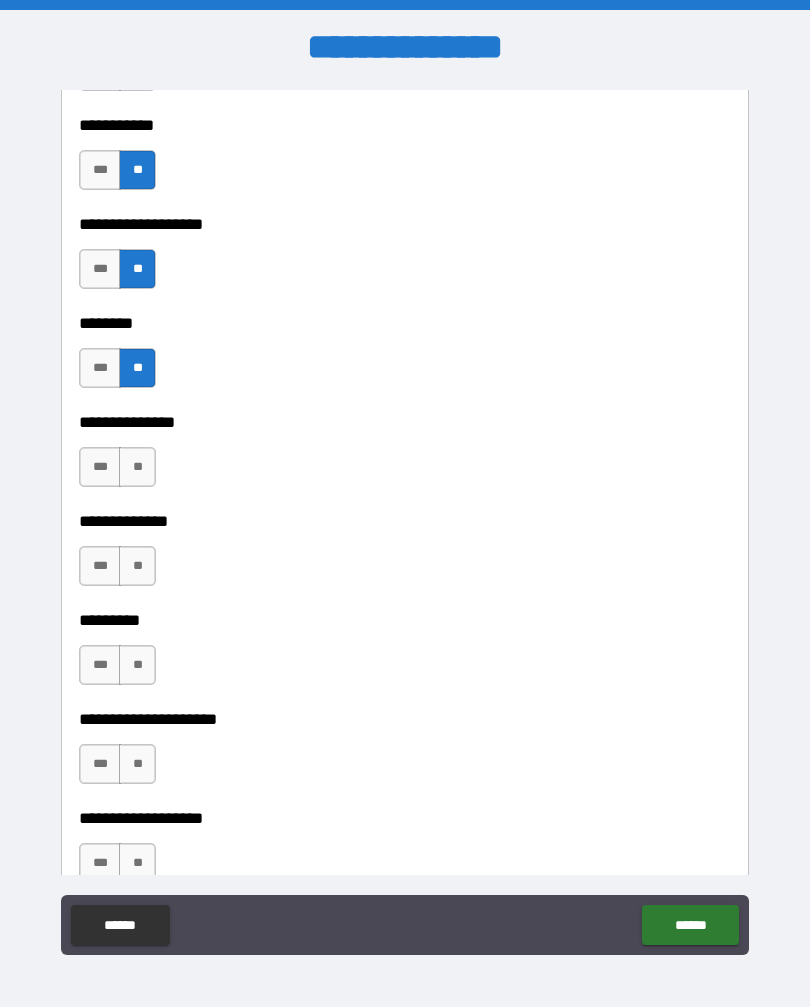 scroll, scrollTop: 4786, scrollLeft: 0, axis: vertical 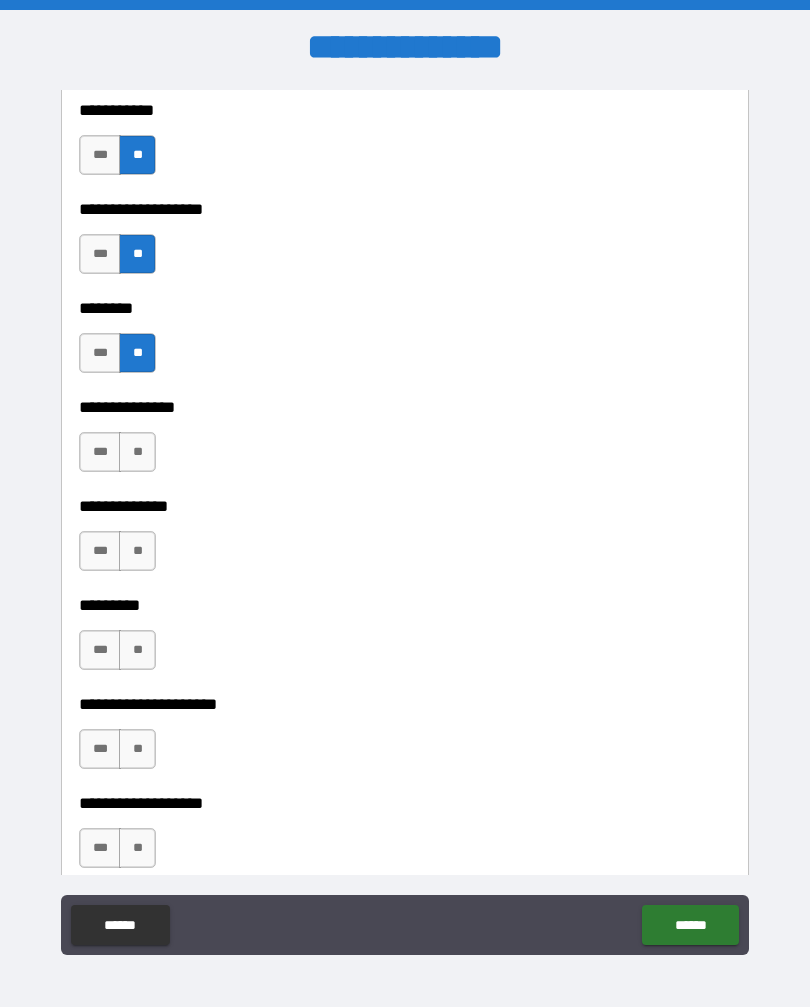 click on "**" at bounding box center [137, 452] 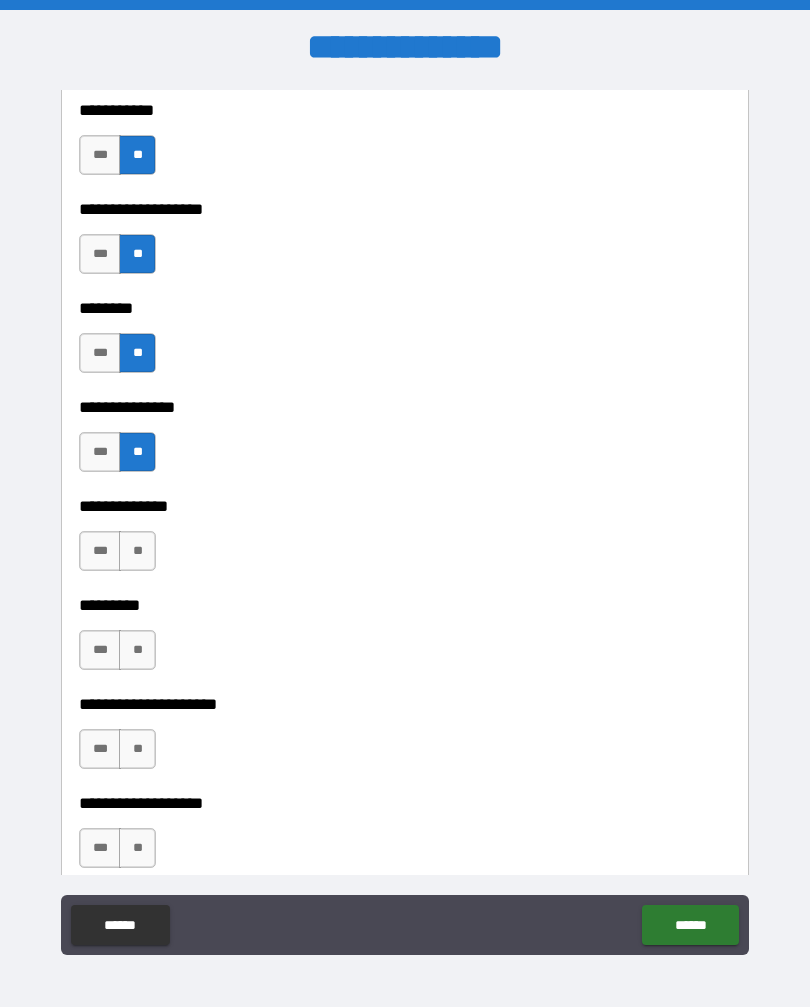 click on "**" at bounding box center (137, 551) 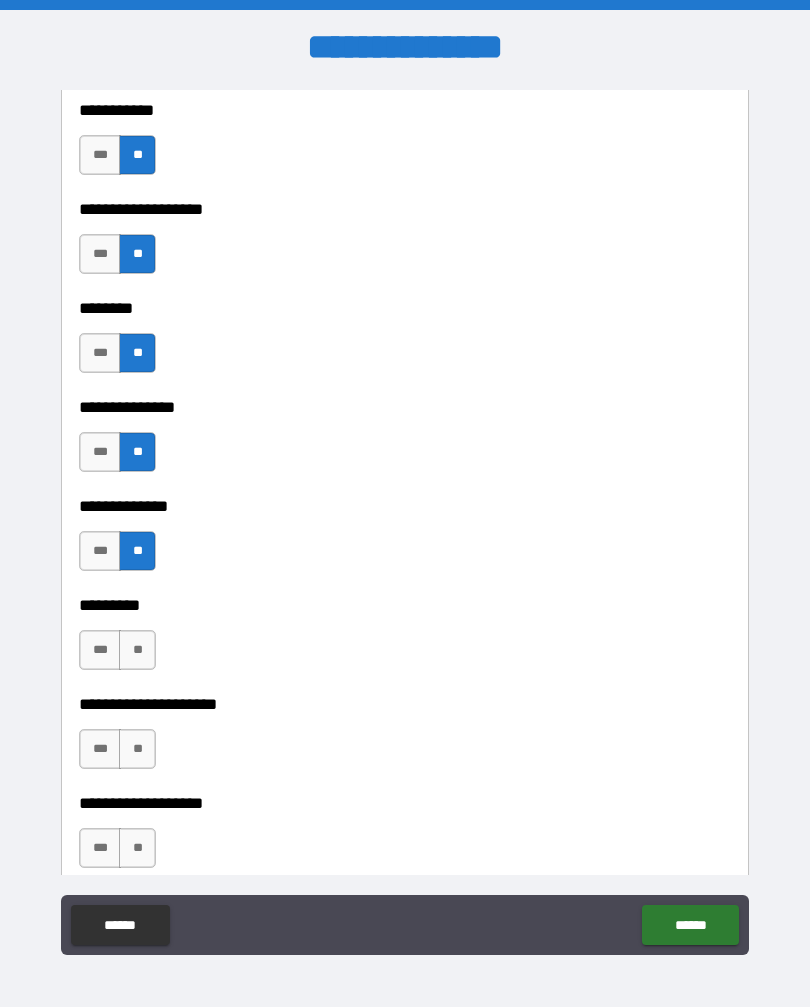 click on "**" at bounding box center [137, 650] 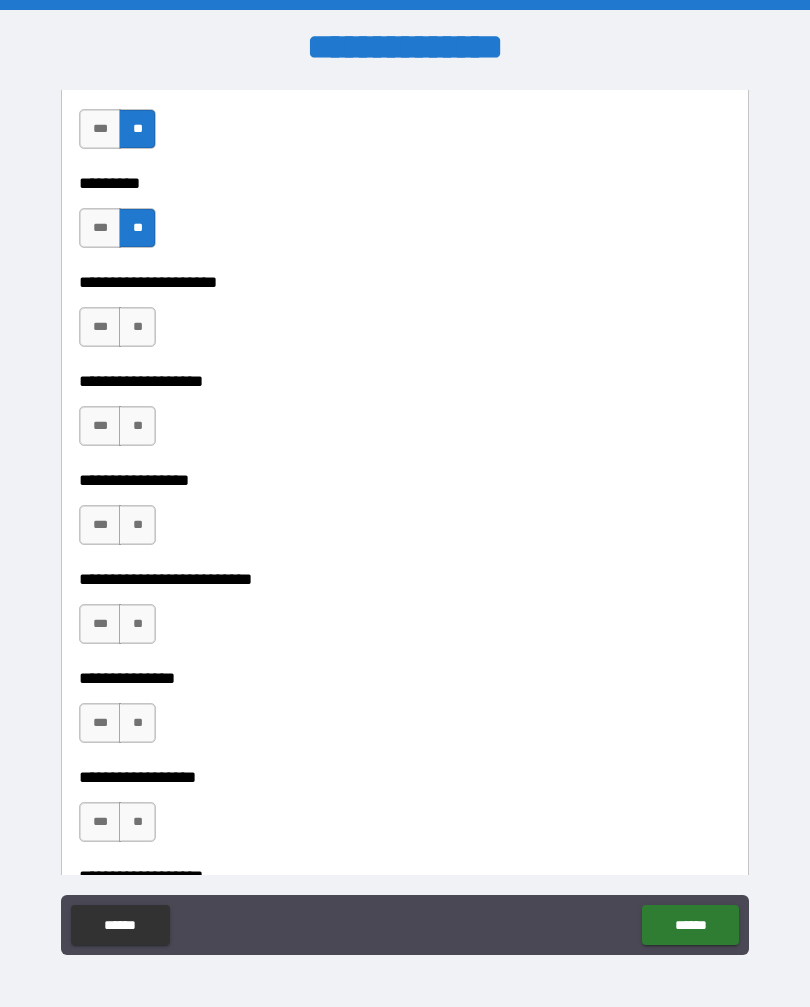 scroll, scrollTop: 5214, scrollLeft: 0, axis: vertical 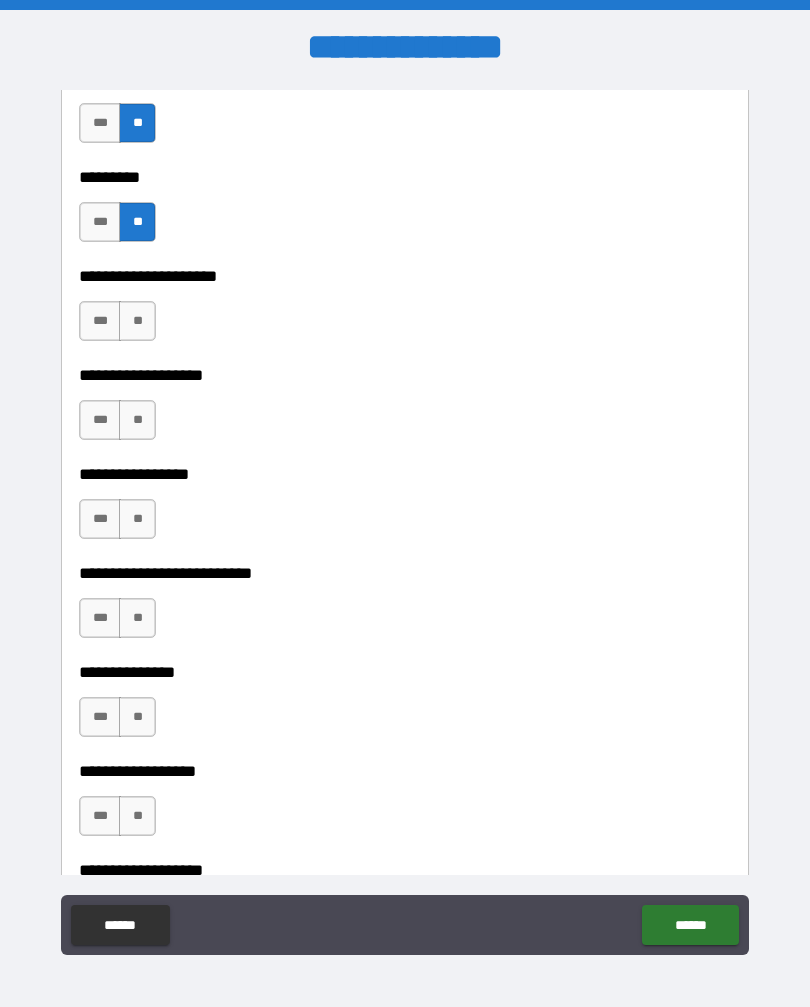 click on "**" at bounding box center (137, 321) 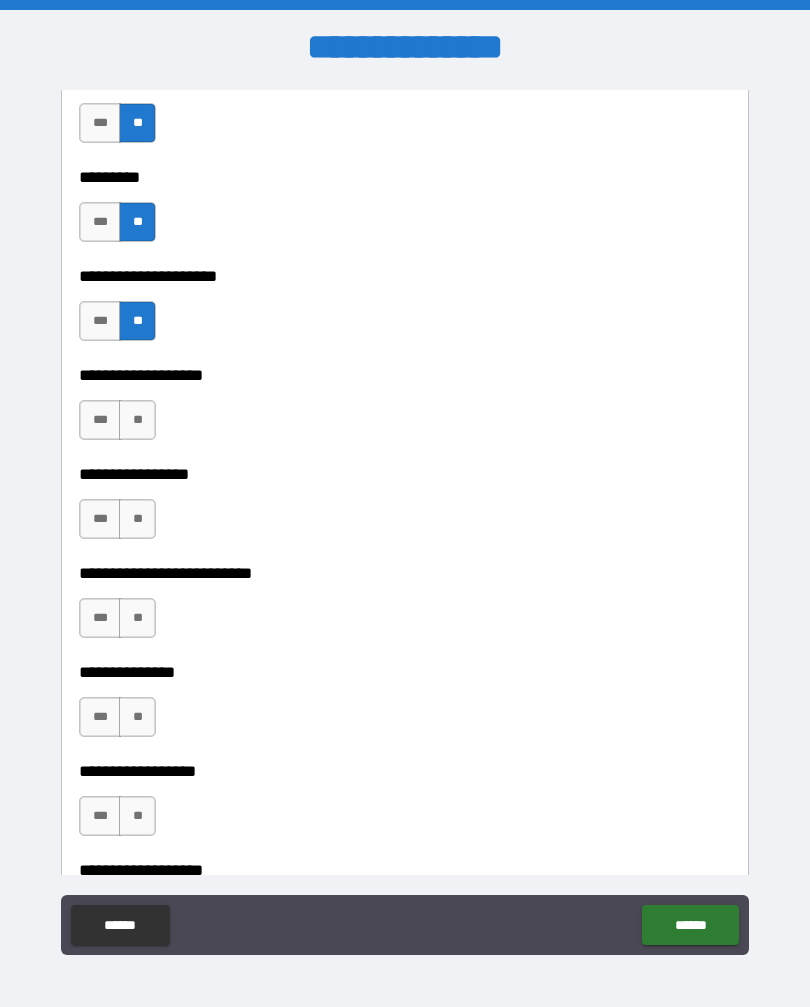 click on "**" at bounding box center (137, 420) 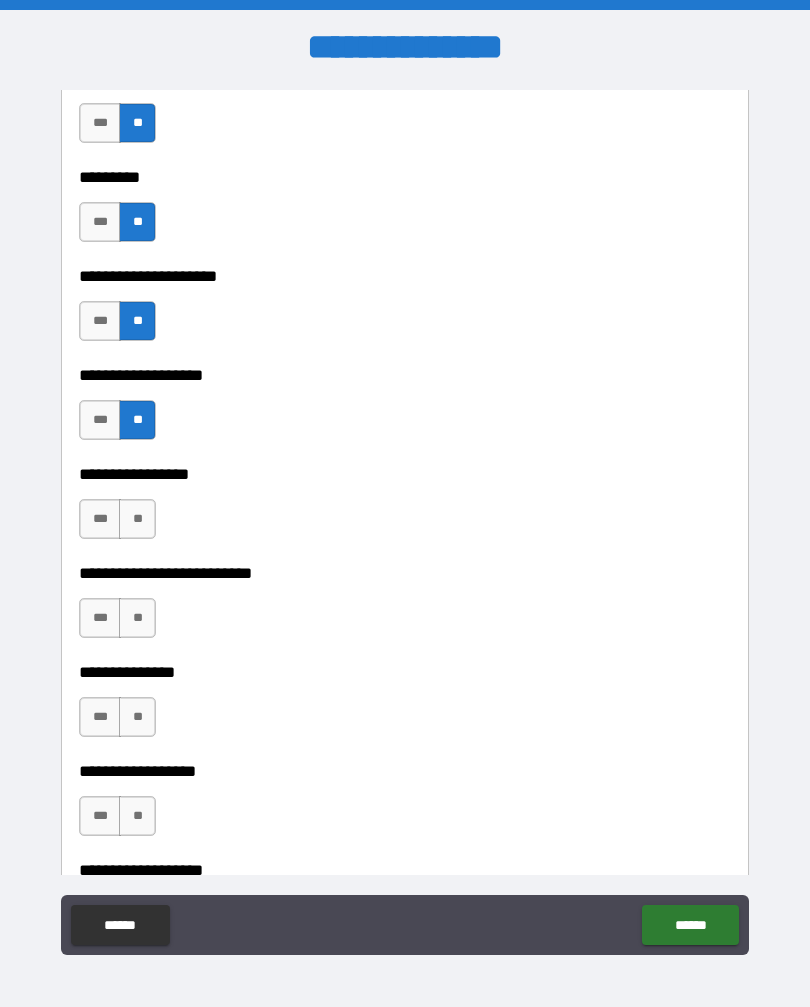 click on "**" at bounding box center (137, 519) 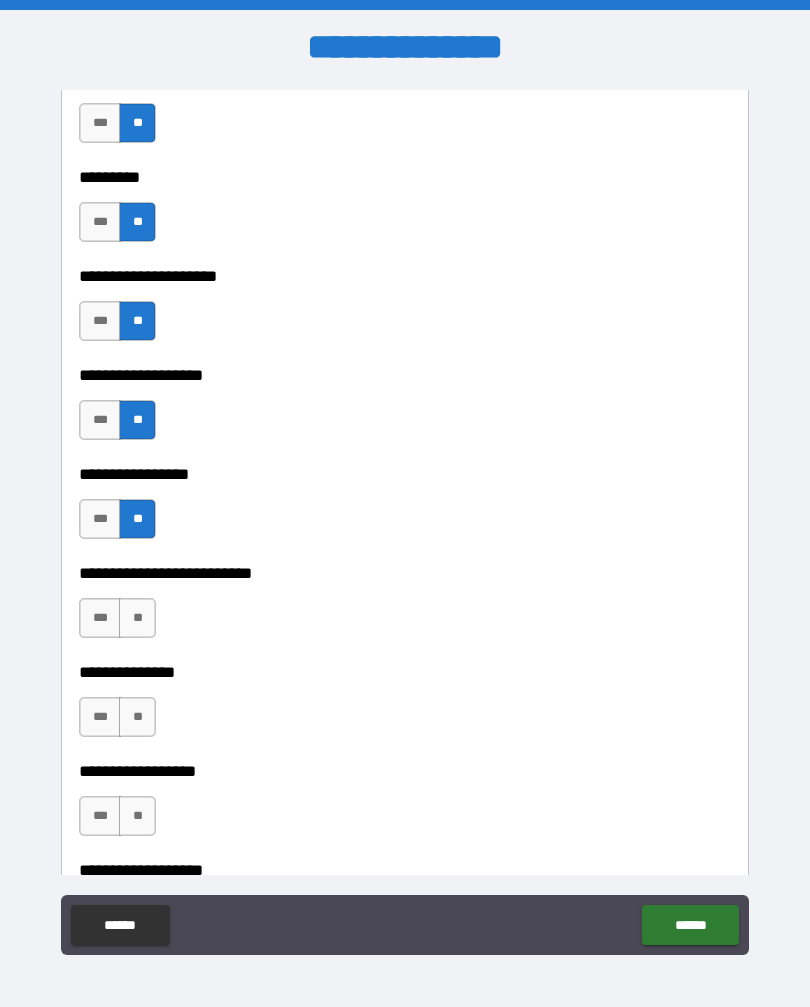 click on "**" at bounding box center (137, 618) 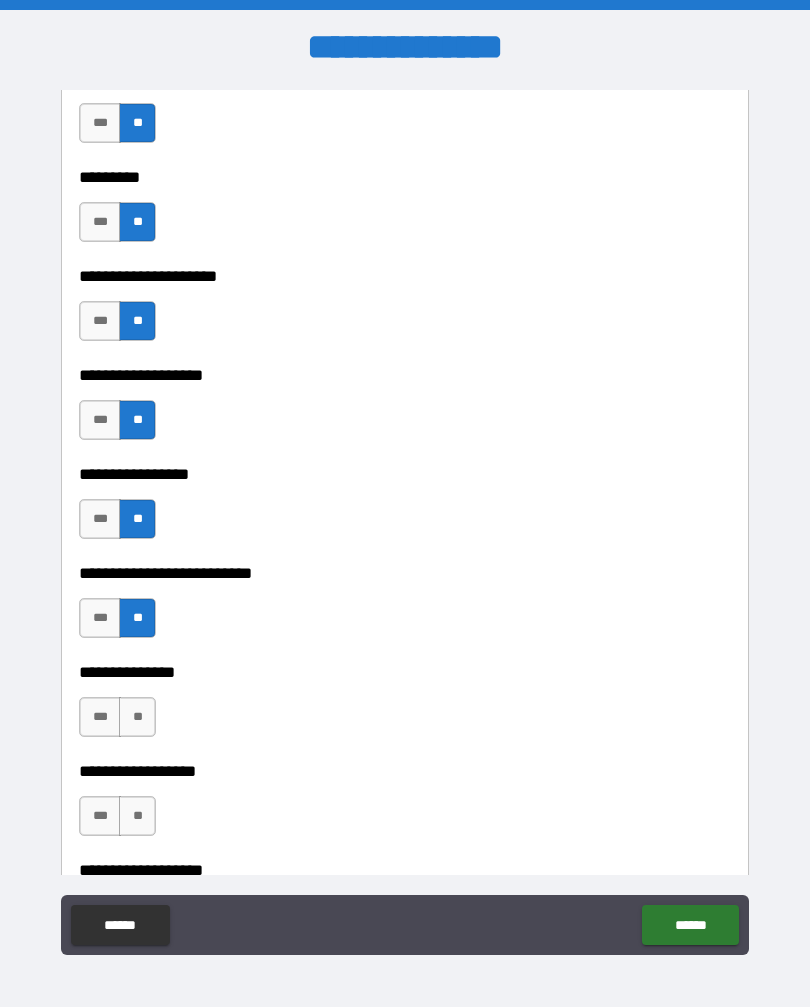 click on "**" at bounding box center [137, 717] 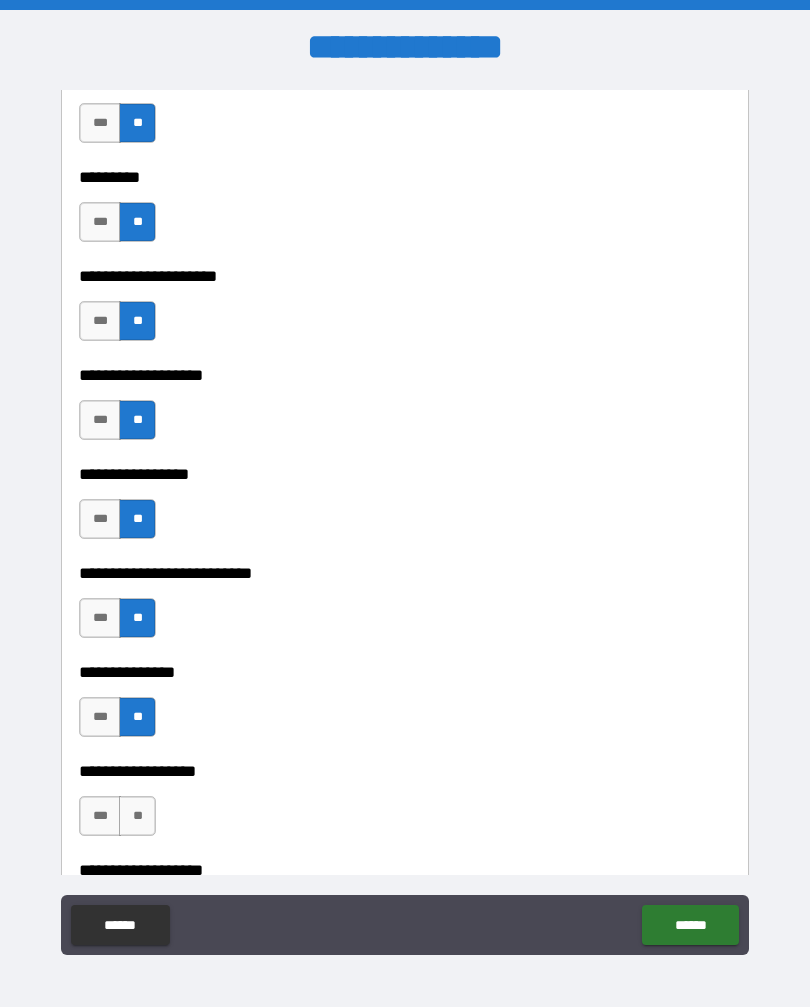 click on "**" at bounding box center [137, 816] 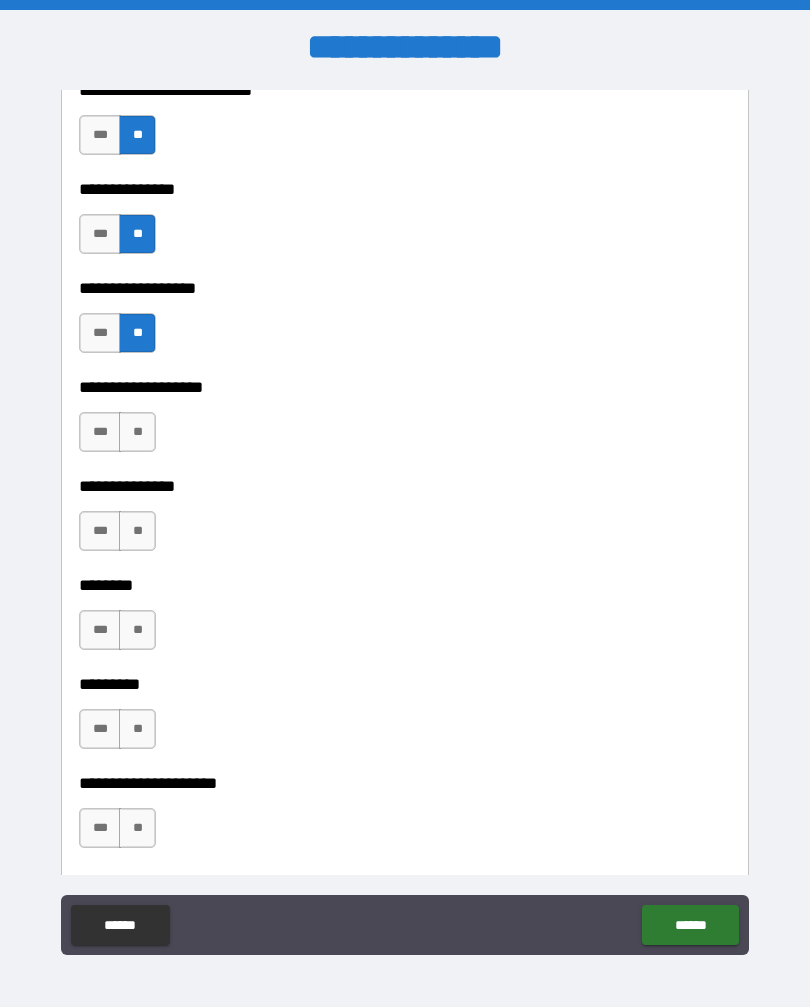 scroll, scrollTop: 5813, scrollLeft: 0, axis: vertical 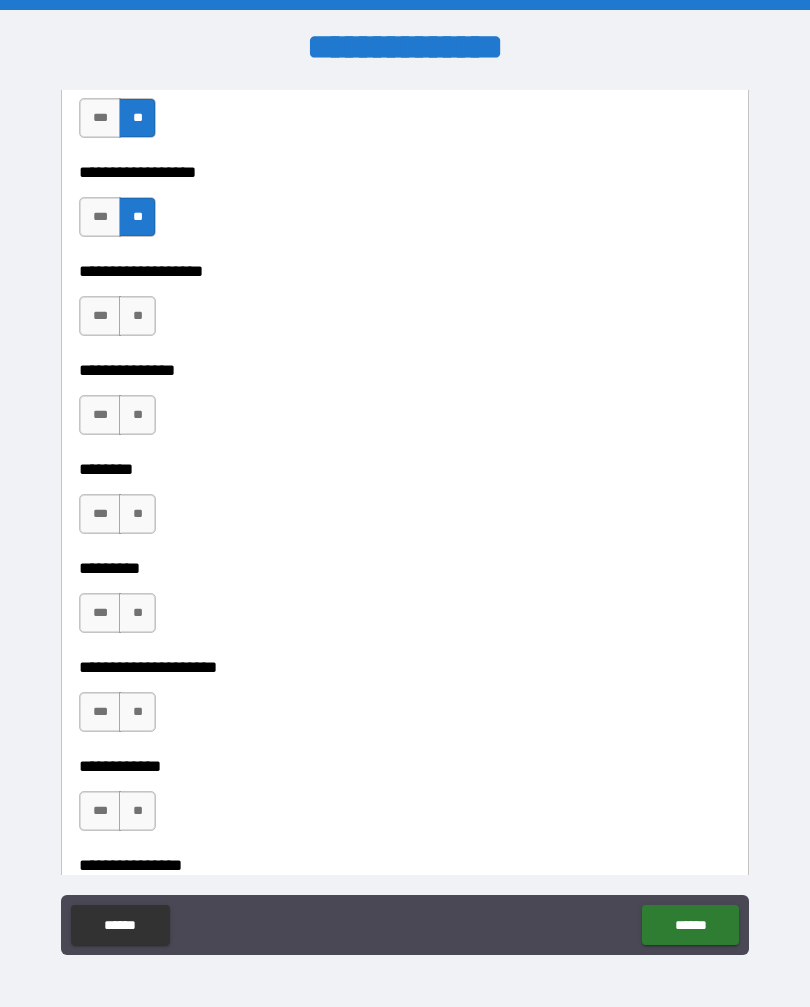 click on "**" at bounding box center [137, 316] 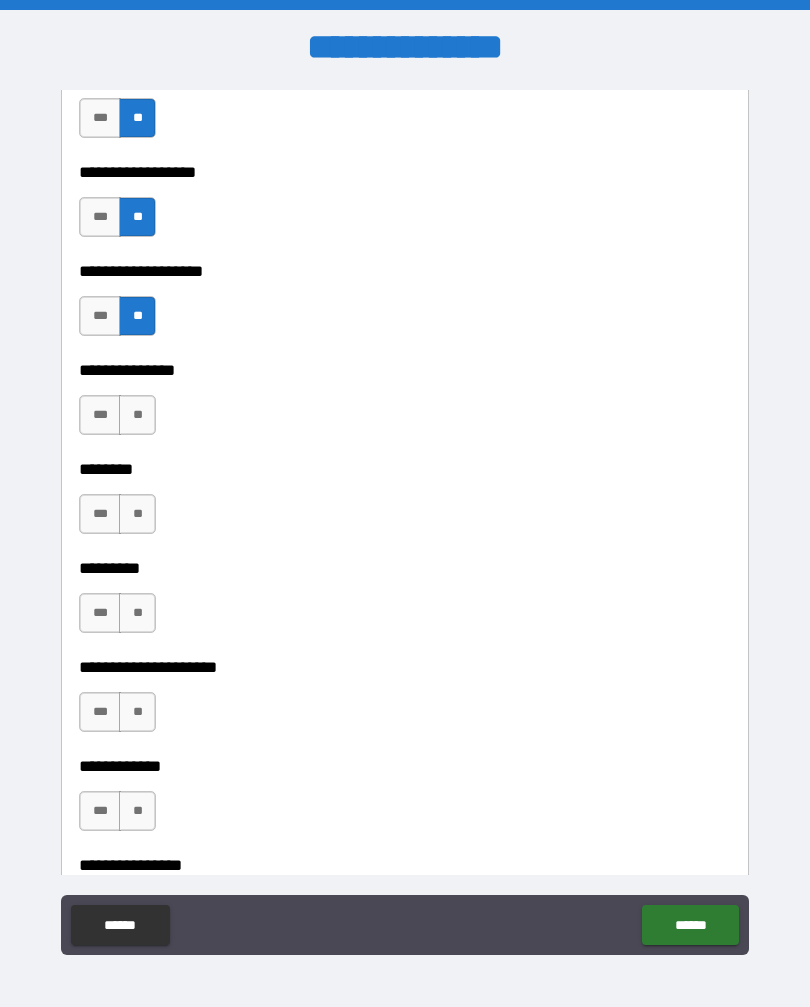 click on "**" at bounding box center (137, 415) 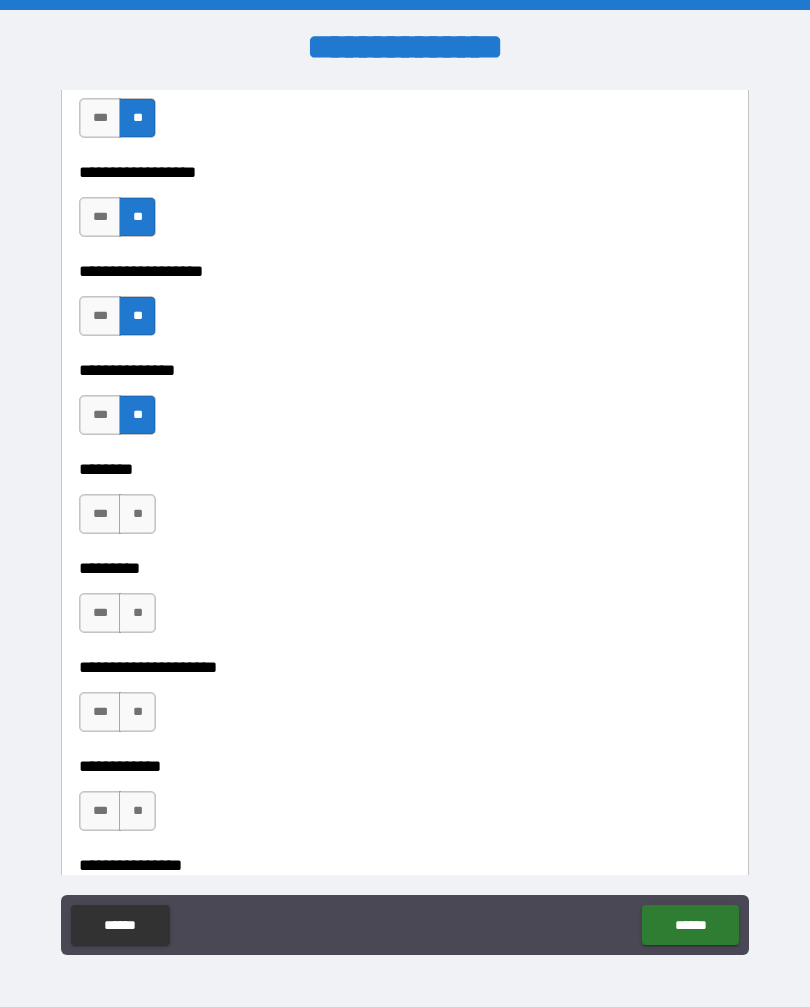 click on "**" at bounding box center (137, 514) 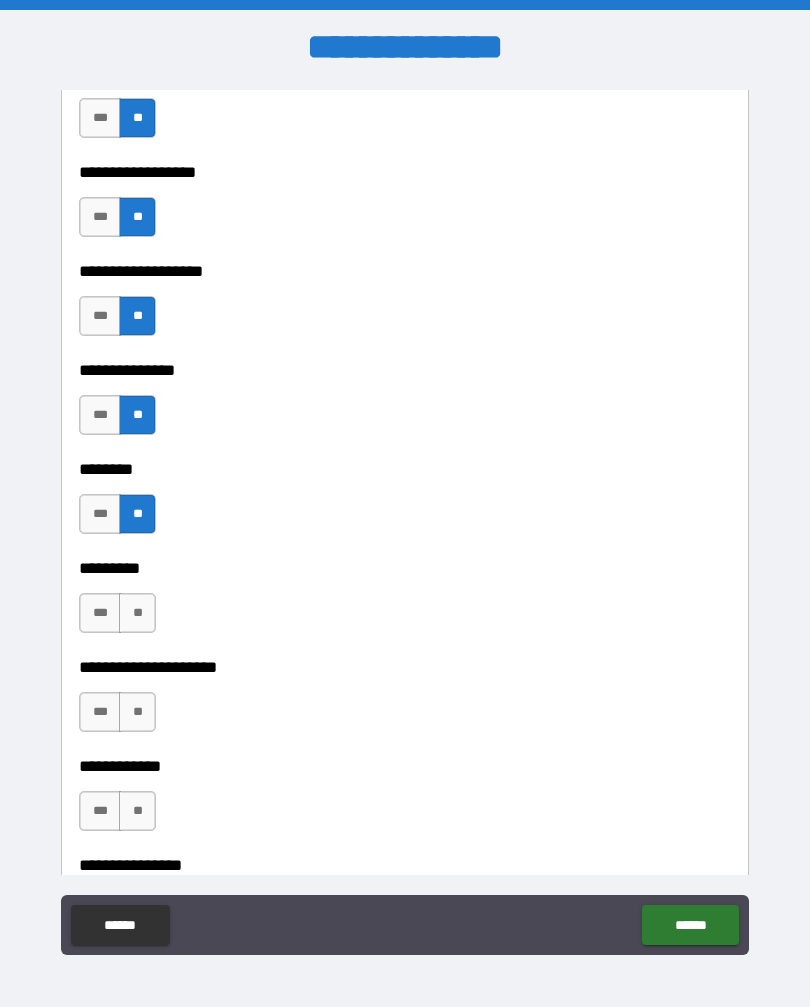 click on "*********" at bounding box center [405, 568] 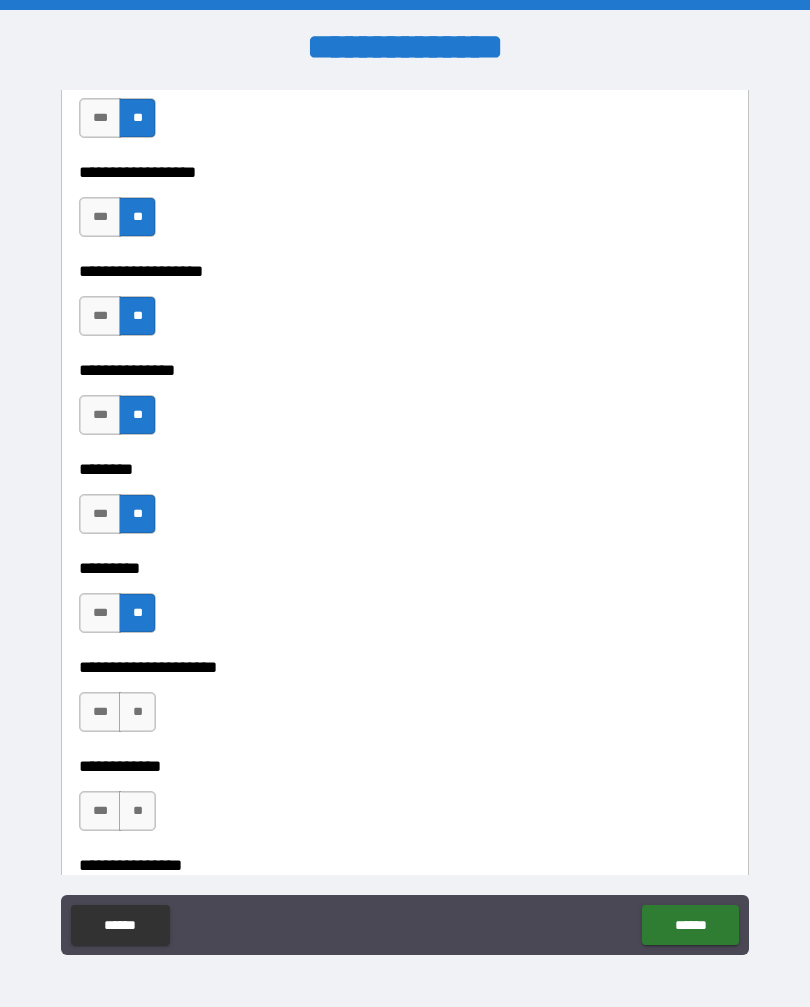 click on "**" at bounding box center [137, 712] 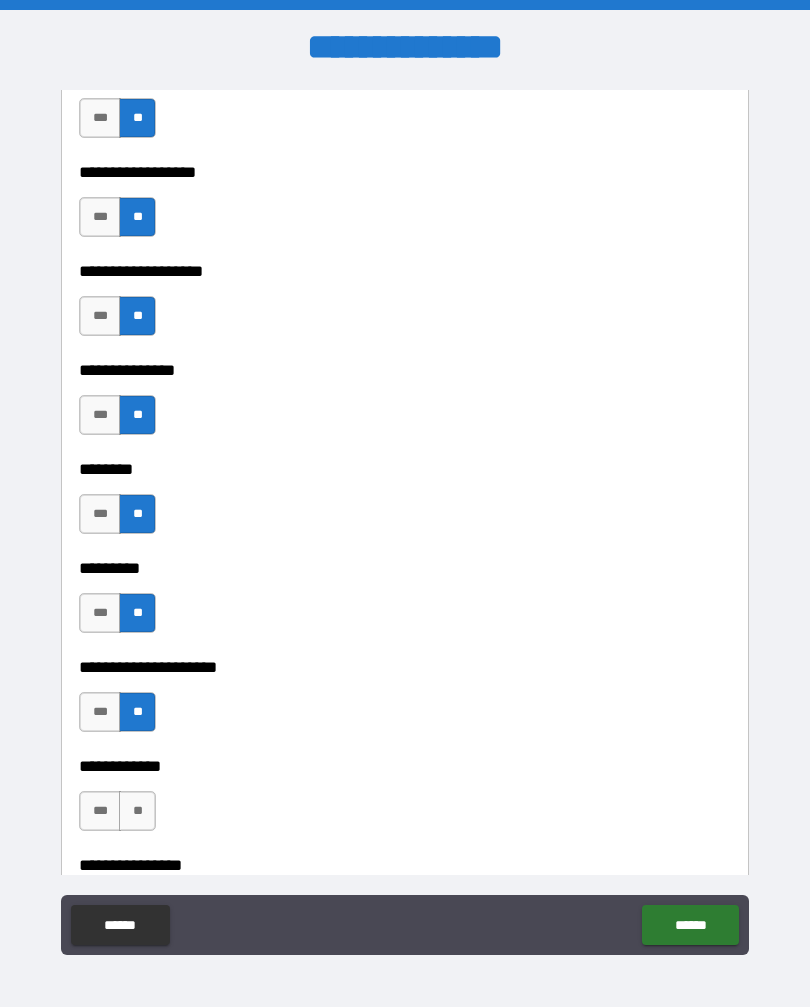 click on "**********" at bounding box center (405, 752) 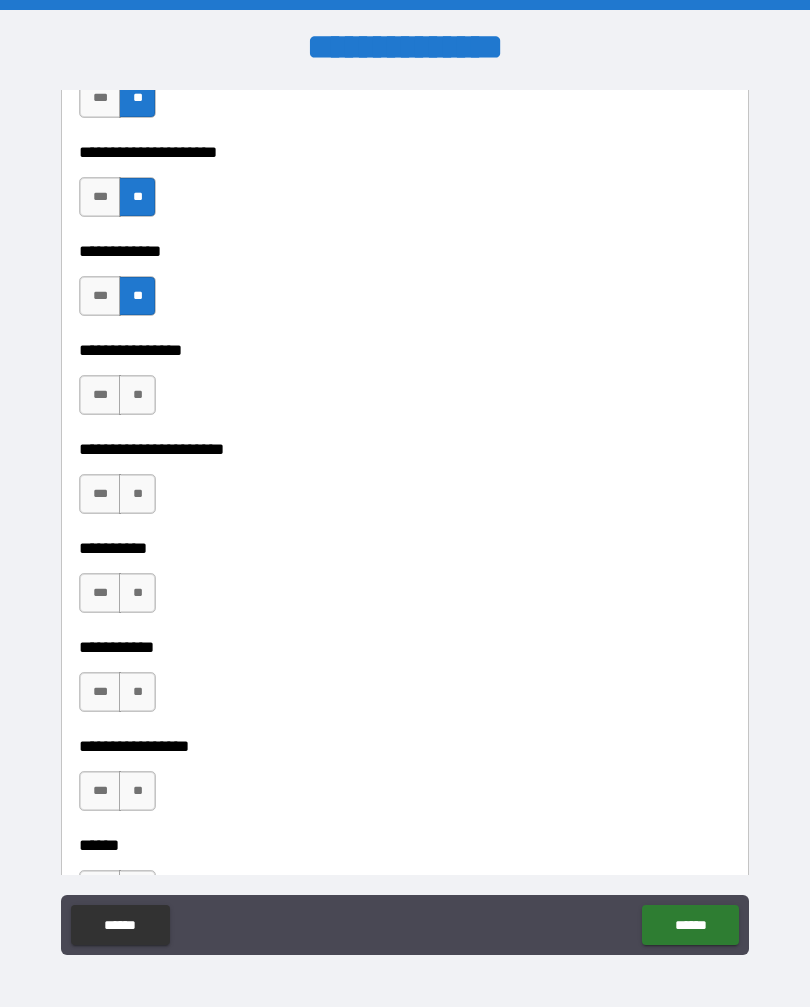 scroll, scrollTop: 6331, scrollLeft: 0, axis: vertical 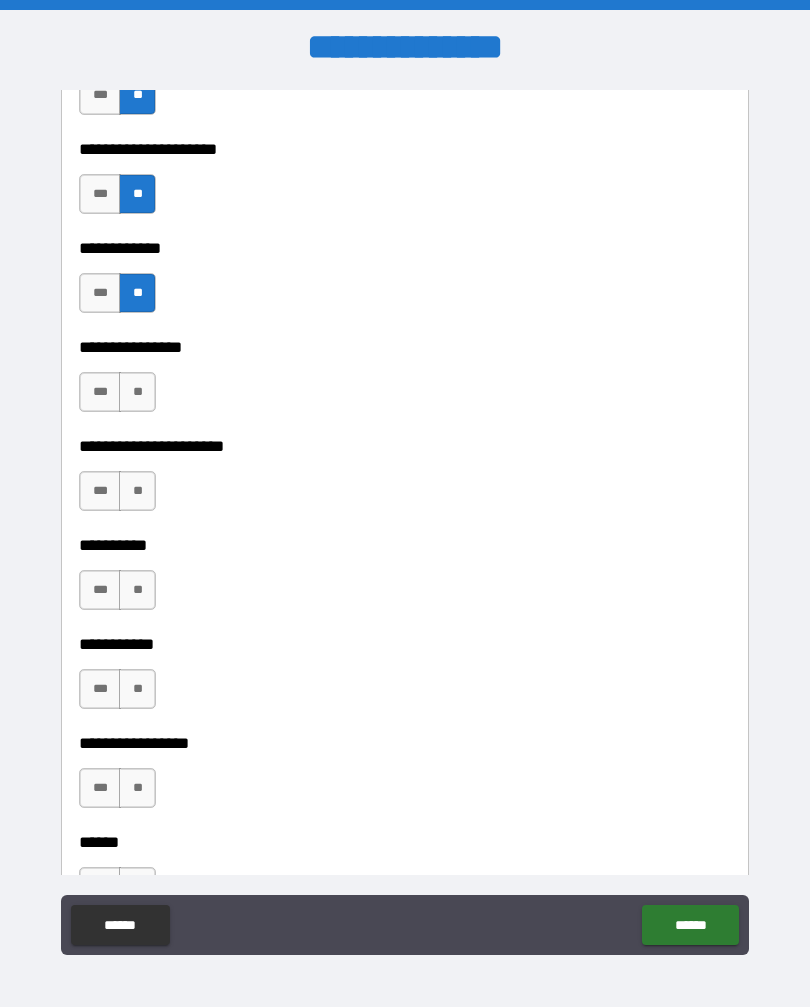 click on "**" at bounding box center [137, 392] 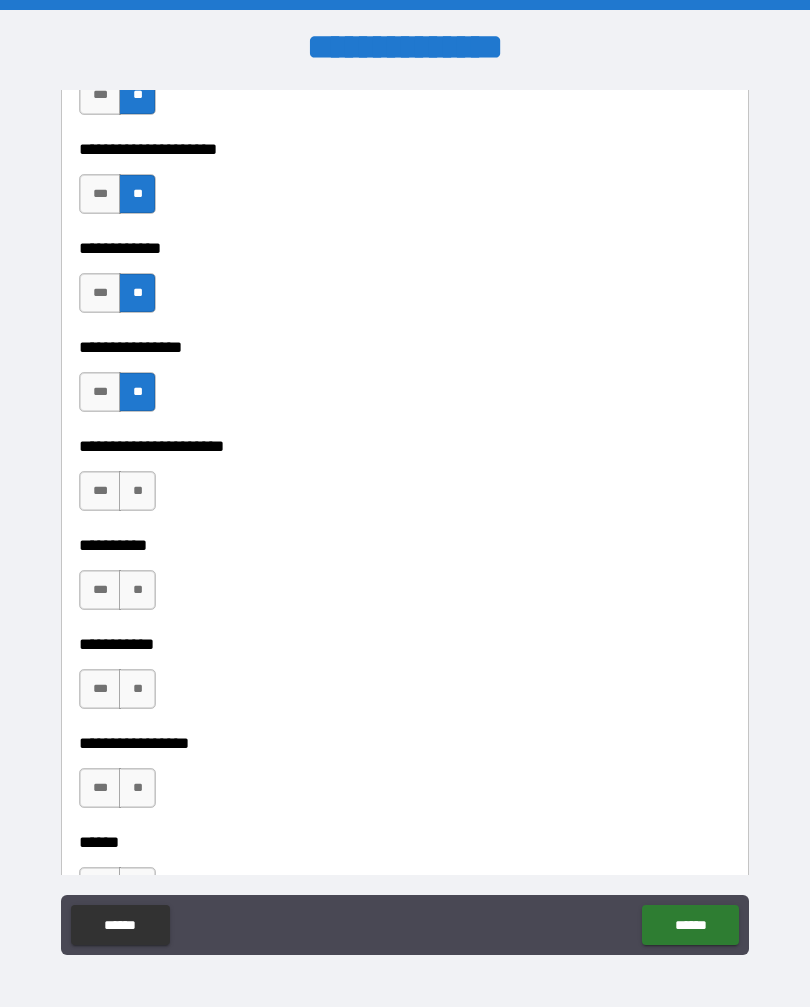 click on "**" at bounding box center (137, 491) 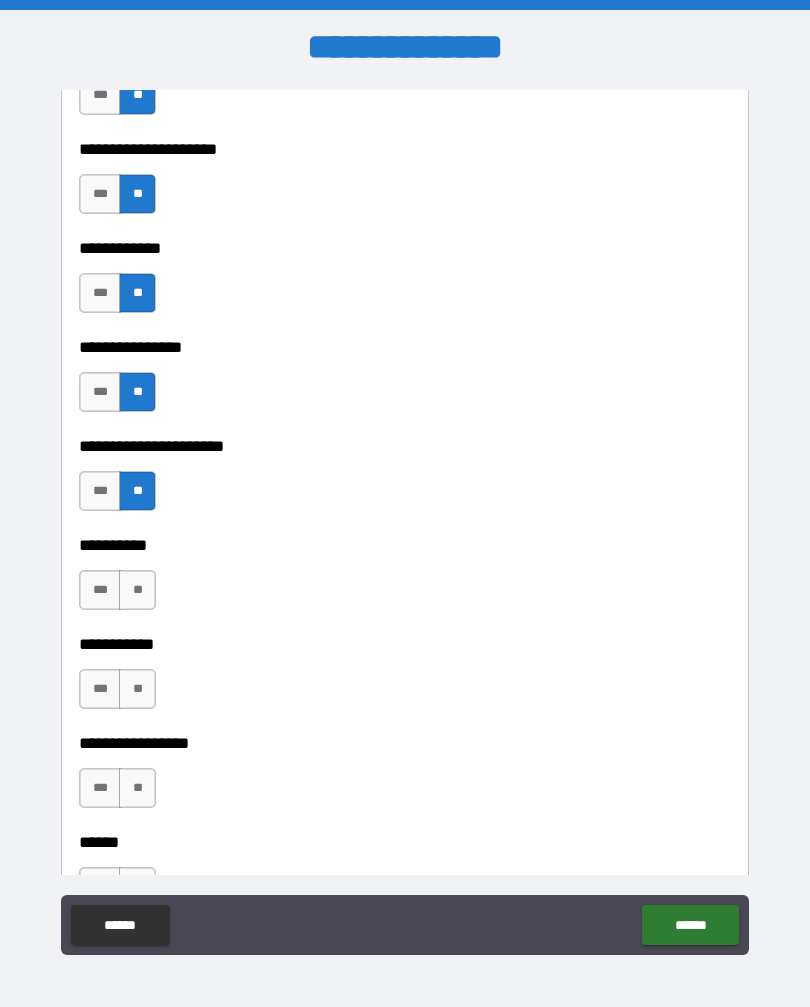 click on "**" at bounding box center (137, 590) 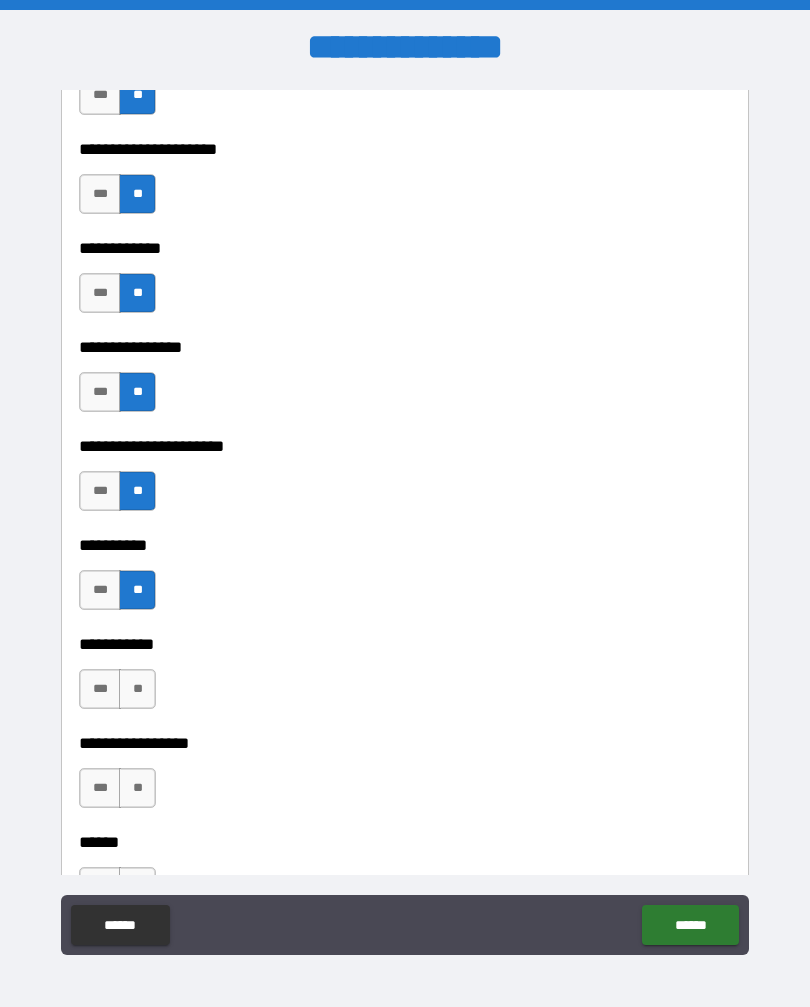 click on "**" at bounding box center (137, 689) 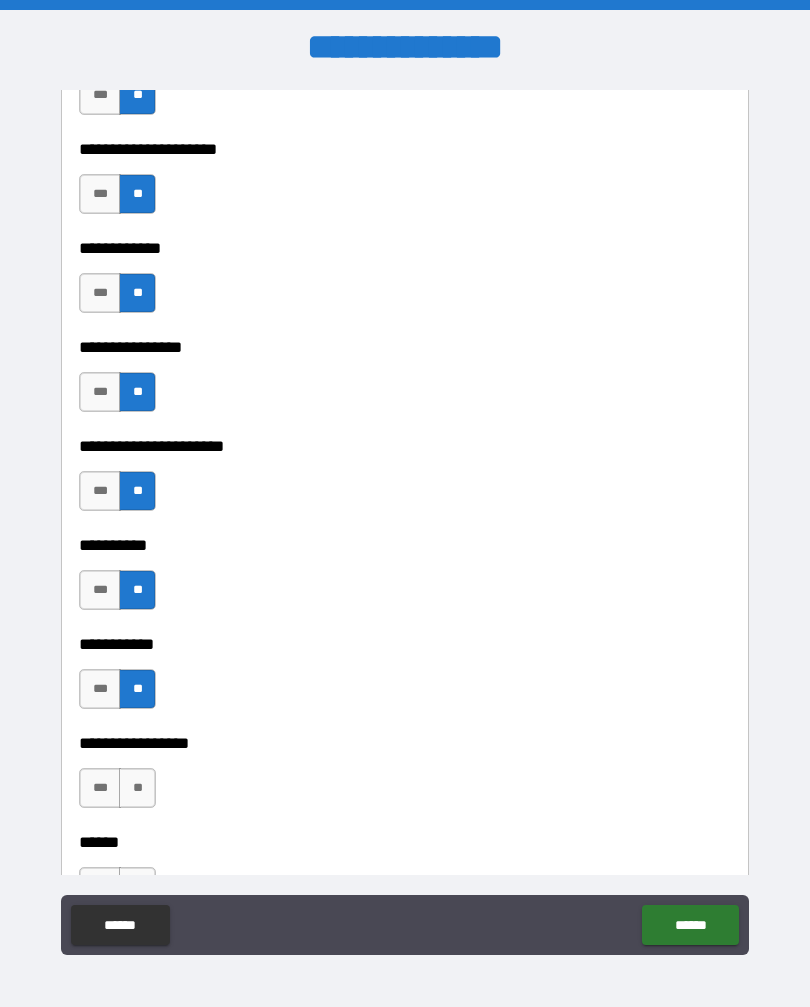 click on "**" at bounding box center [137, 788] 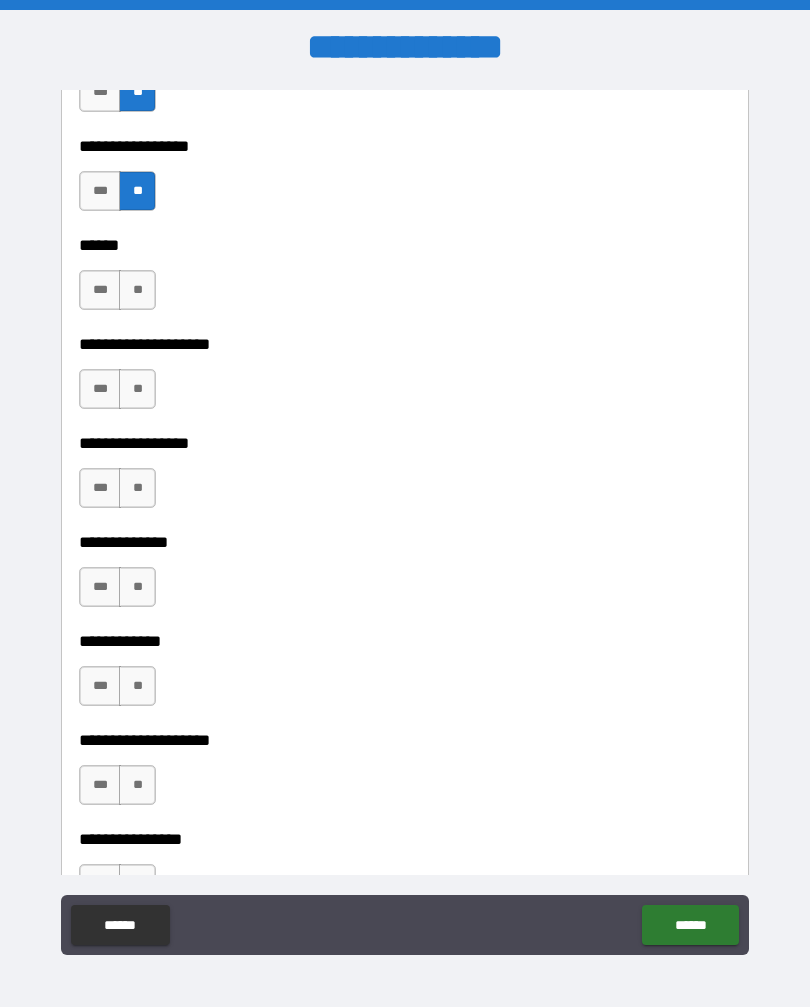 scroll, scrollTop: 6933, scrollLeft: 0, axis: vertical 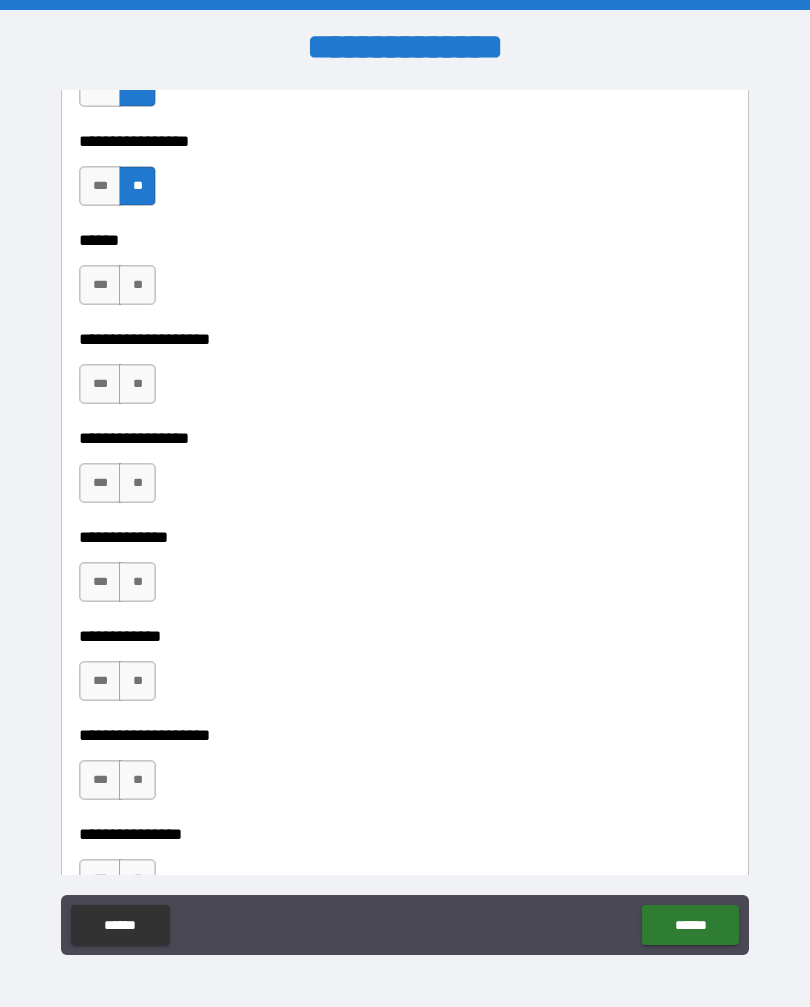 click on "**" at bounding box center (137, 285) 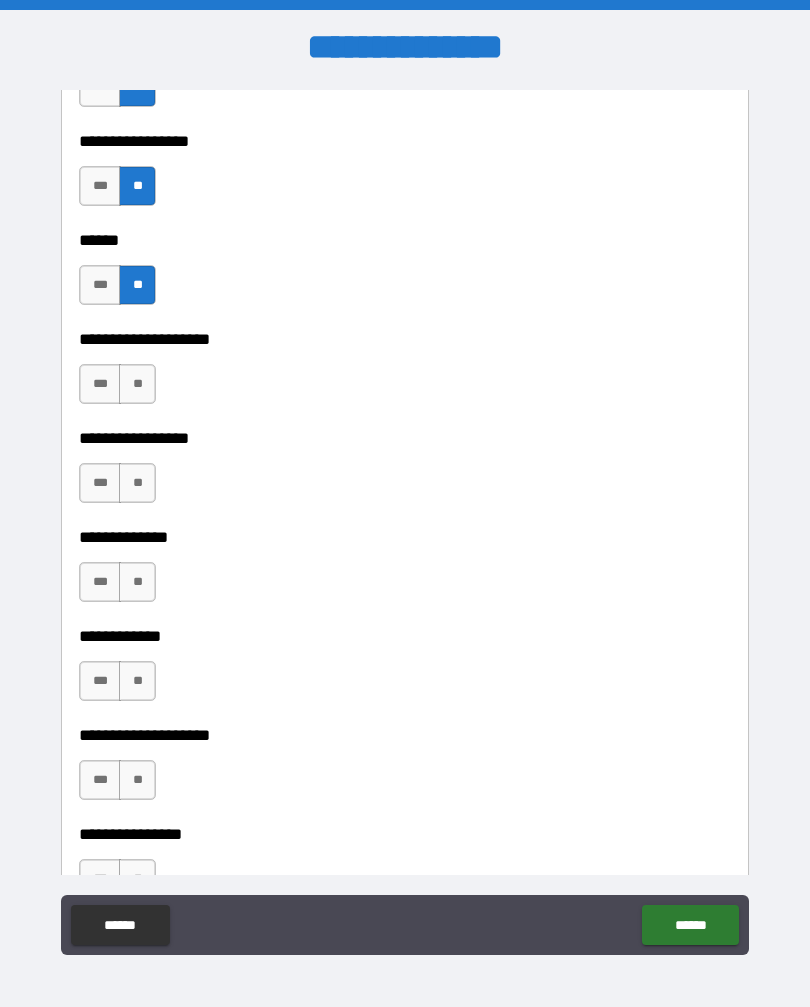 click on "**" at bounding box center [137, 384] 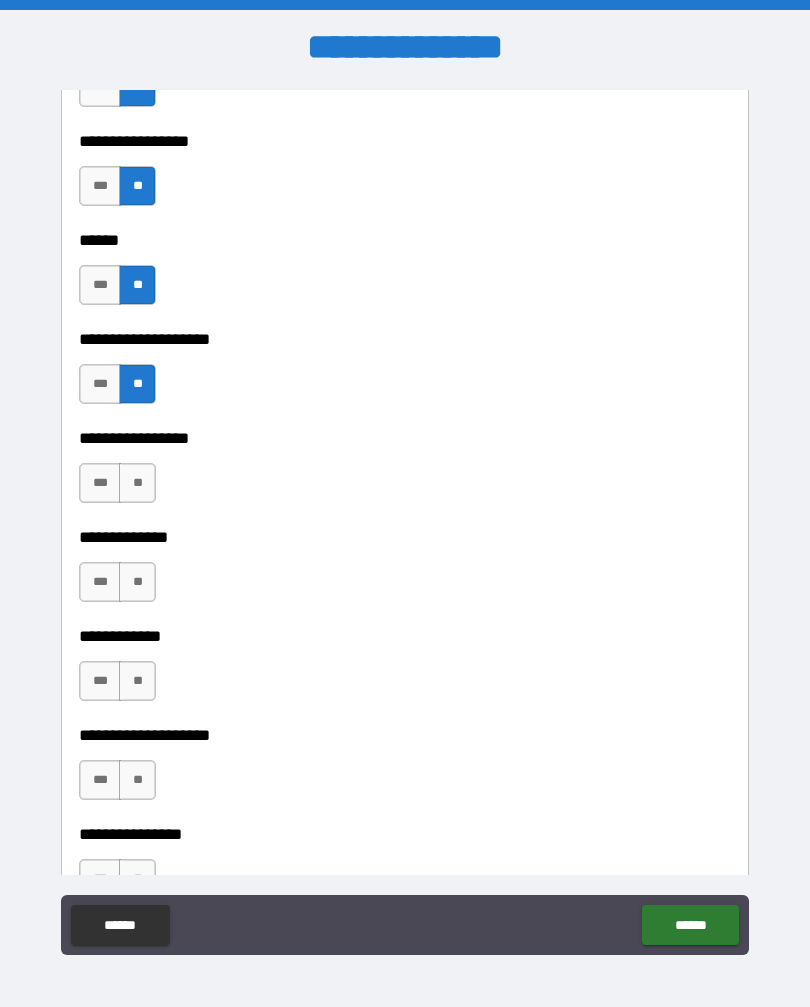 click on "**" at bounding box center (137, 483) 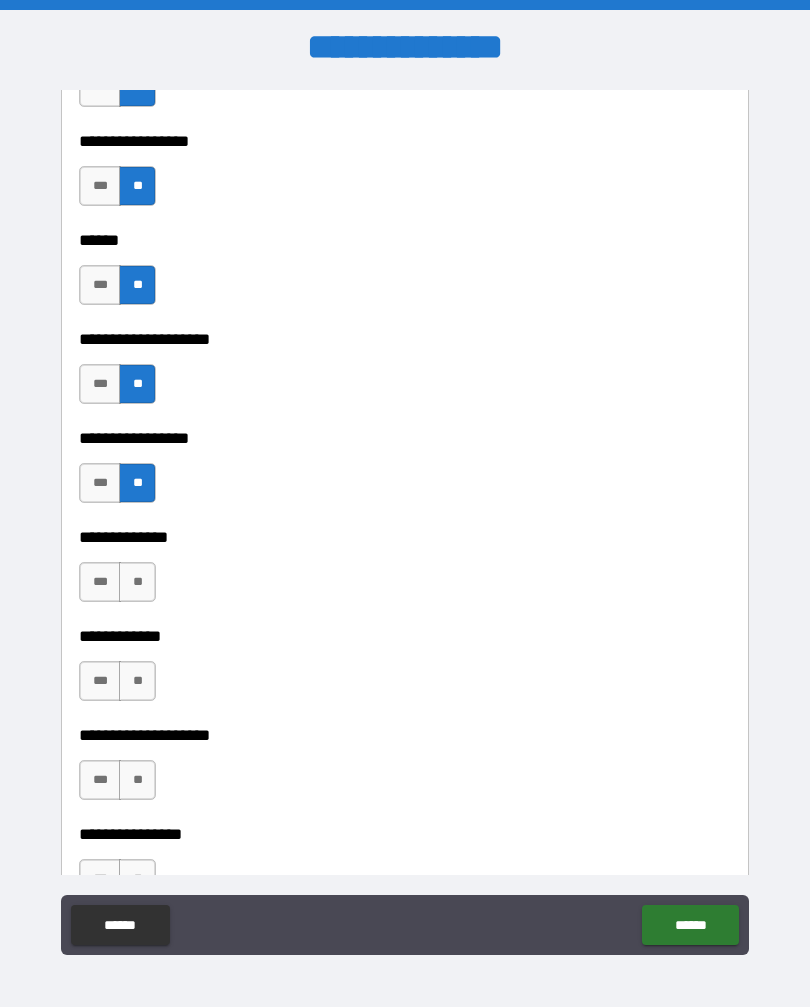 click on "**" at bounding box center (137, 582) 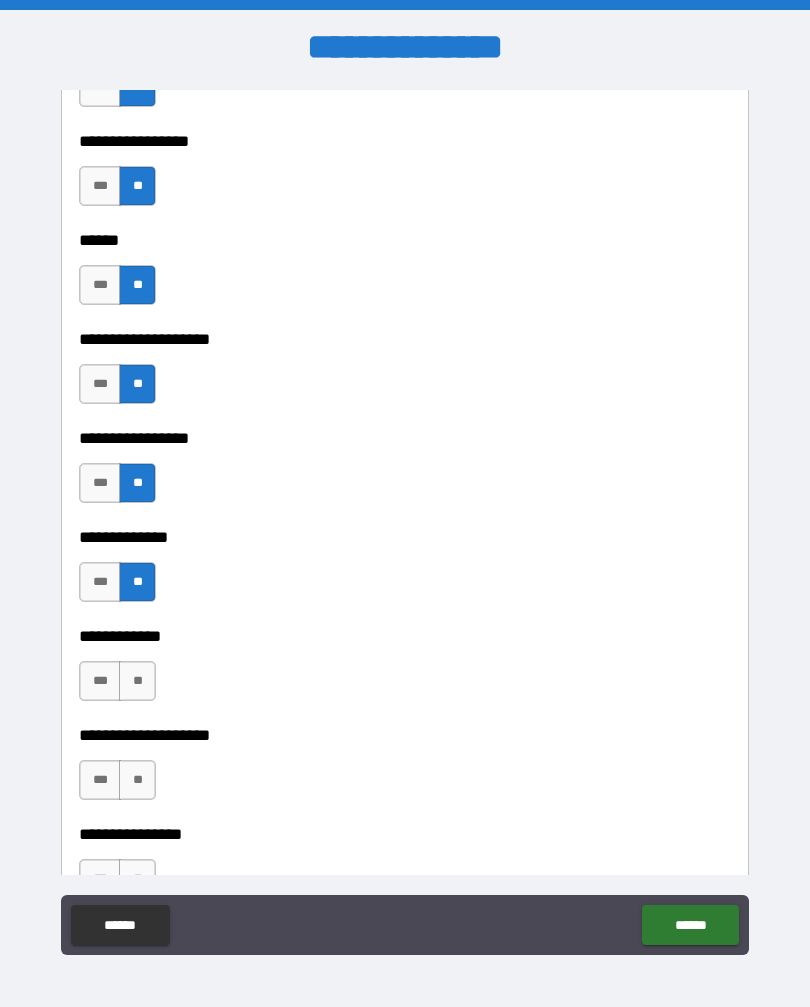 click on "**" at bounding box center [137, 681] 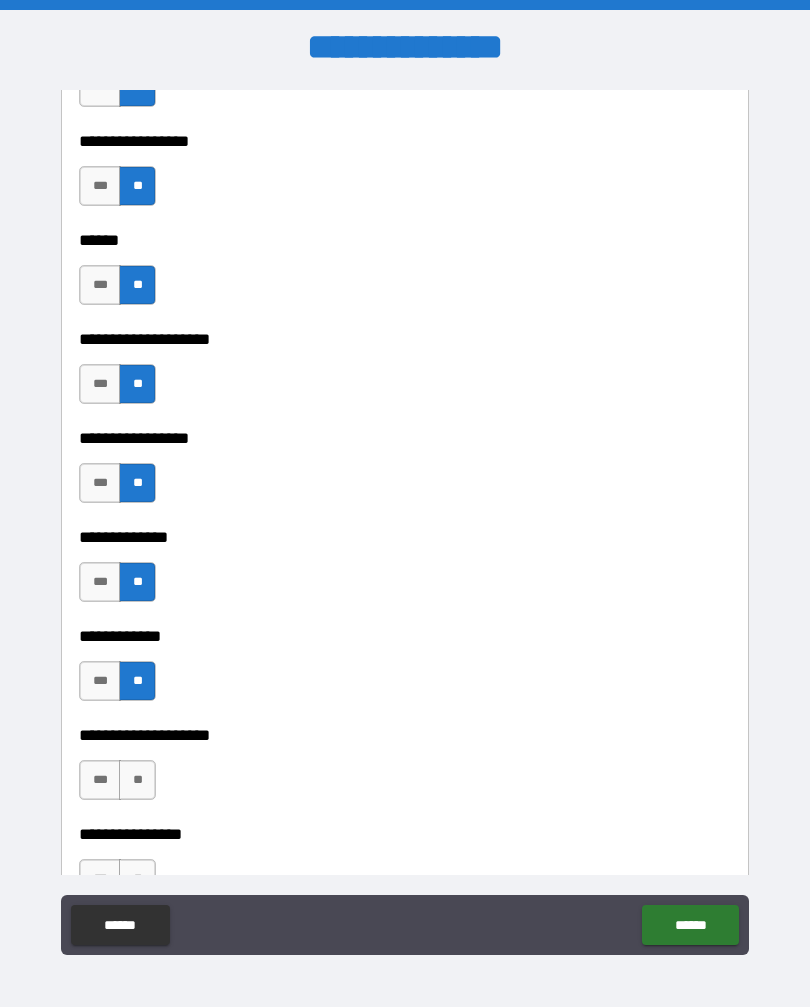 click on "**" at bounding box center [137, 780] 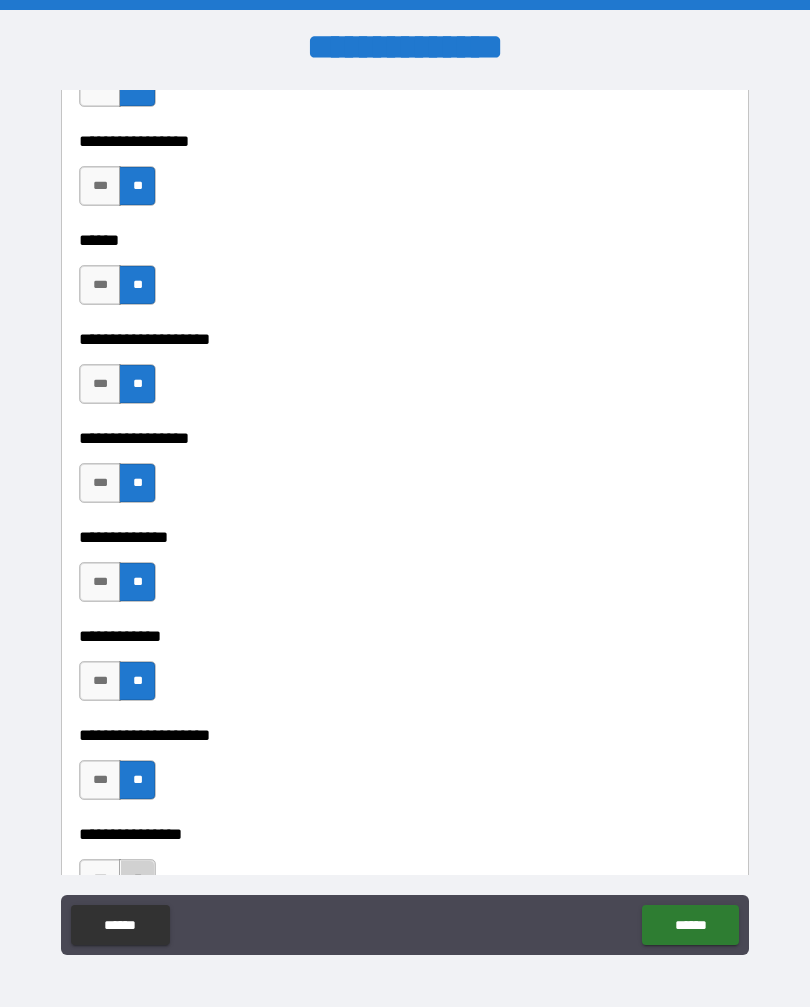 click on "**" at bounding box center [137, 879] 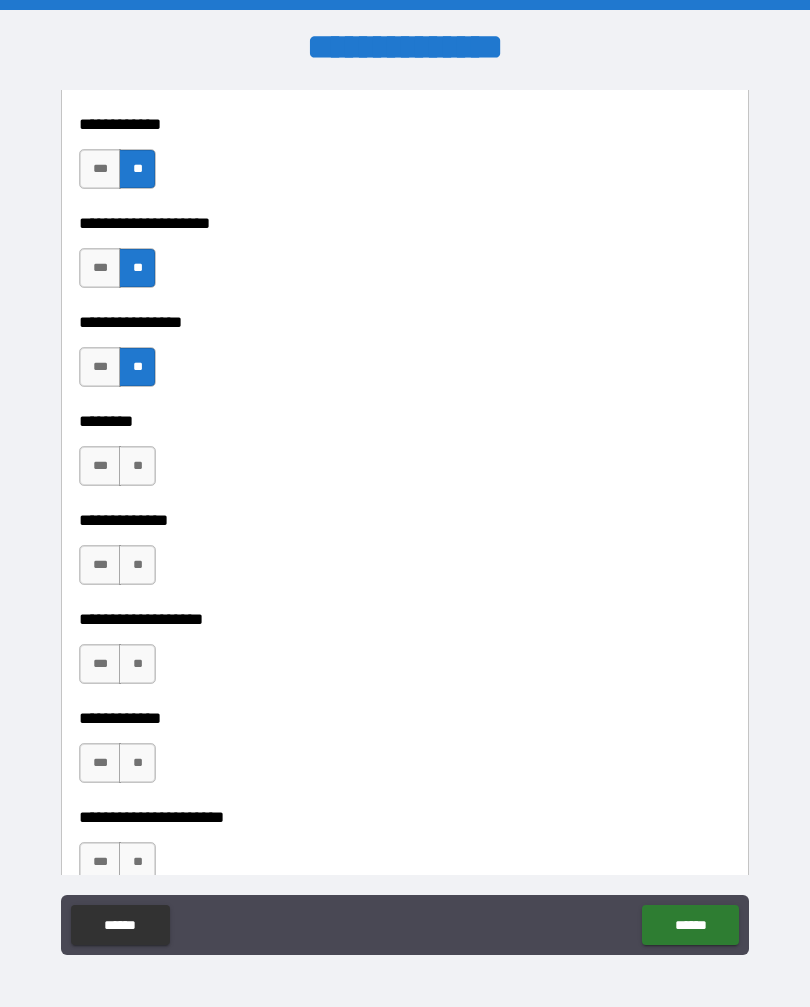 scroll, scrollTop: 7705, scrollLeft: 0, axis: vertical 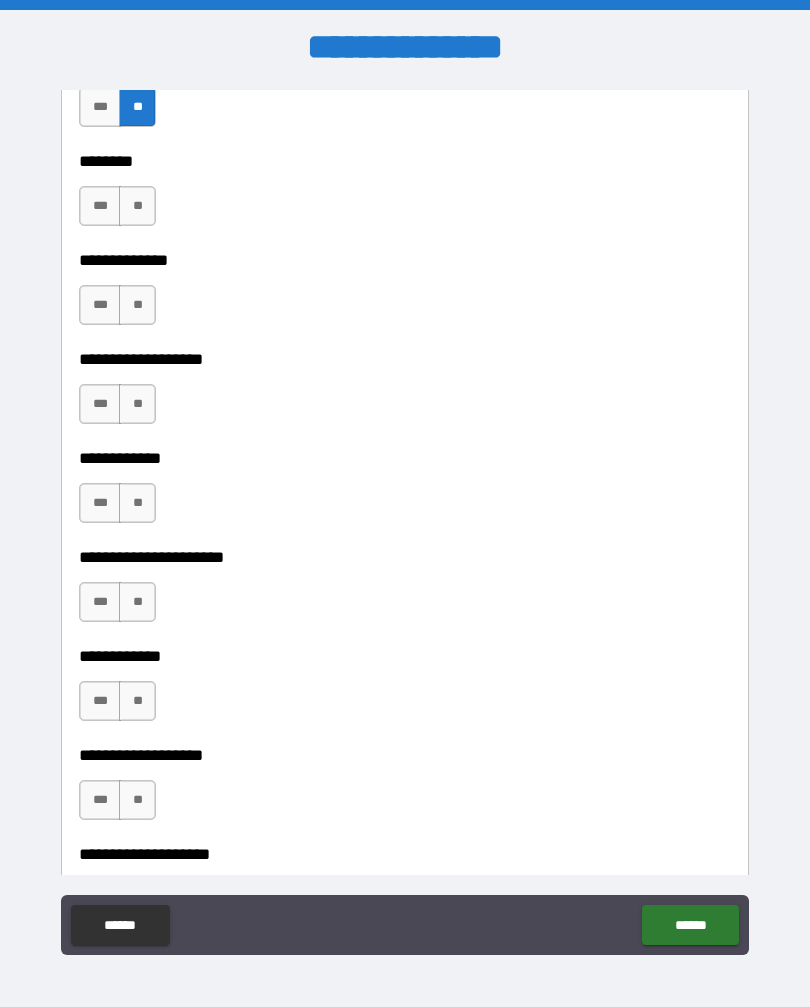 click on "**" at bounding box center [137, 206] 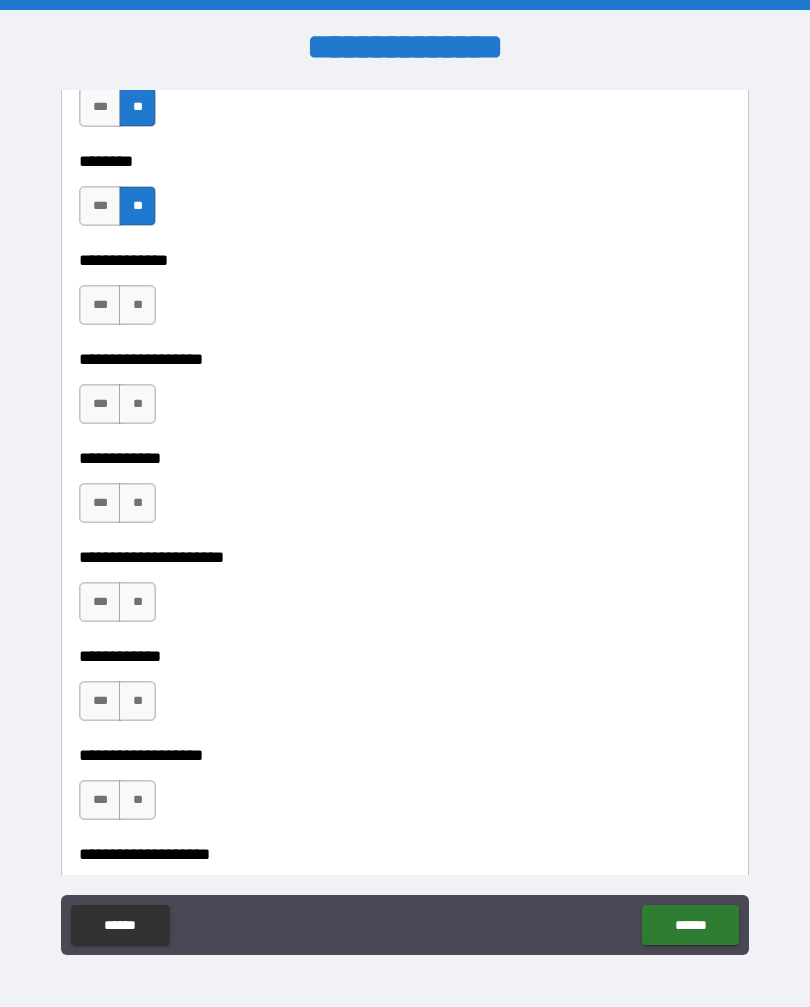 click on "**" at bounding box center [137, 305] 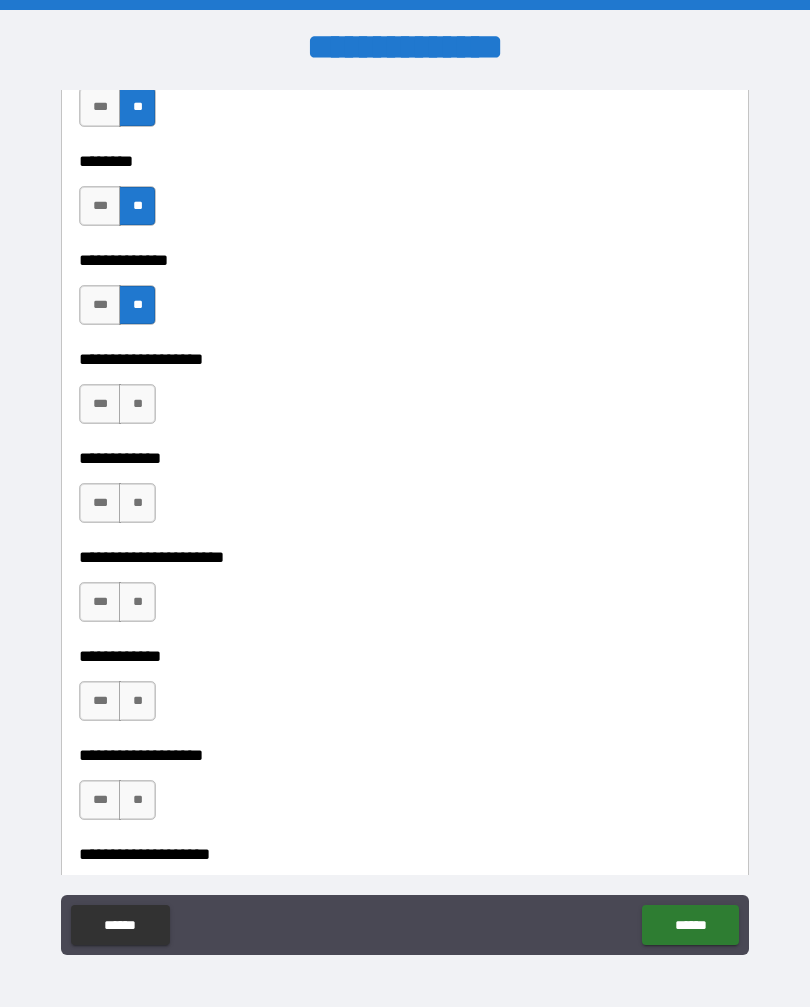 click on "**" at bounding box center [137, 404] 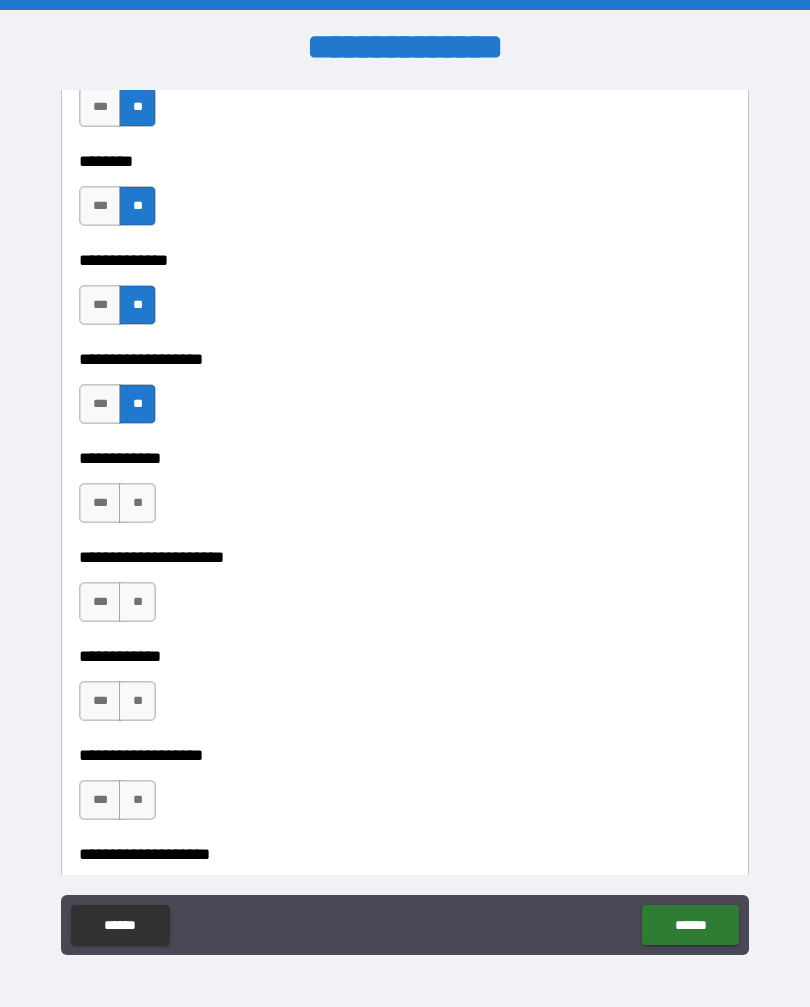 click on "**" at bounding box center (137, 503) 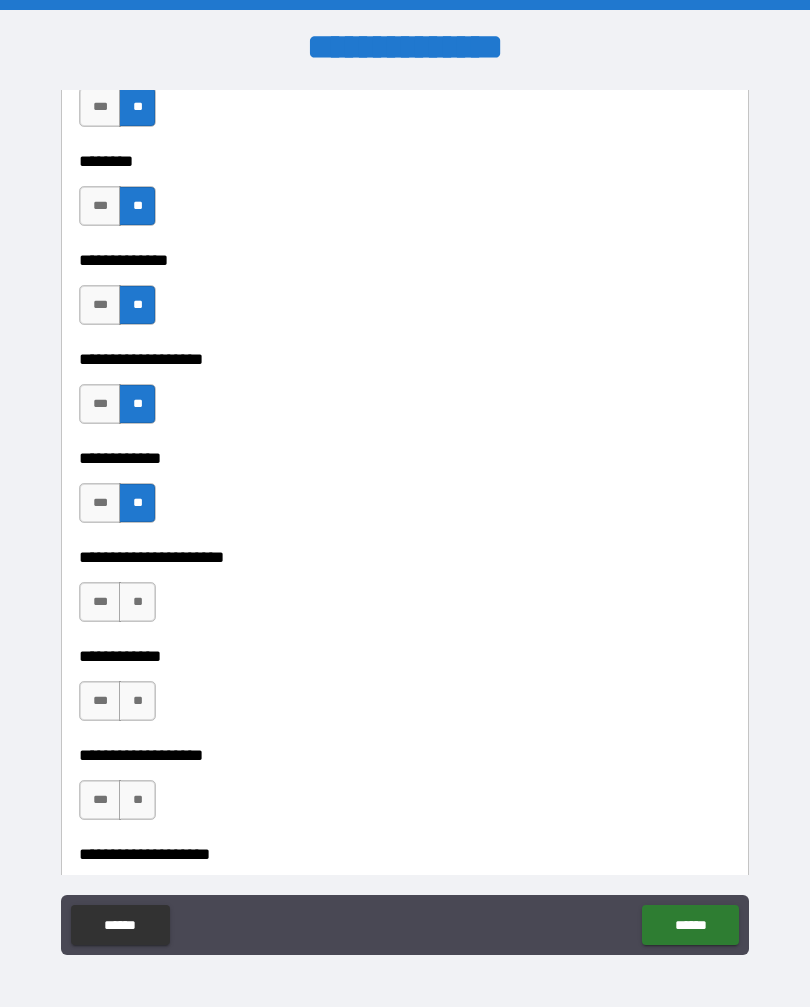 click on "**" at bounding box center (137, 602) 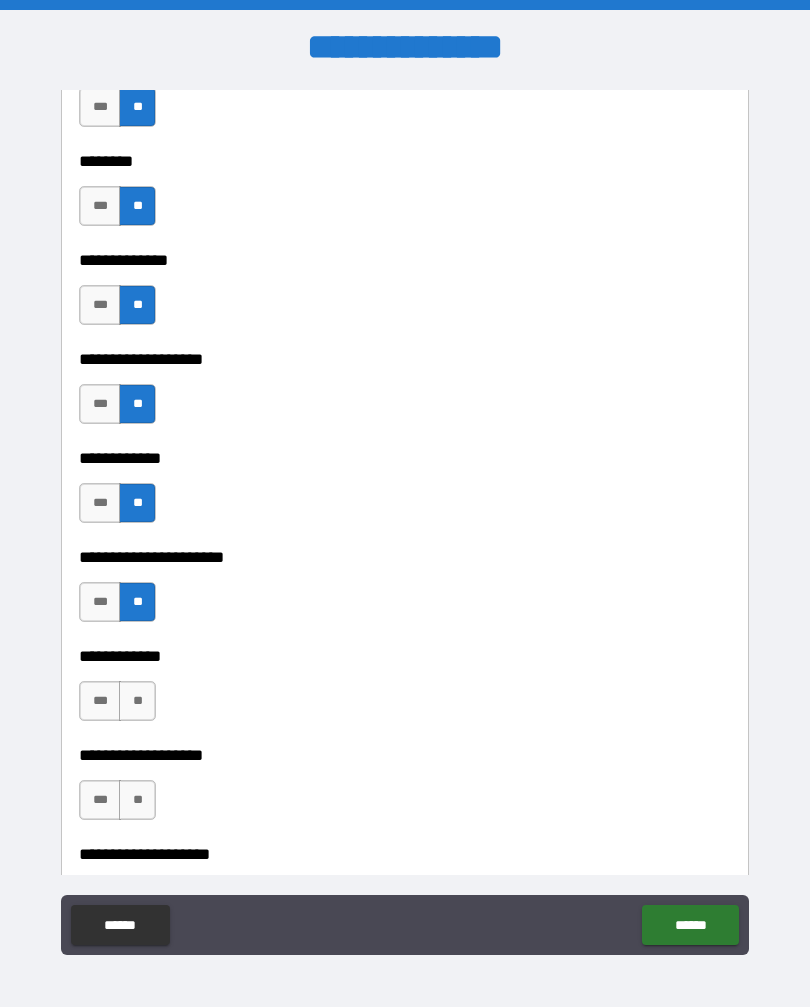 click on "**" at bounding box center (137, 701) 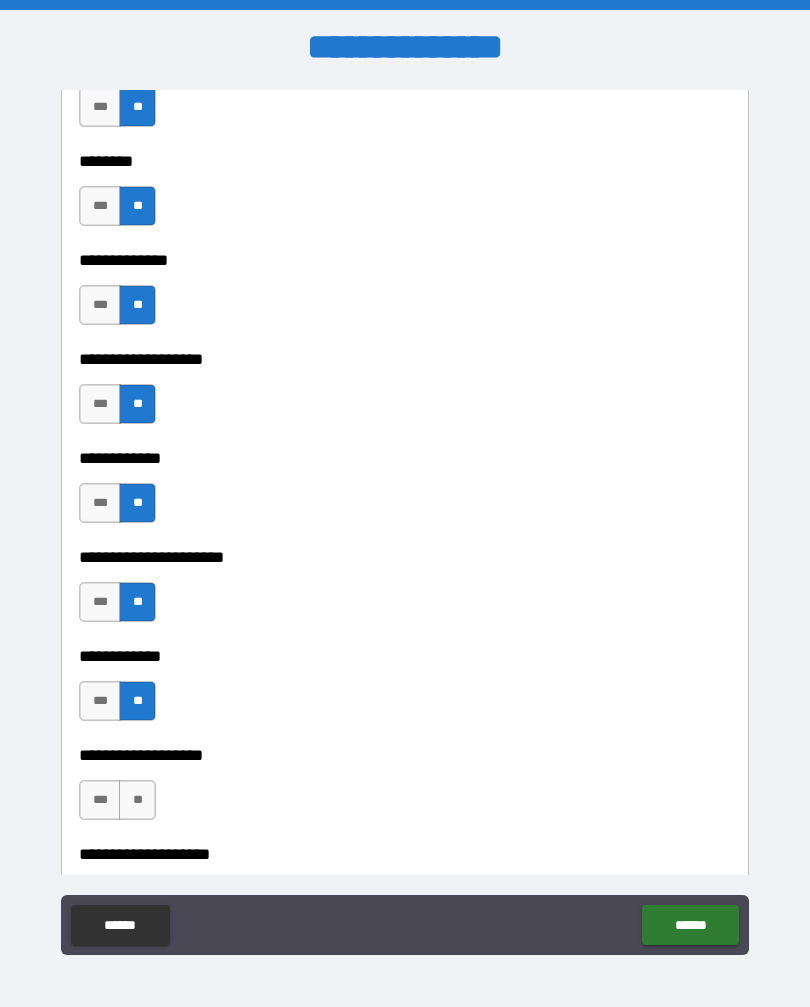 click on "**" at bounding box center [137, 800] 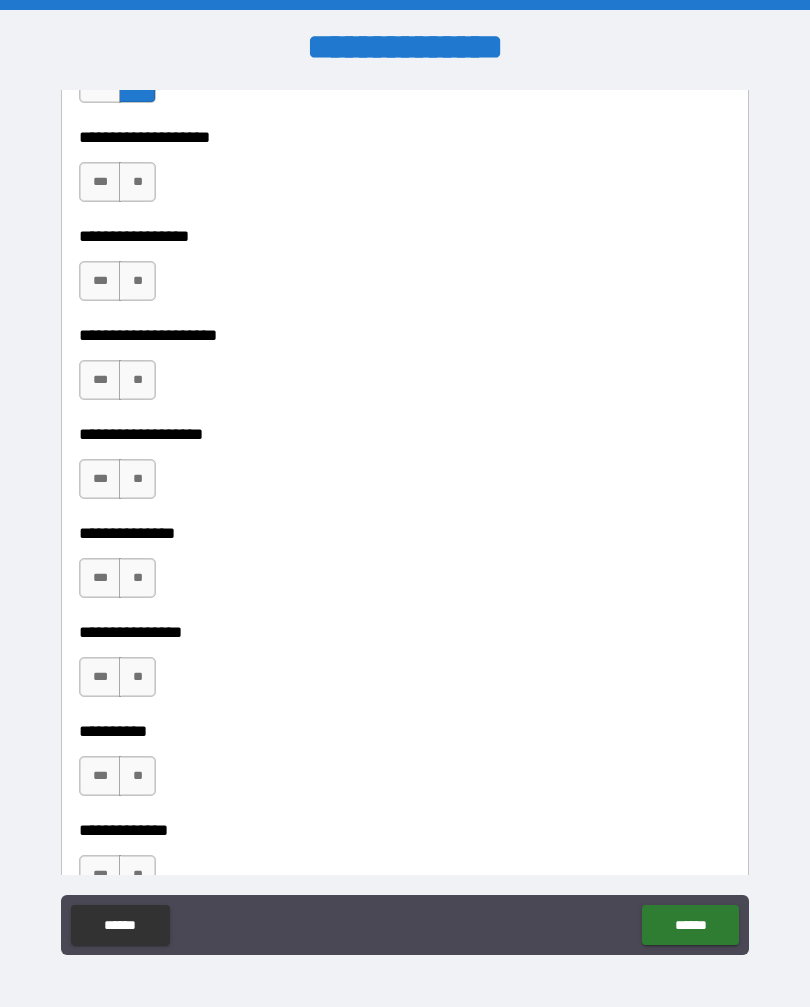 scroll, scrollTop: 8421, scrollLeft: 0, axis: vertical 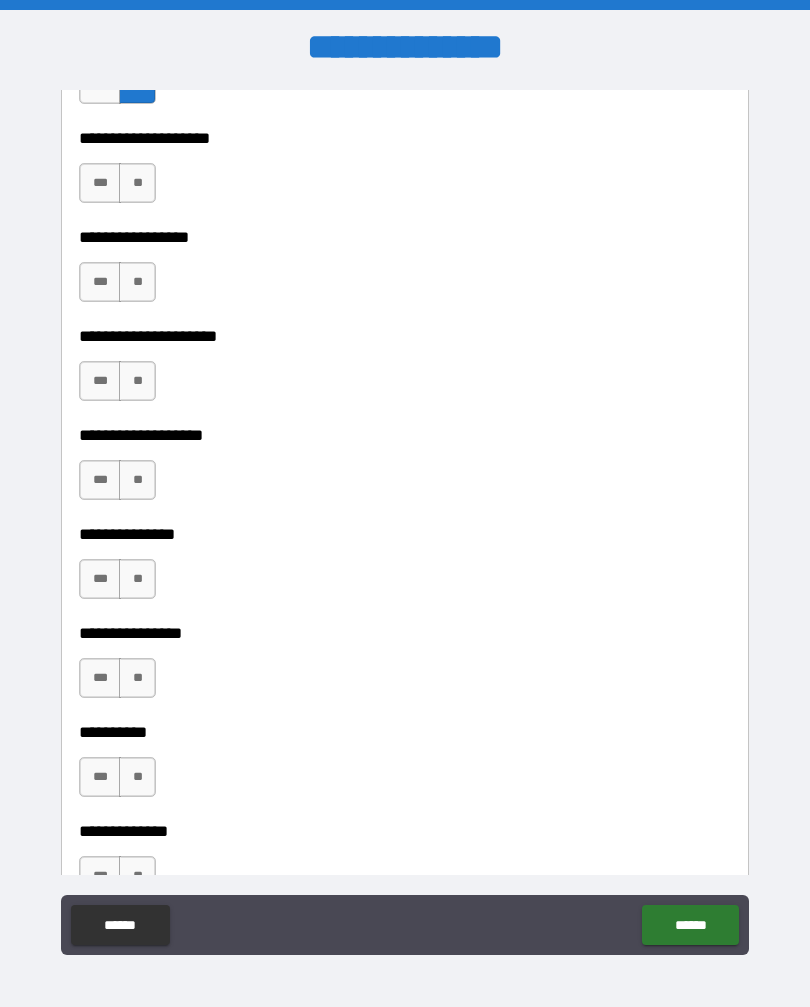 click on "**" at bounding box center [137, 183] 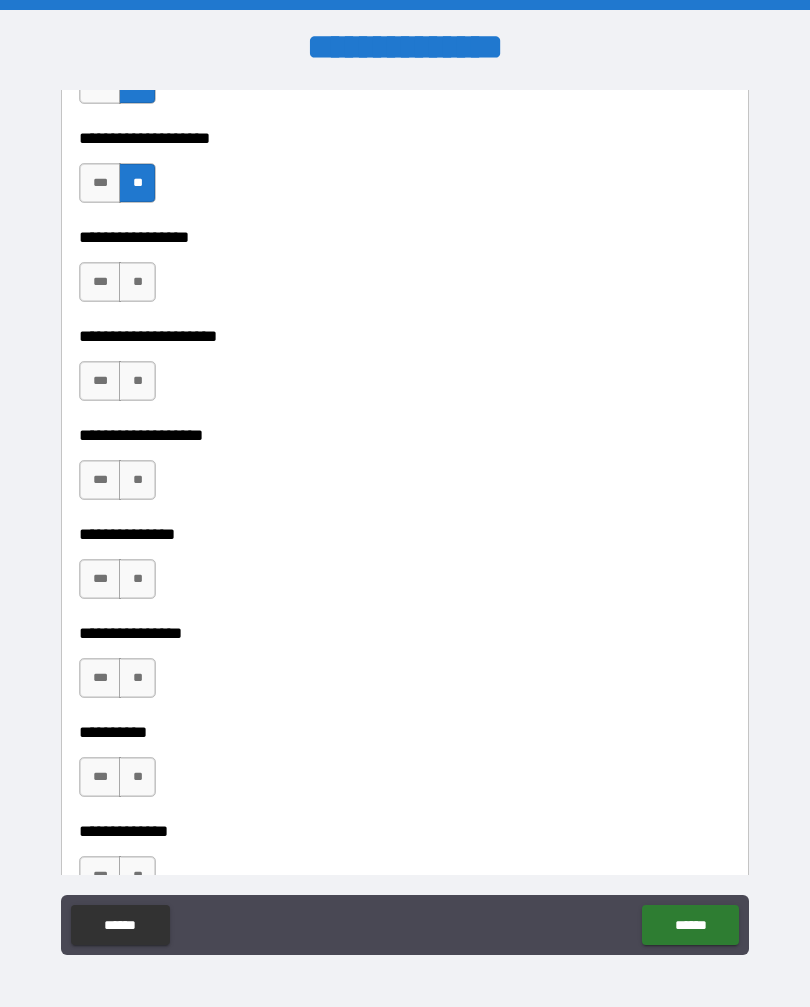 click on "**" at bounding box center [137, 282] 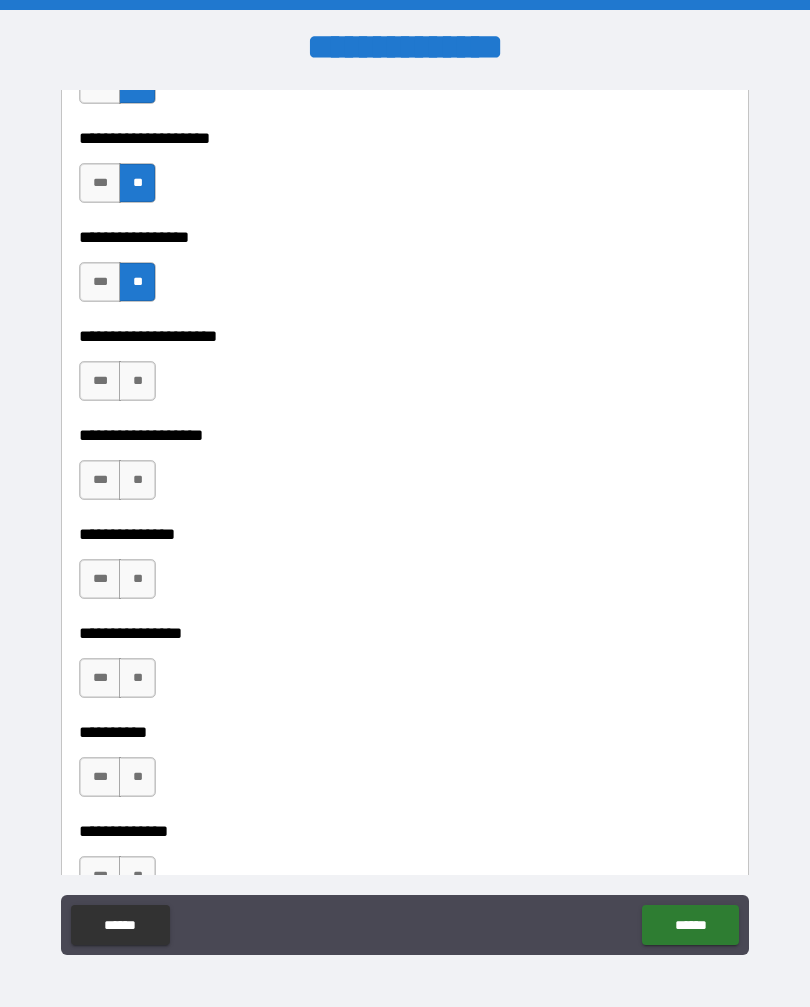 click on "**" at bounding box center (137, 381) 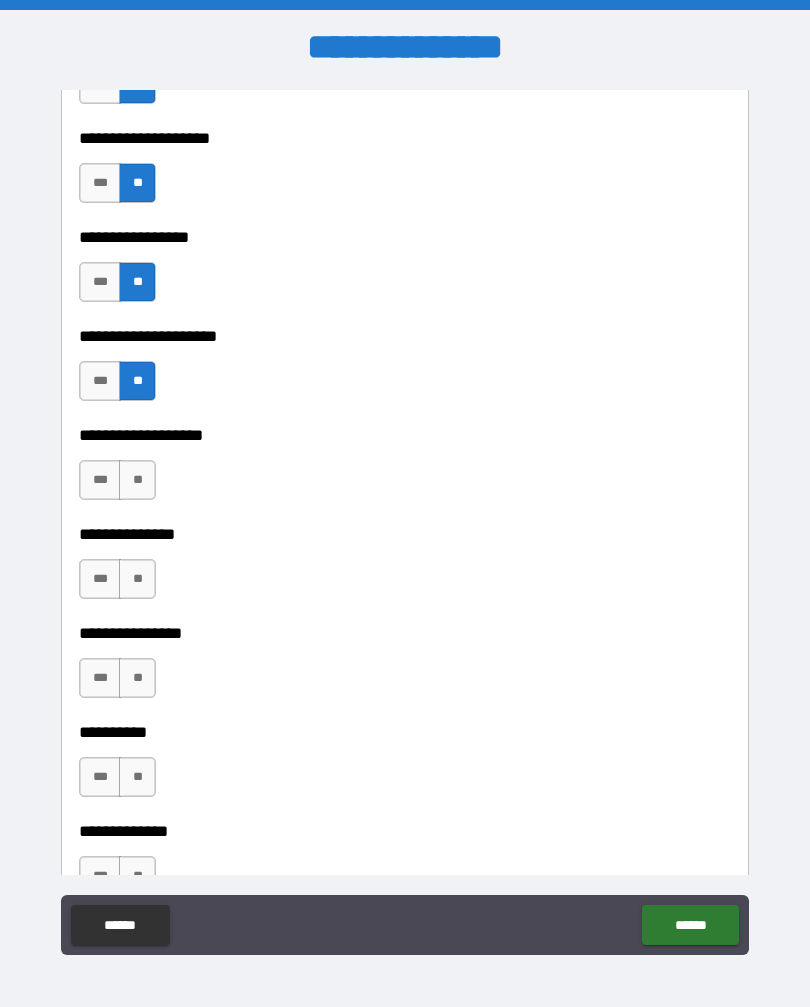 click on "**" at bounding box center [137, 480] 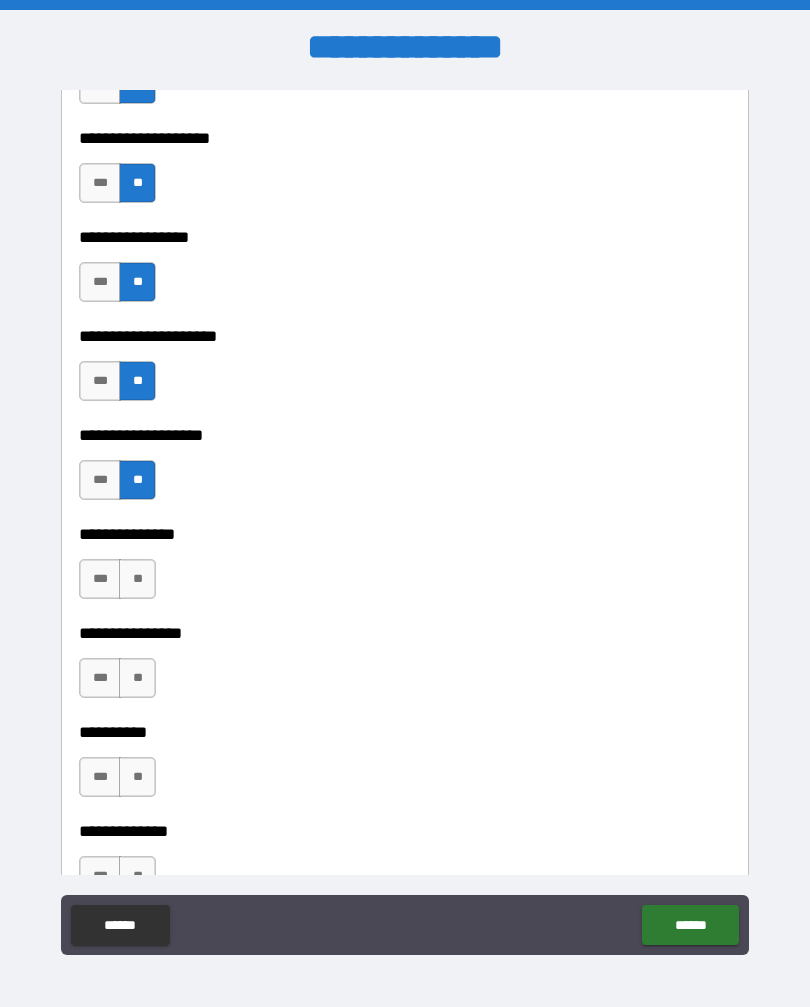 click on "**" at bounding box center [137, 579] 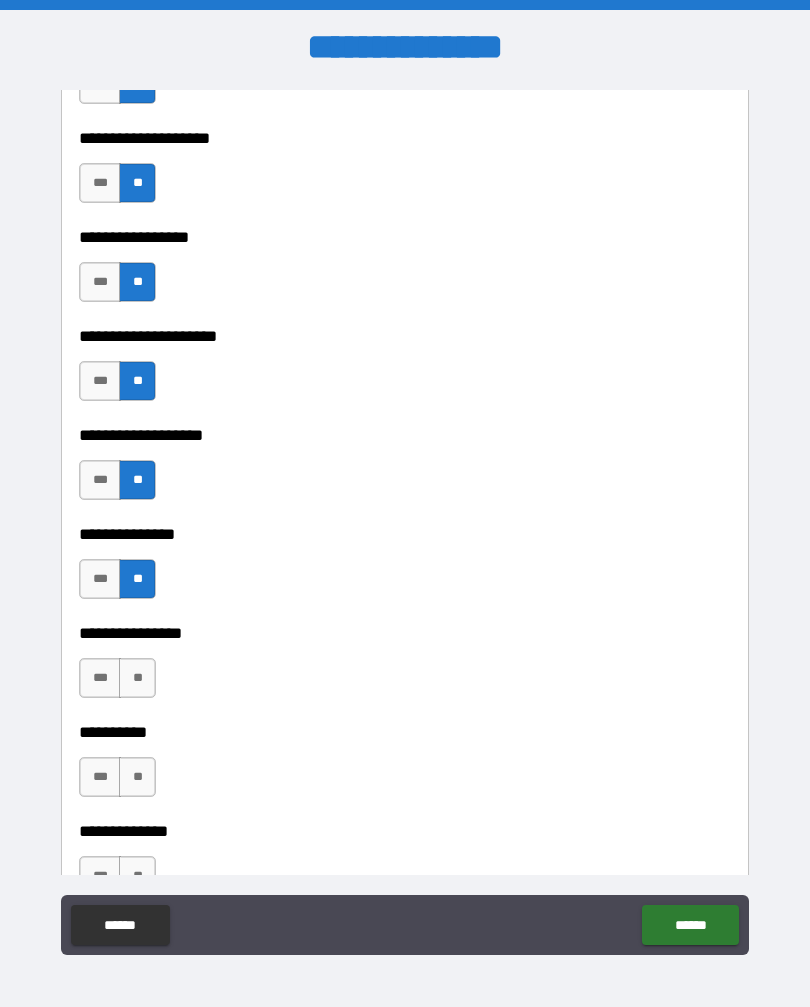 click on "**" at bounding box center (137, 678) 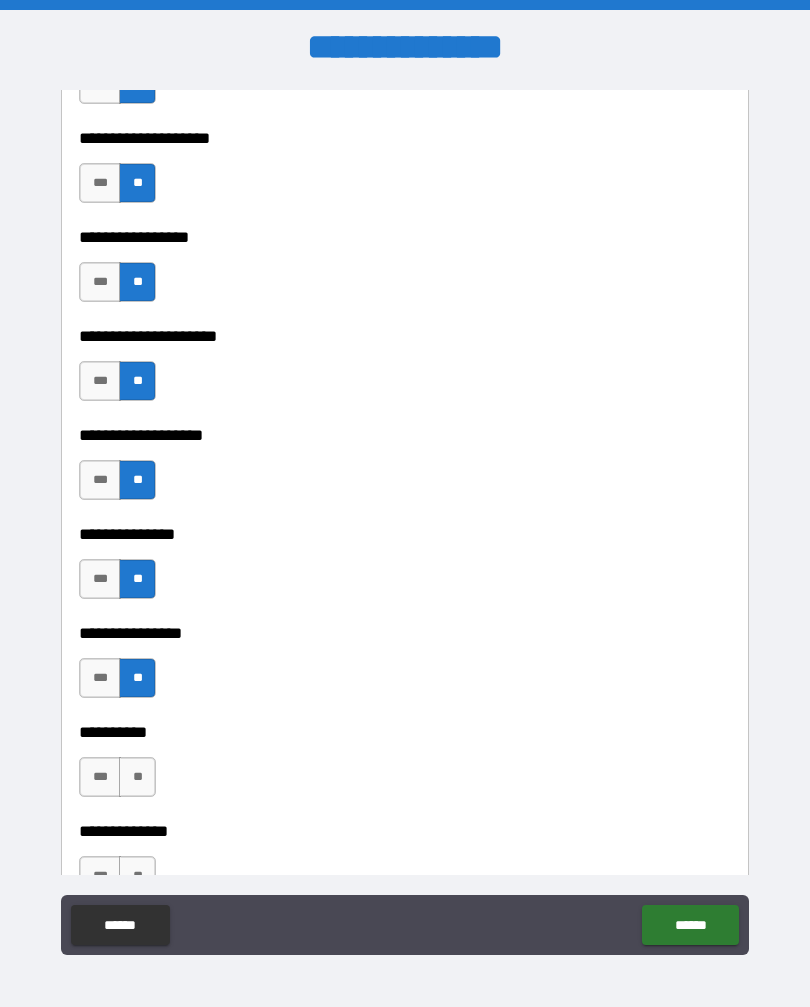 click on "**" at bounding box center (137, 777) 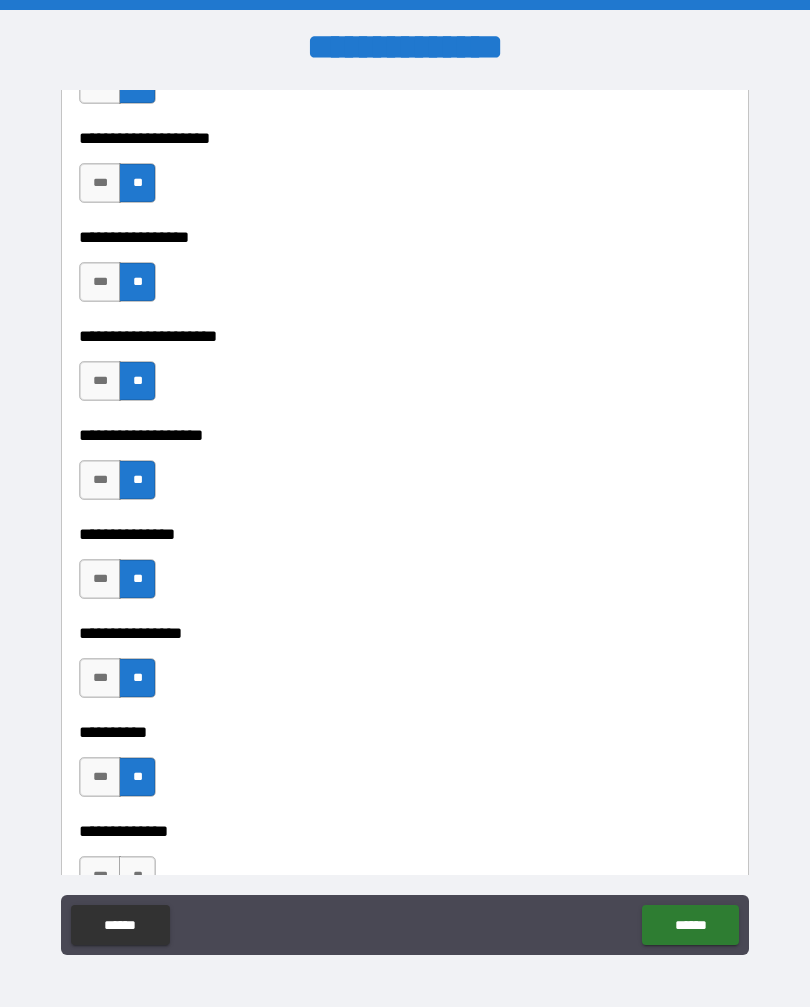 click on "**" at bounding box center [137, 876] 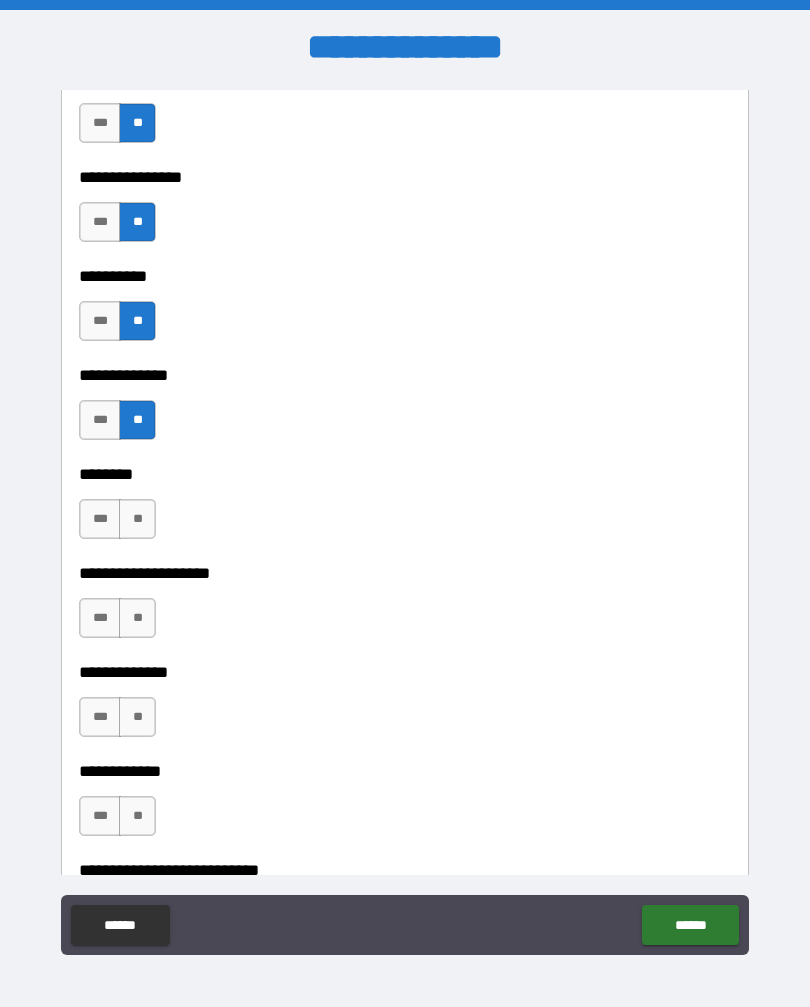 scroll, scrollTop: 9003, scrollLeft: 0, axis: vertical 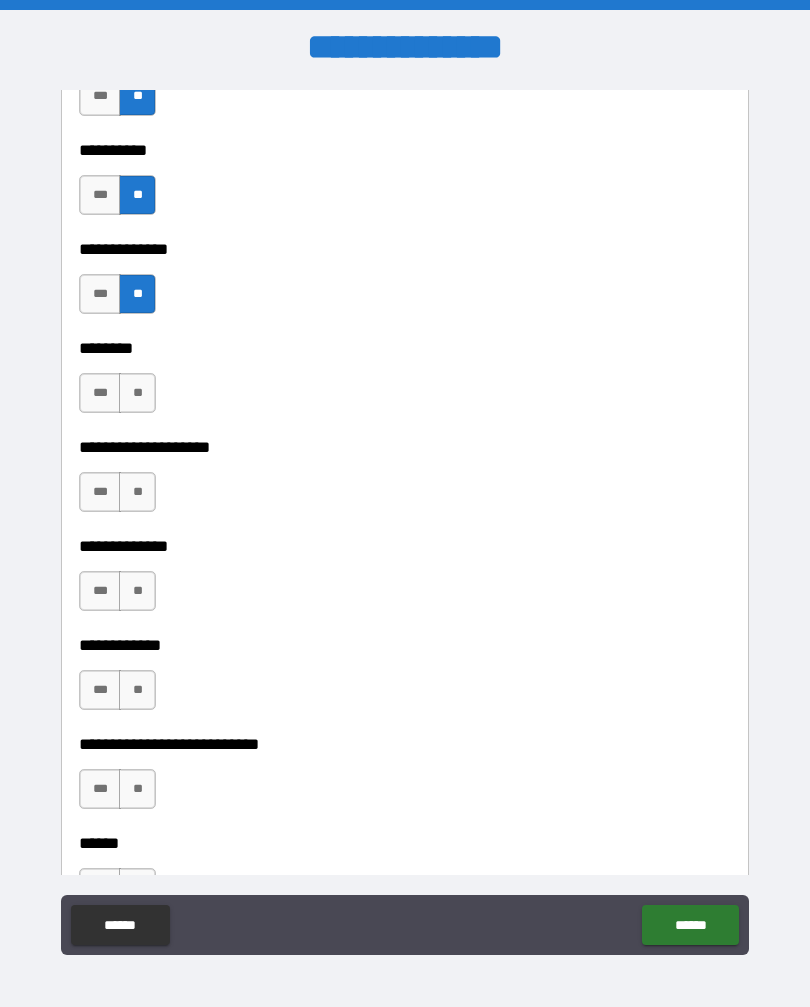 click on "**" at bounding box center [137, 393] 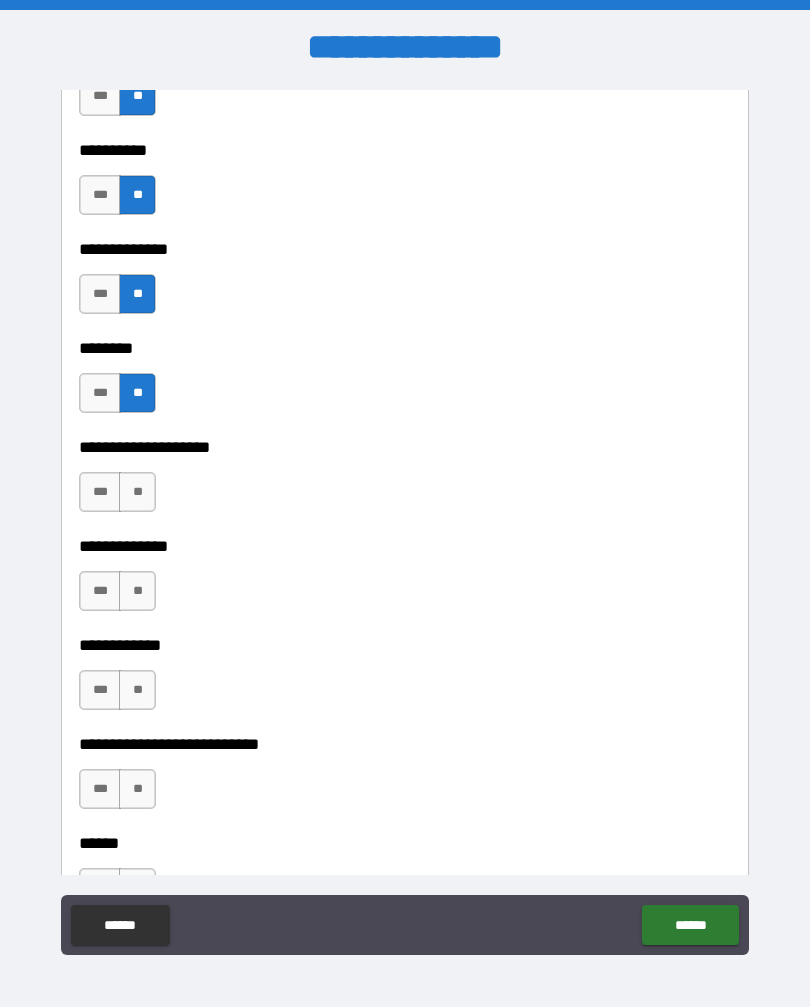 click on "**" at bounding box center (137, 393) 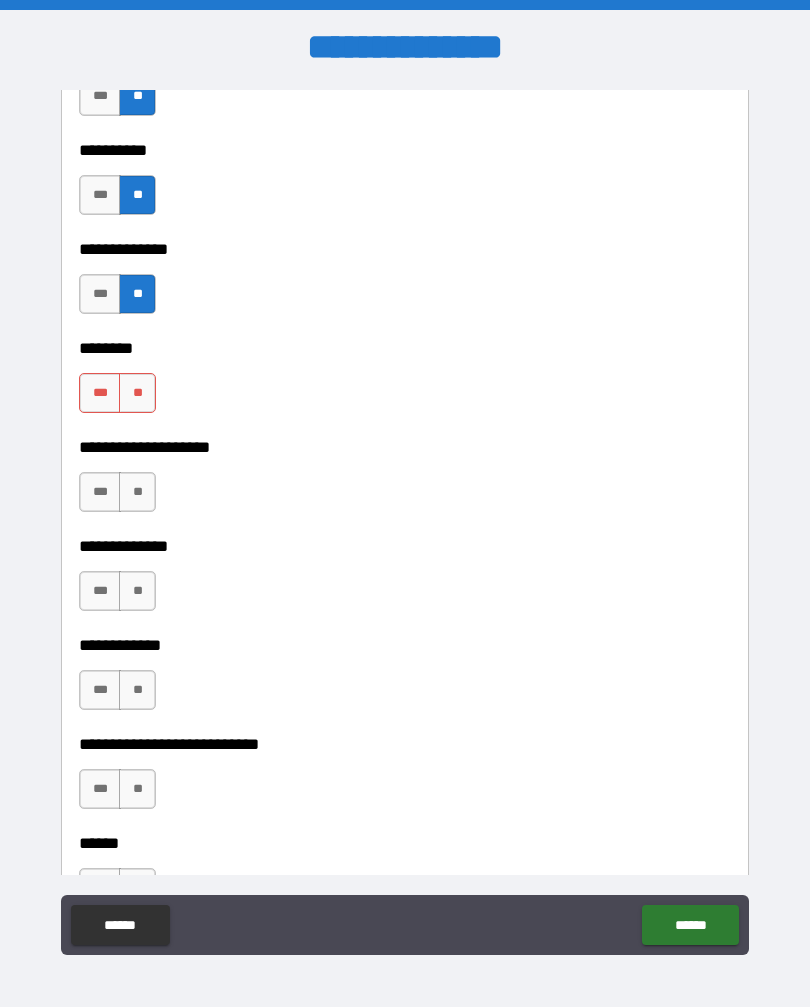 click on "**" at bounding box center (137, 492) 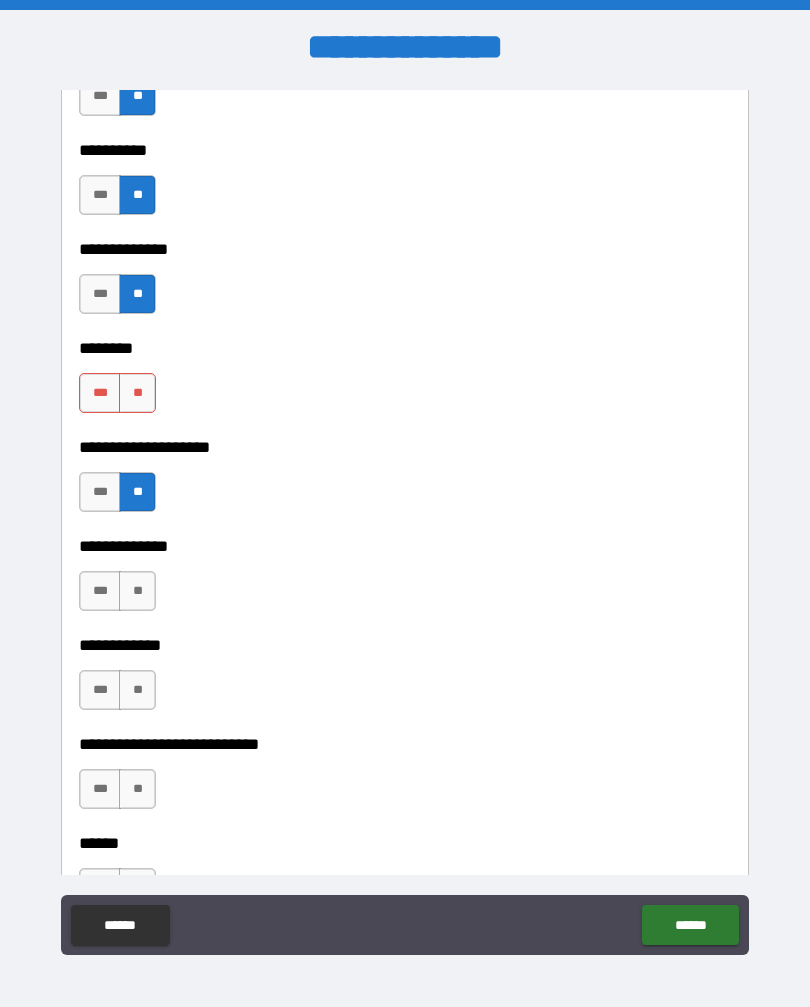 click on "**" at bounding box center (137, 393) 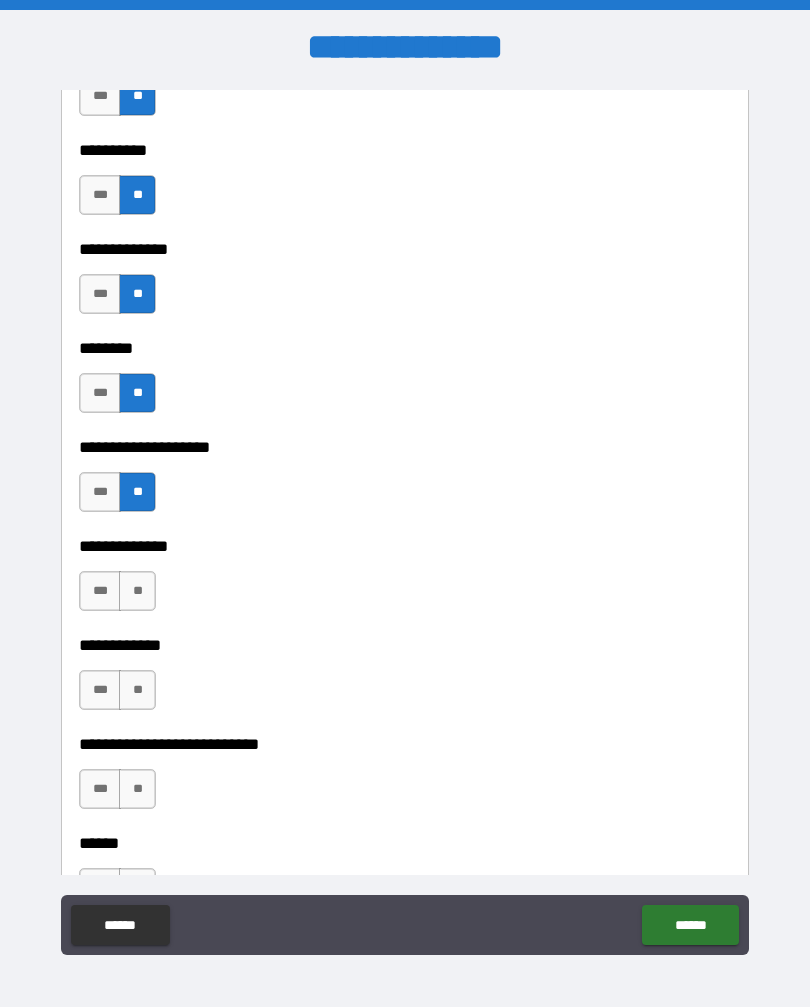 click on "**" at bounding box center (137, 591) 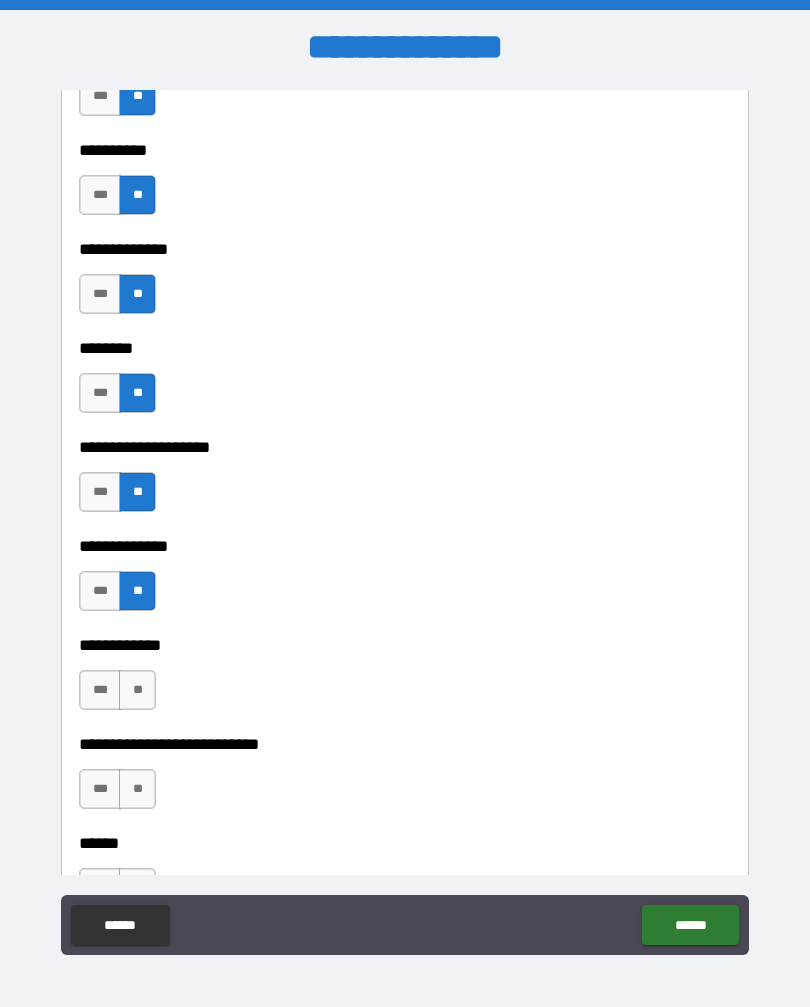 click on "**" at bounding box center [137, 690] 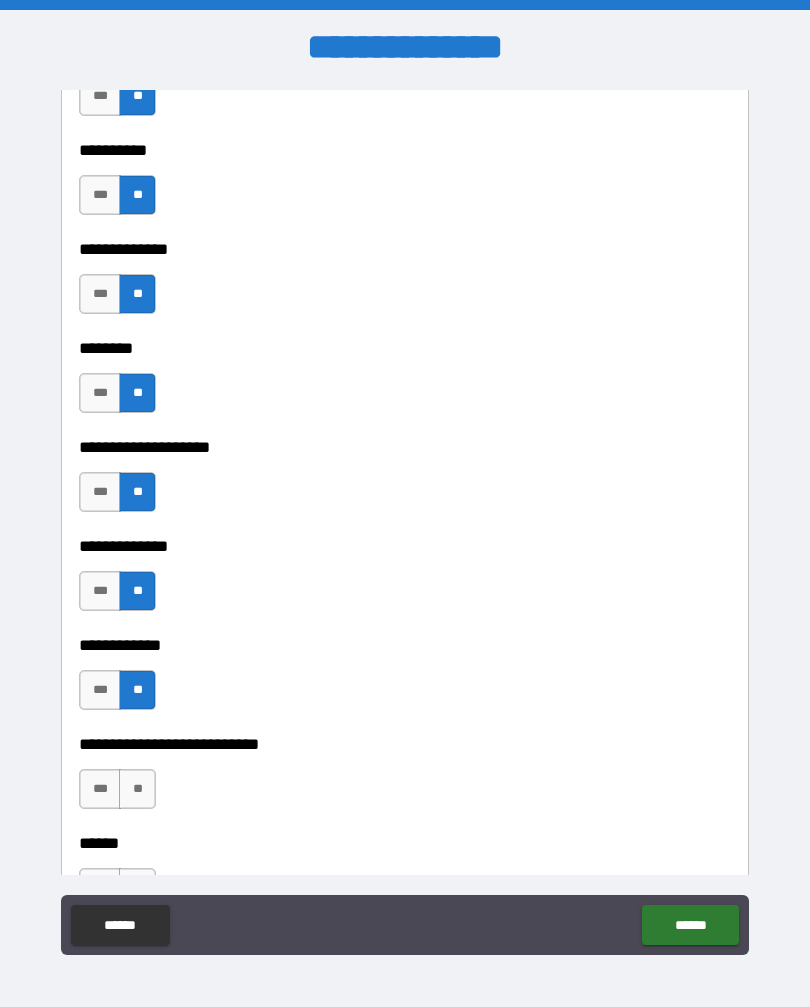 click on "**" at bounding box center [137, 789] 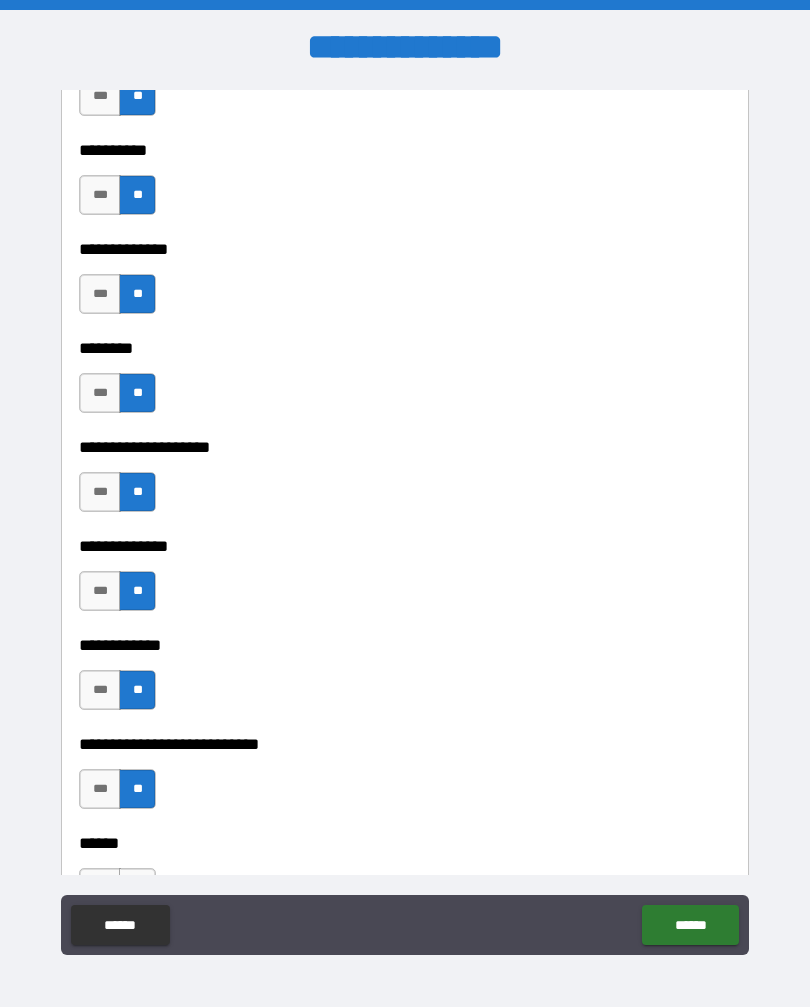click on "***" at bounding box center [100, 591] 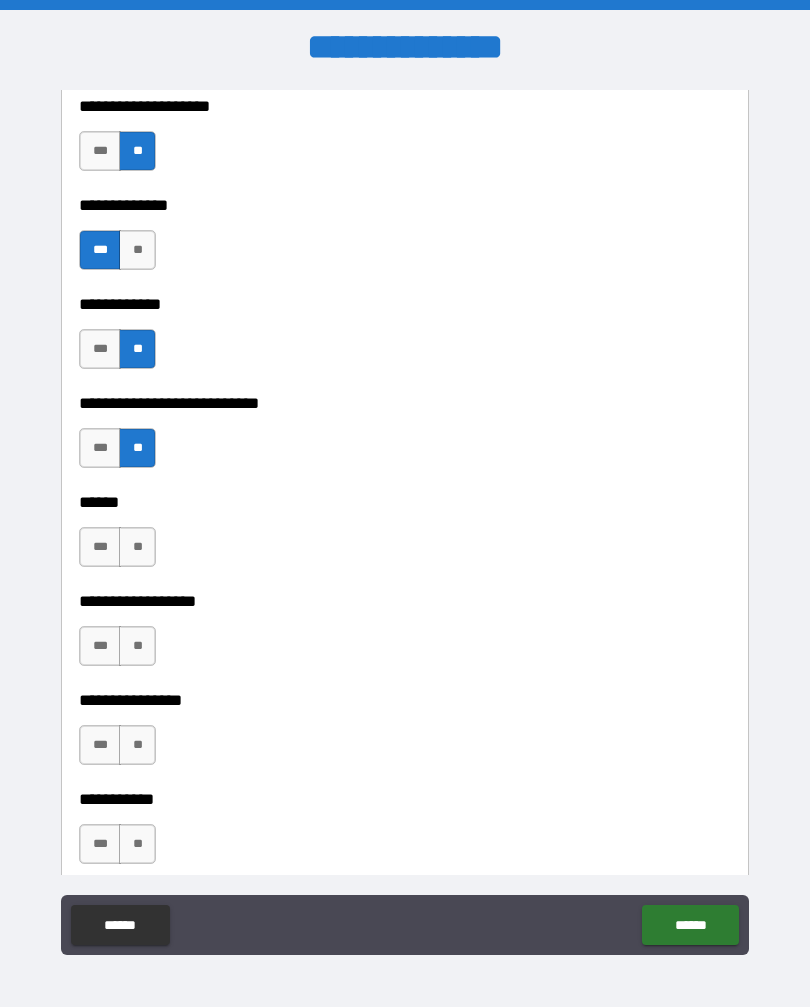 scroll, scrollTop: 9342, scrollLeft: 0, axis: vertical 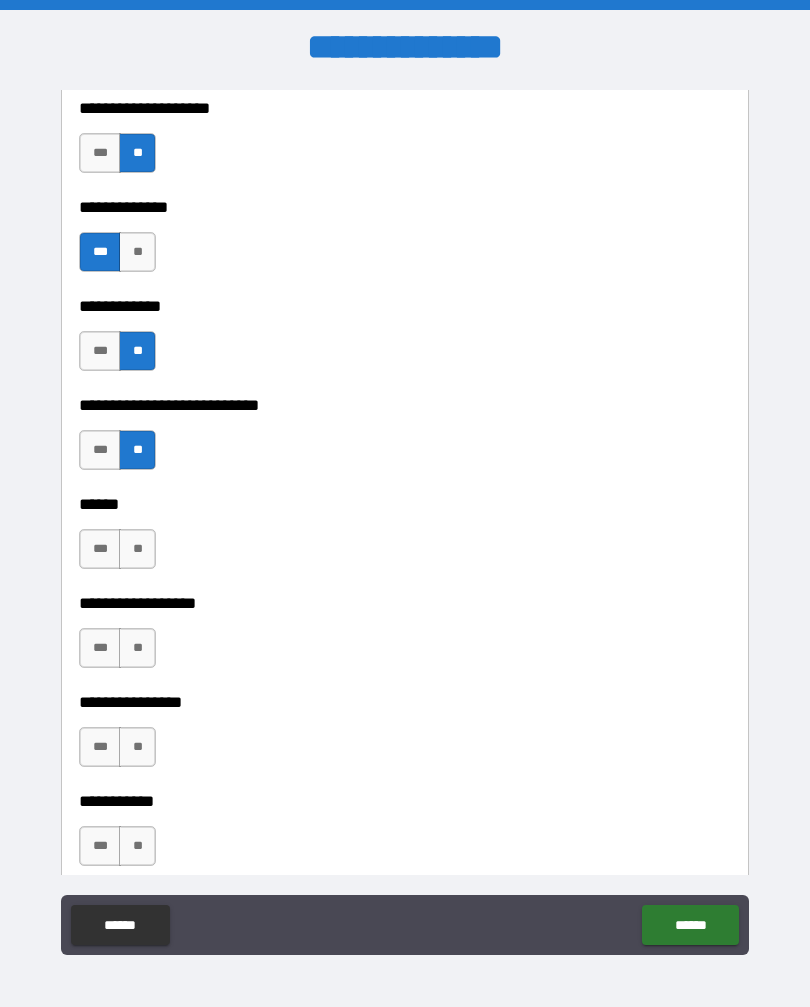 click on "**" at bounding box center [137, 549] 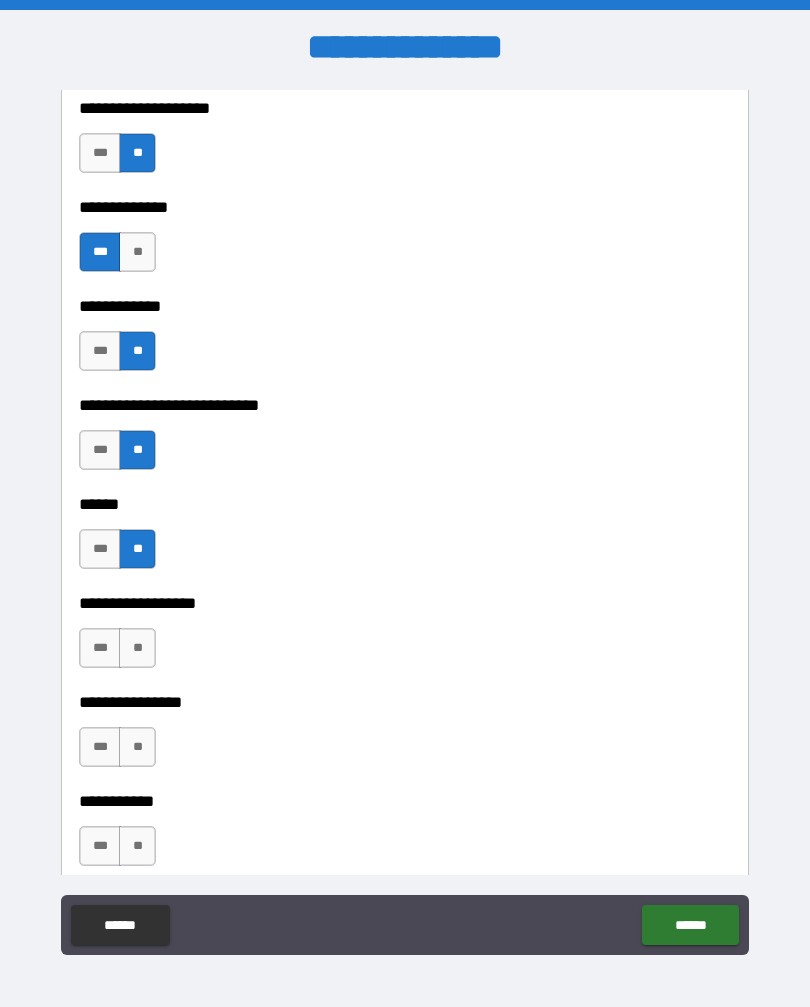 click on "**" at bounding box center (137, 648) 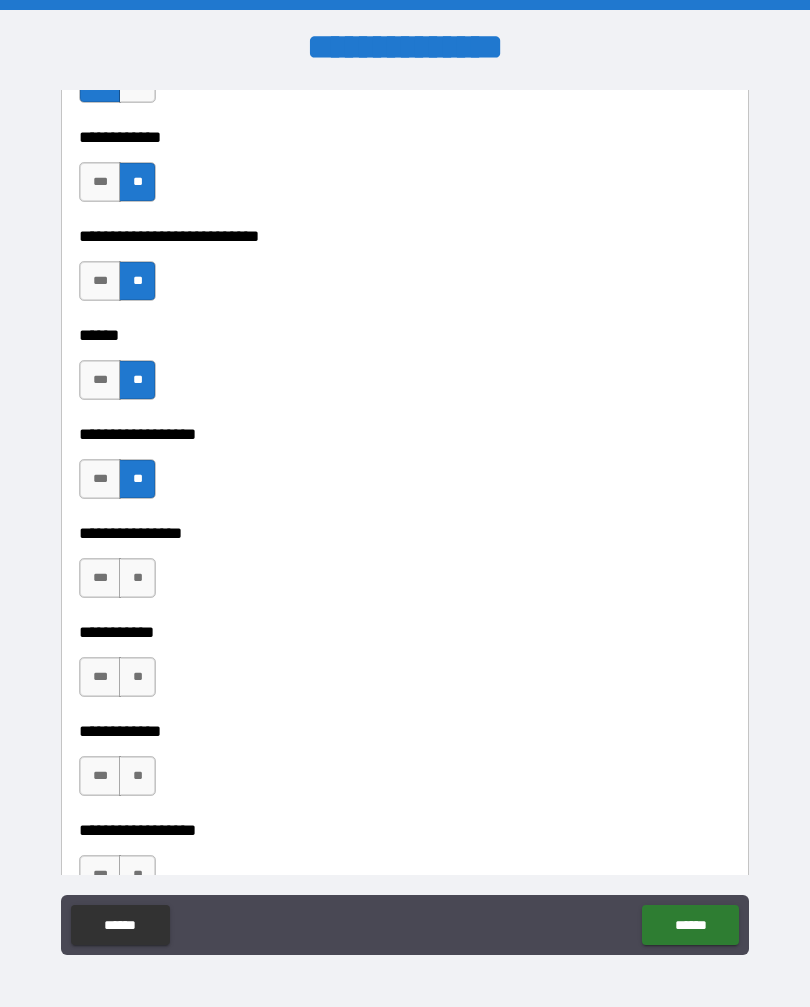 scroll, scrollTop: 9675, scrollLeft: 0, axis: vertical 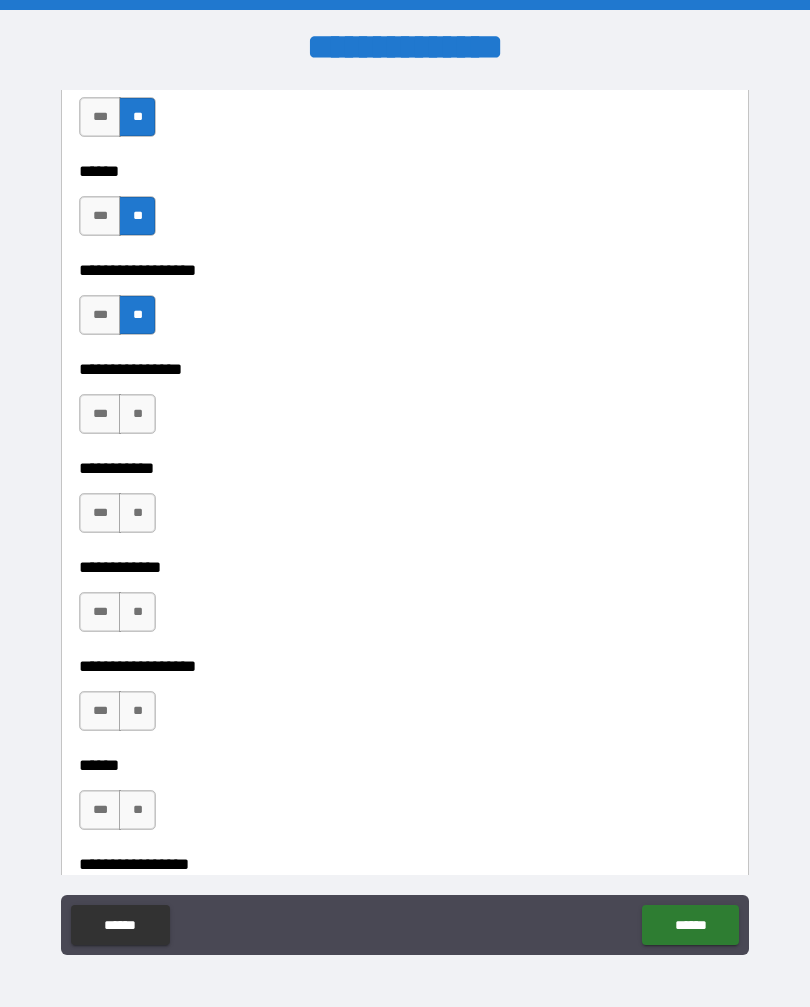 click on "**" at bounding box center [137, 414] 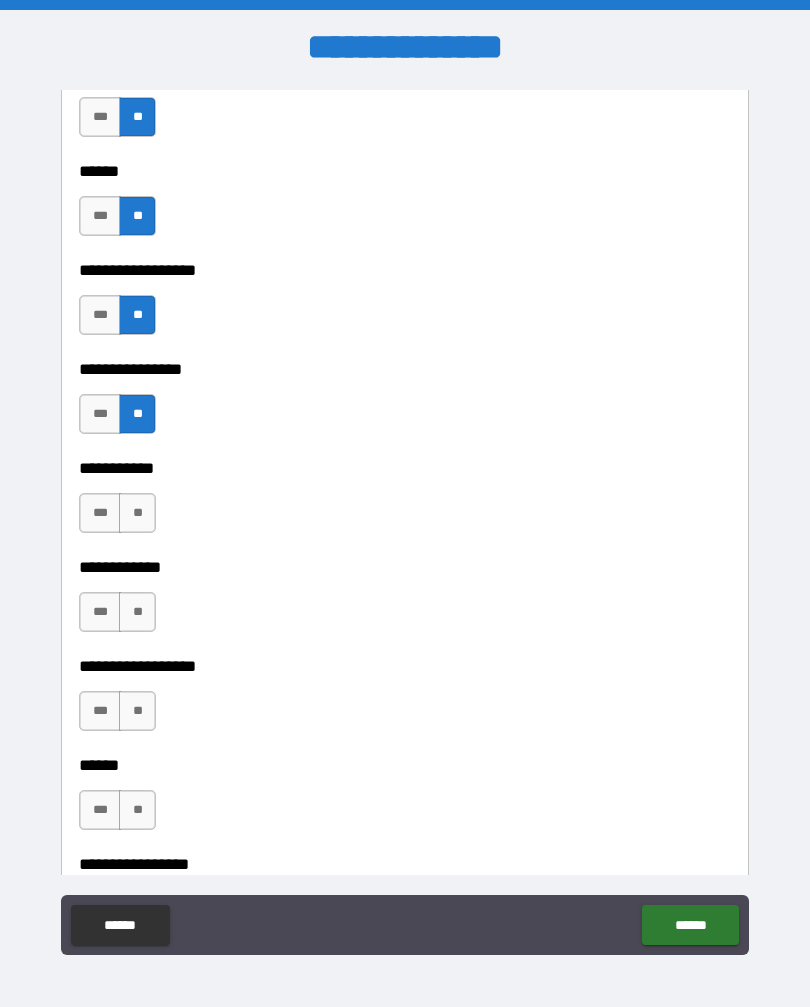 click on "**" at bounding box center (137, 513) 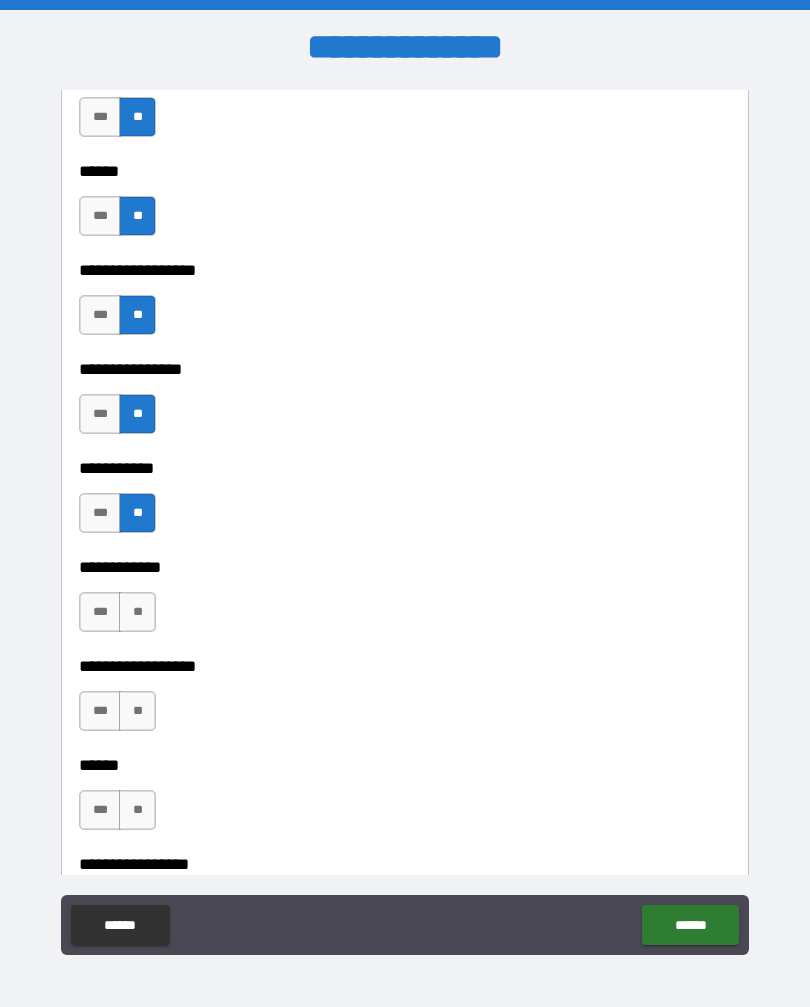 click on "**" at bounding box center (137, 612) 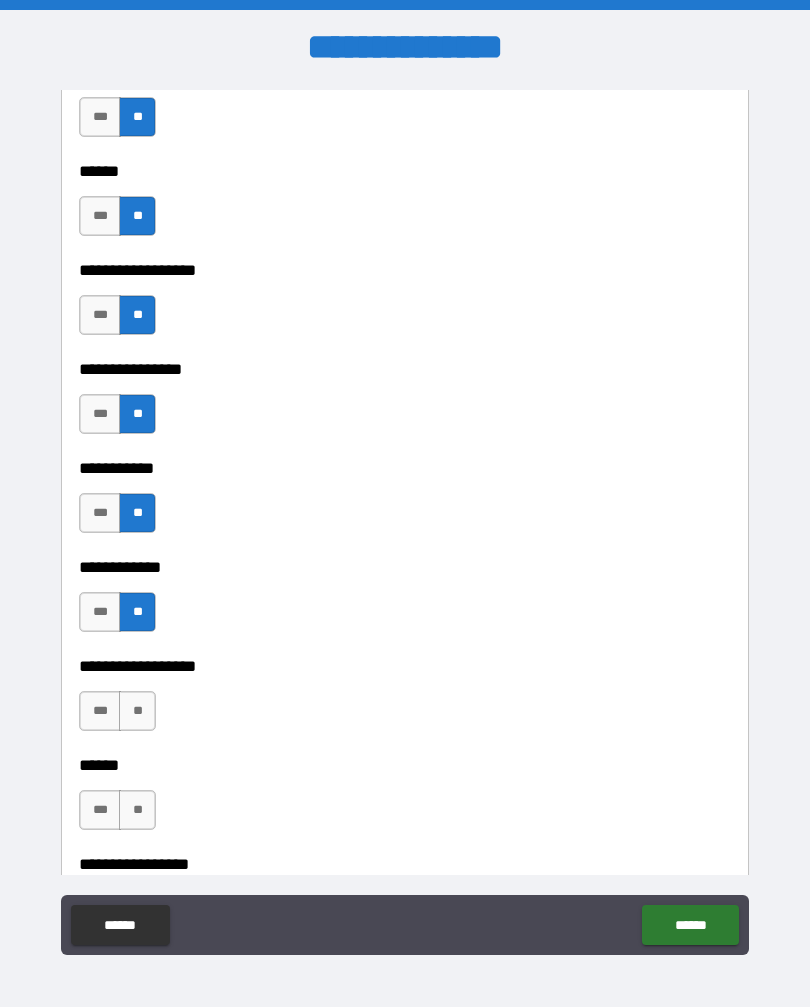 click on "**" at bounding box center [137, 711] 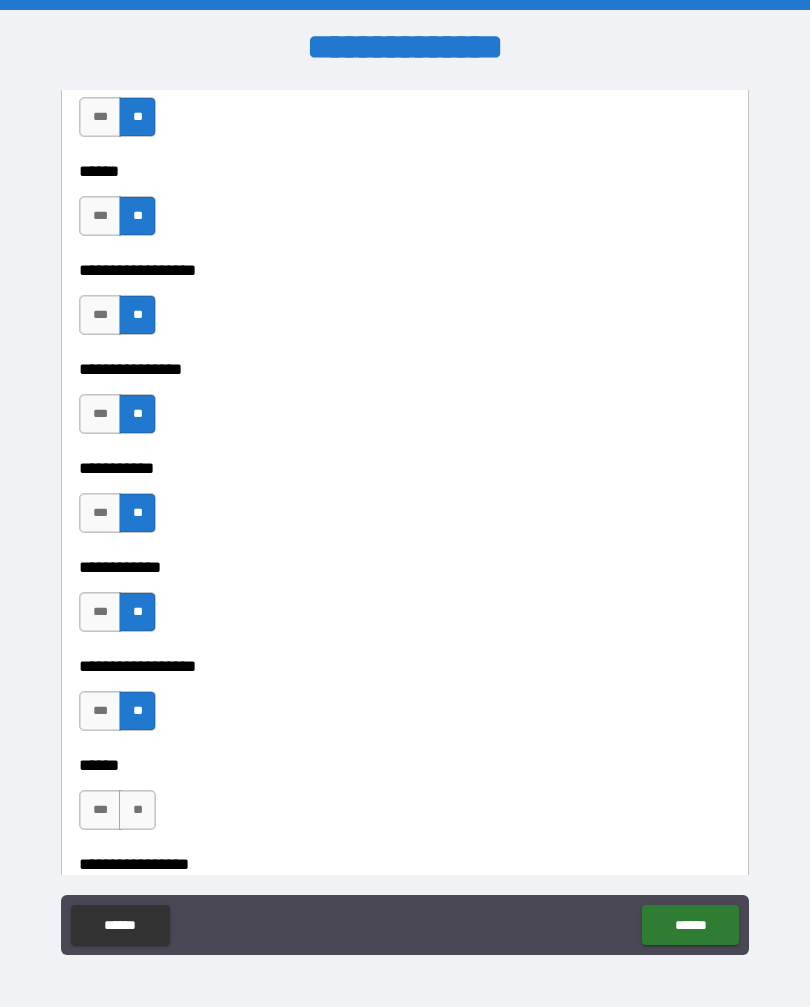 click on "**" at bounding box center [137, 810] 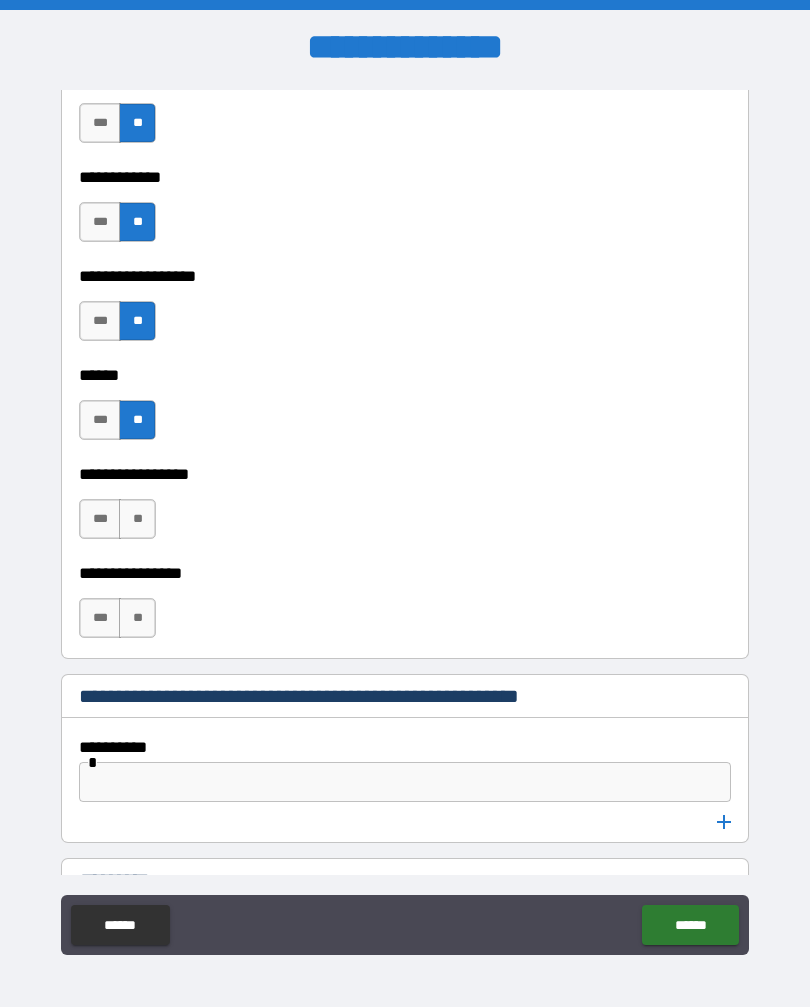 scroll, scrollTop: 10139, scrollLeft: 0, axis: vertical 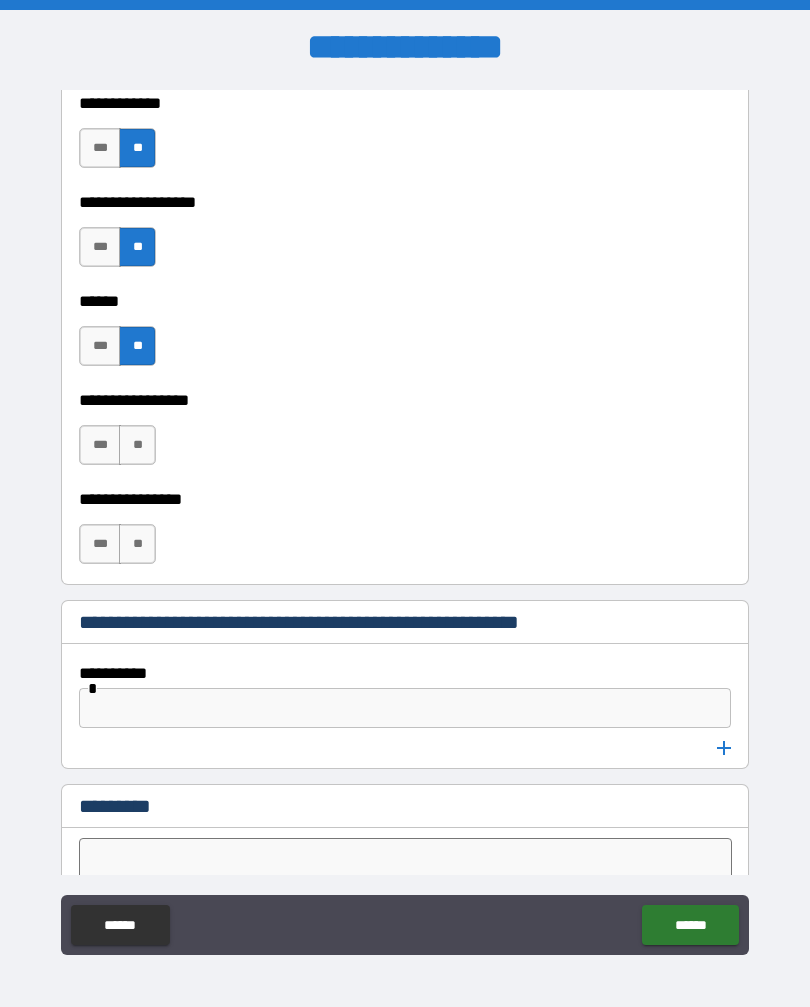 click on "**" at bounding box center (137, 445) 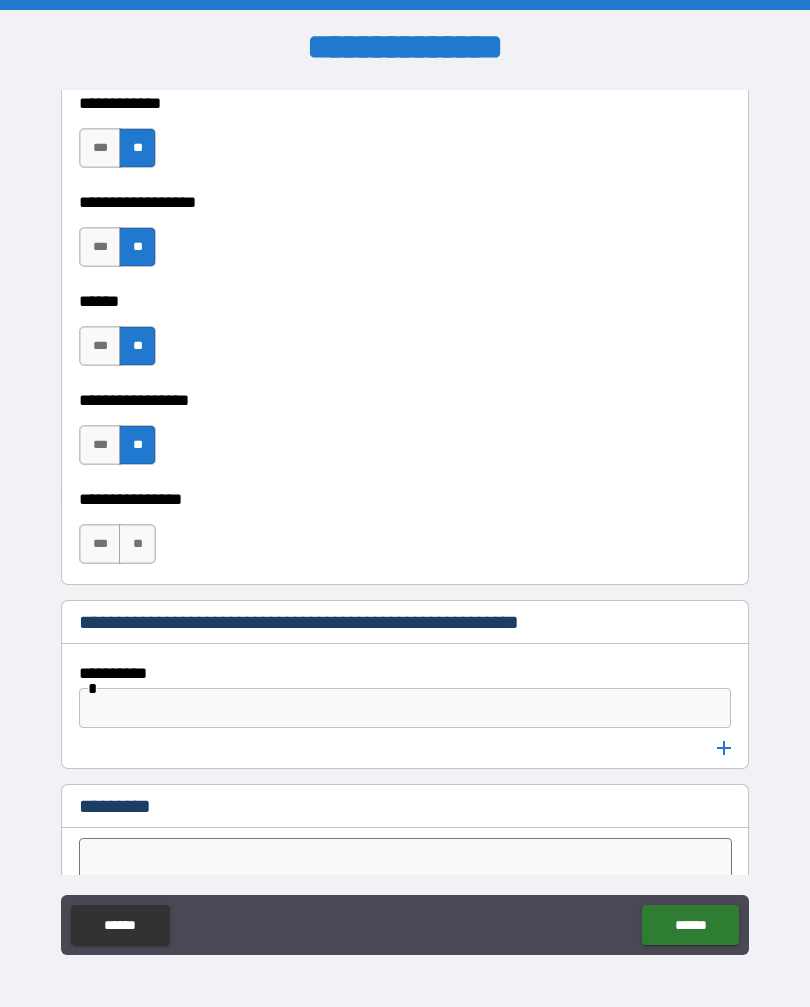 click on "**" at bounding box center (137, 544) 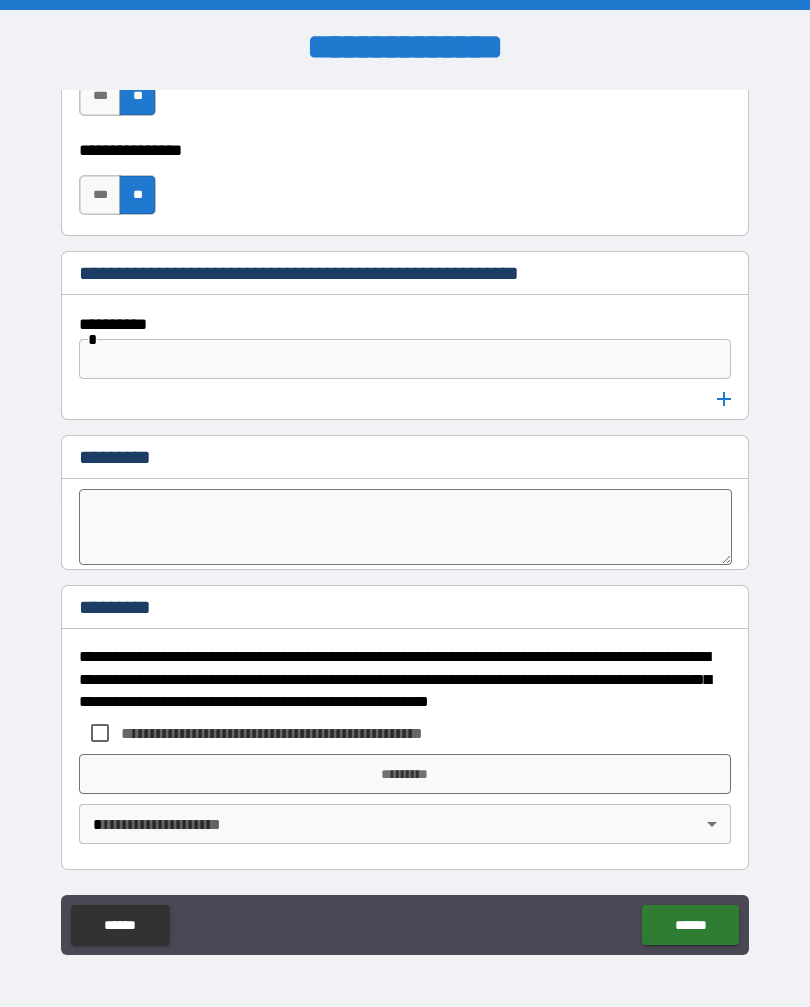 scroll, scrollTop: 10488, scrollLeft: 0, axis: vertical 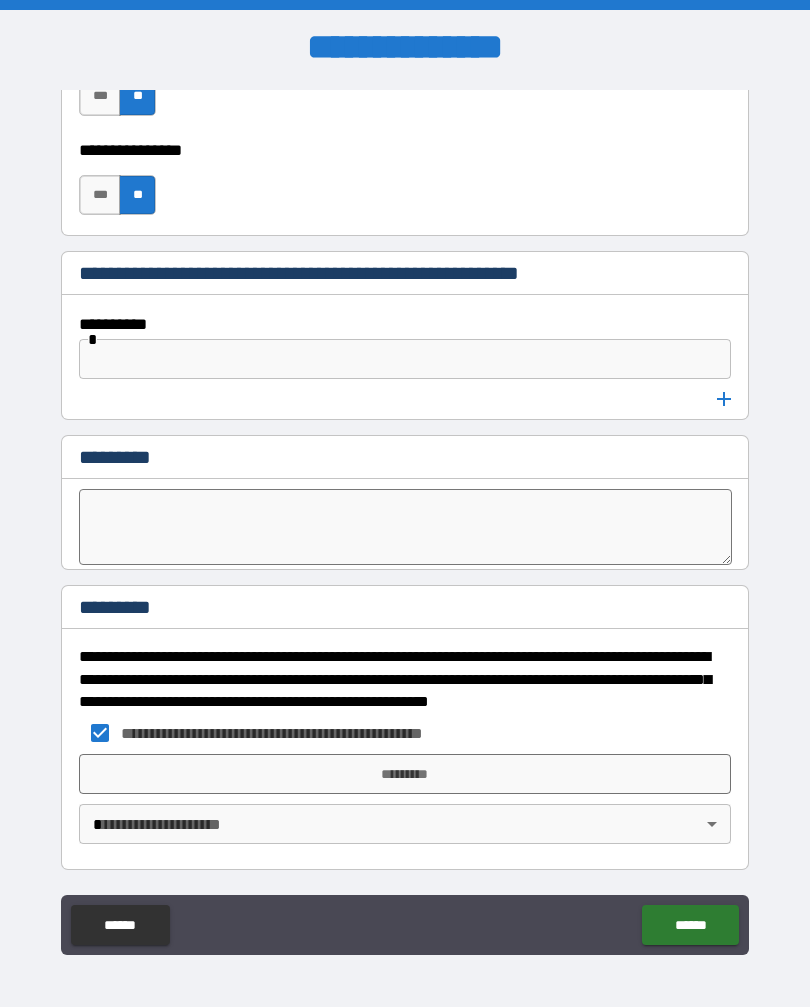 click on "*********" at bounding box center [405, 774] 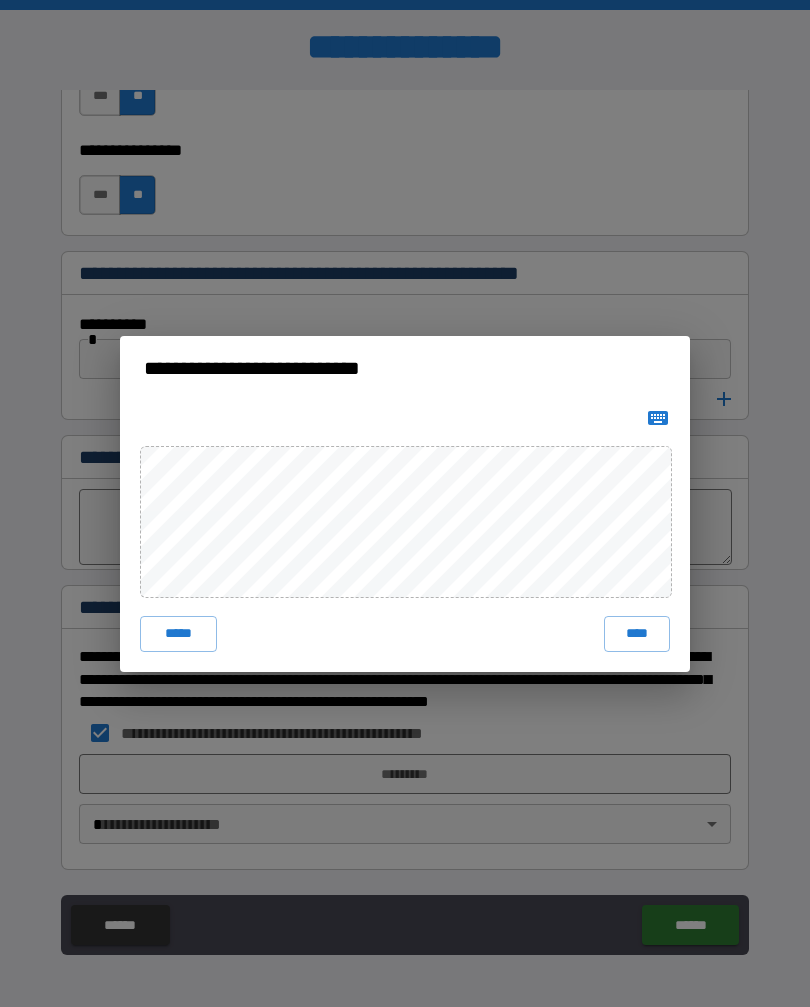 click on "****" at bounding box center [637, 634] 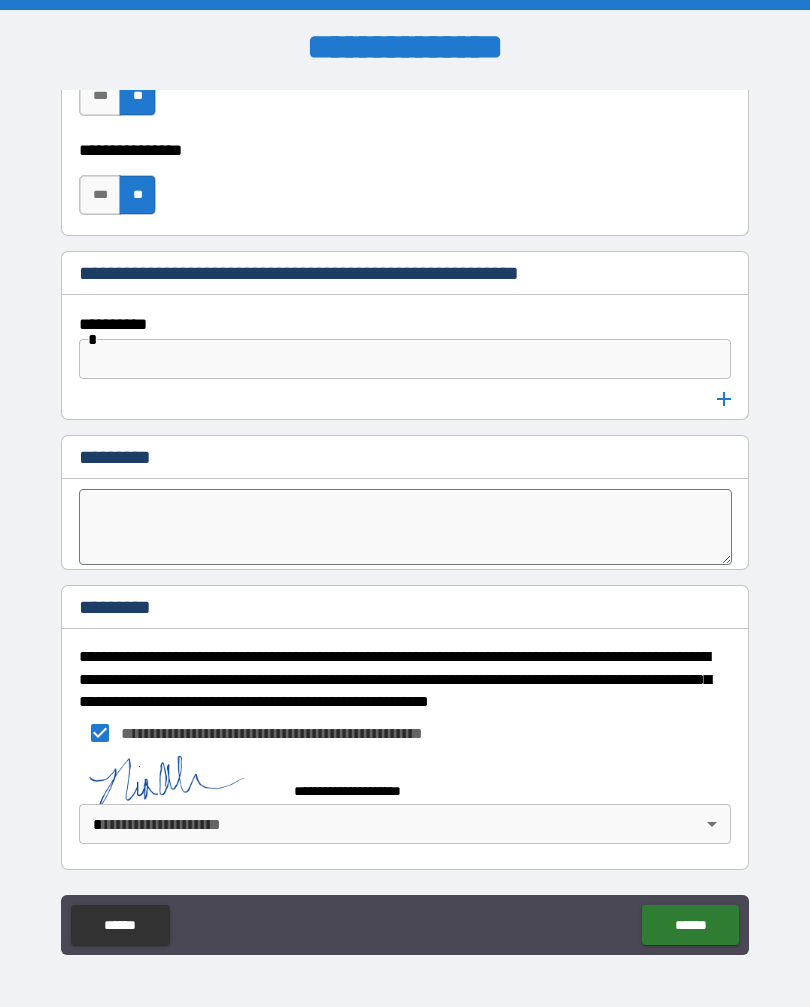 scroll, scrollTop: 10478, scrollLeft: 0, axis: vertical 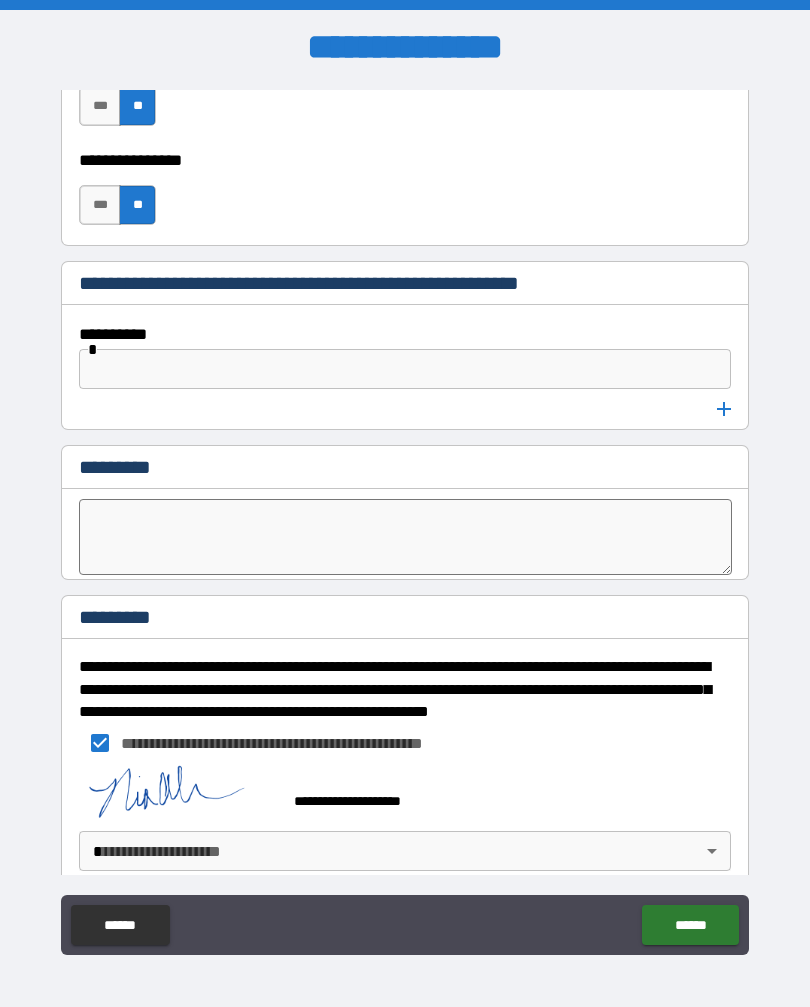 click on "**********" at bounding box center (405, 520) 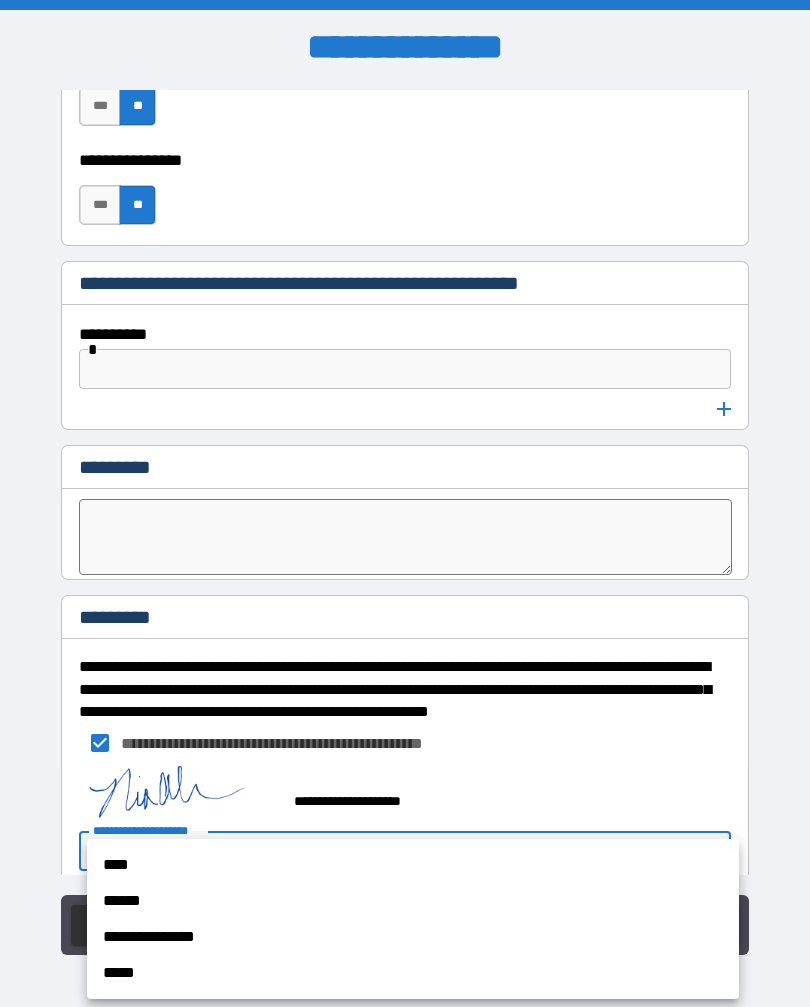 click on "****" at bounding box center [413, 865] 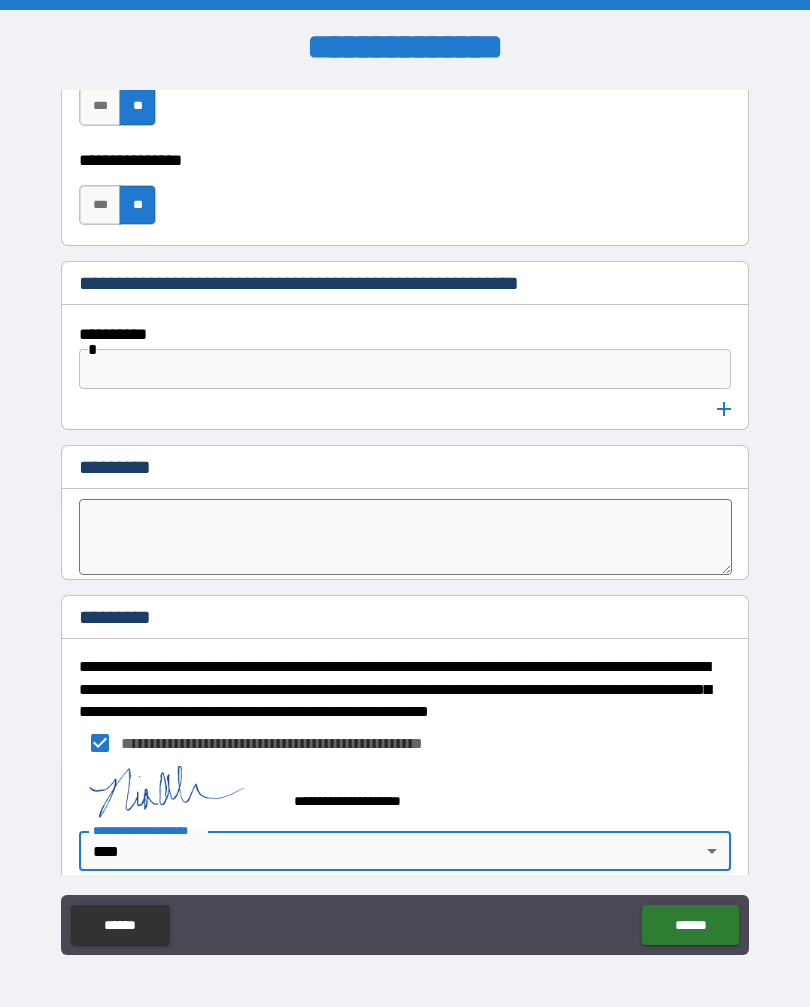 click on "******" at bounding box center (690, 925) 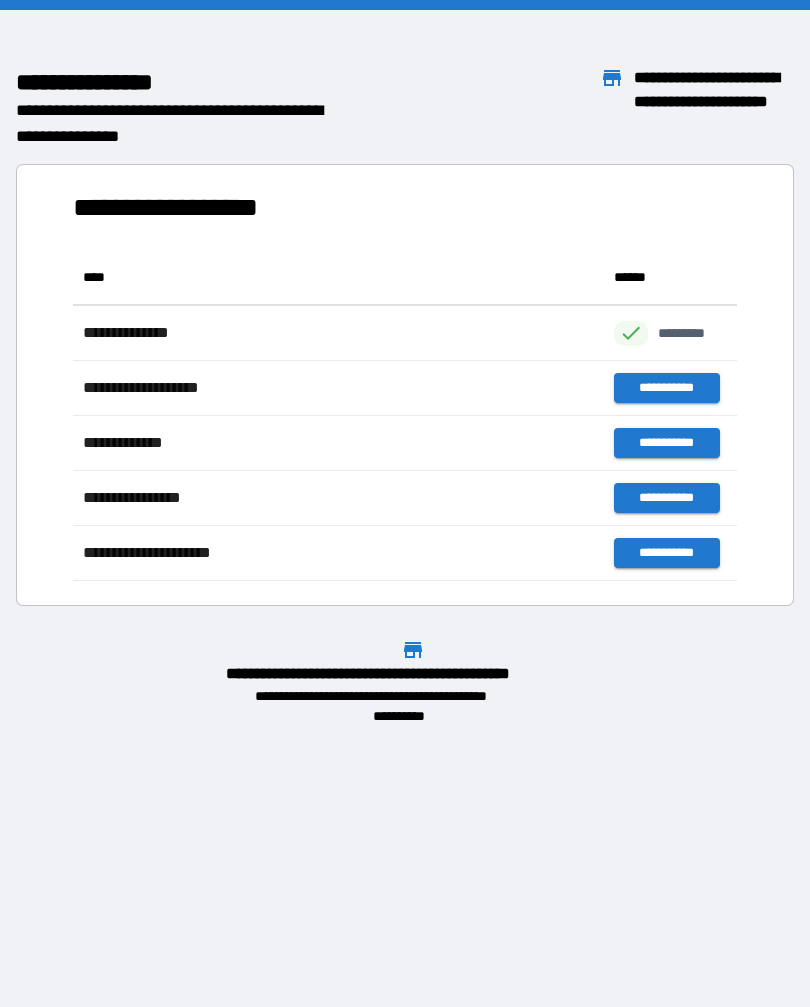 scroll, scrollTop: 1, scrollLeft: 1, axis: both 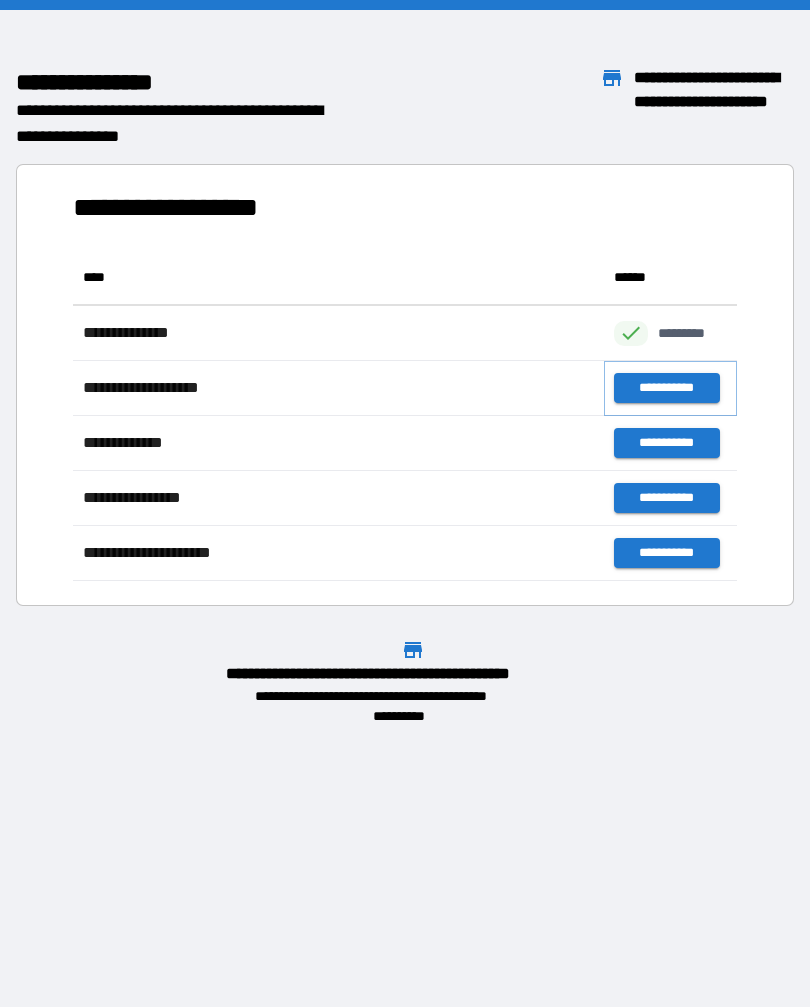click on "**********" at bounding box center (666, 388) 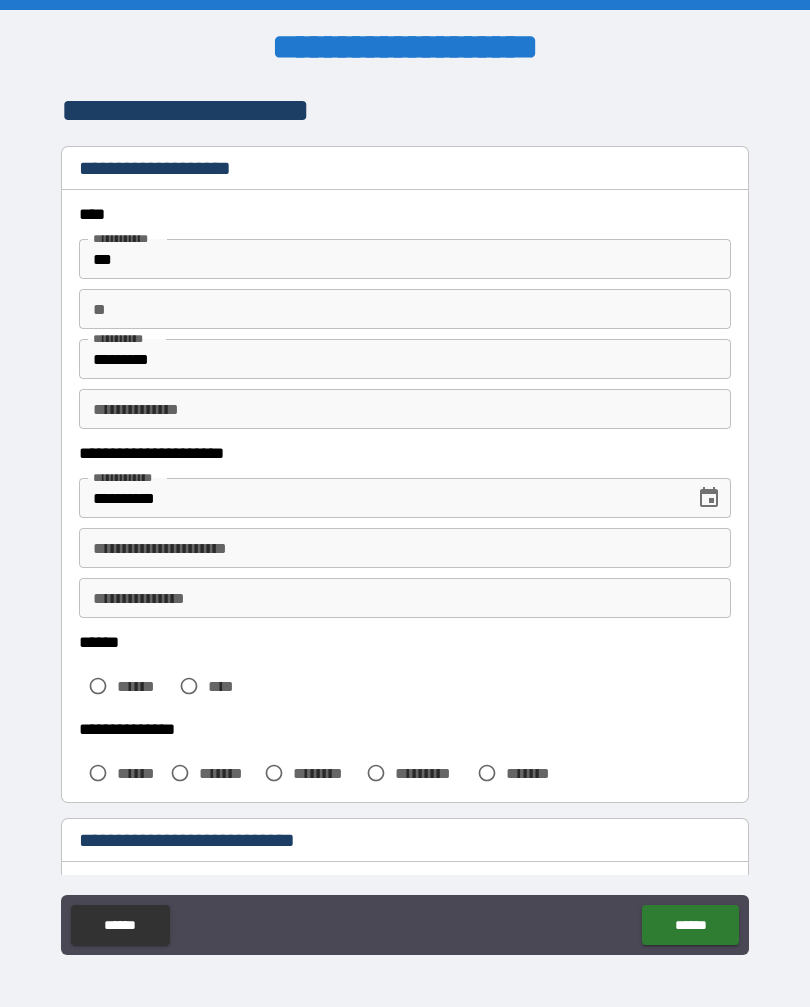 click on "**" at bounding box center (405, 309) 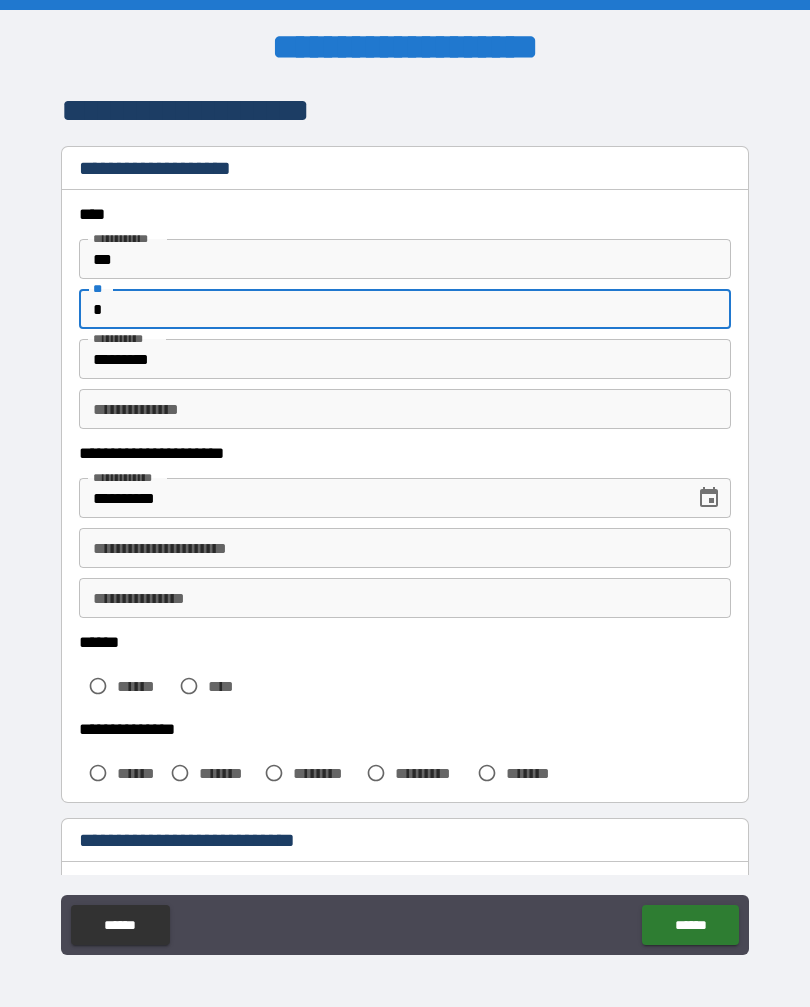 type on "*" 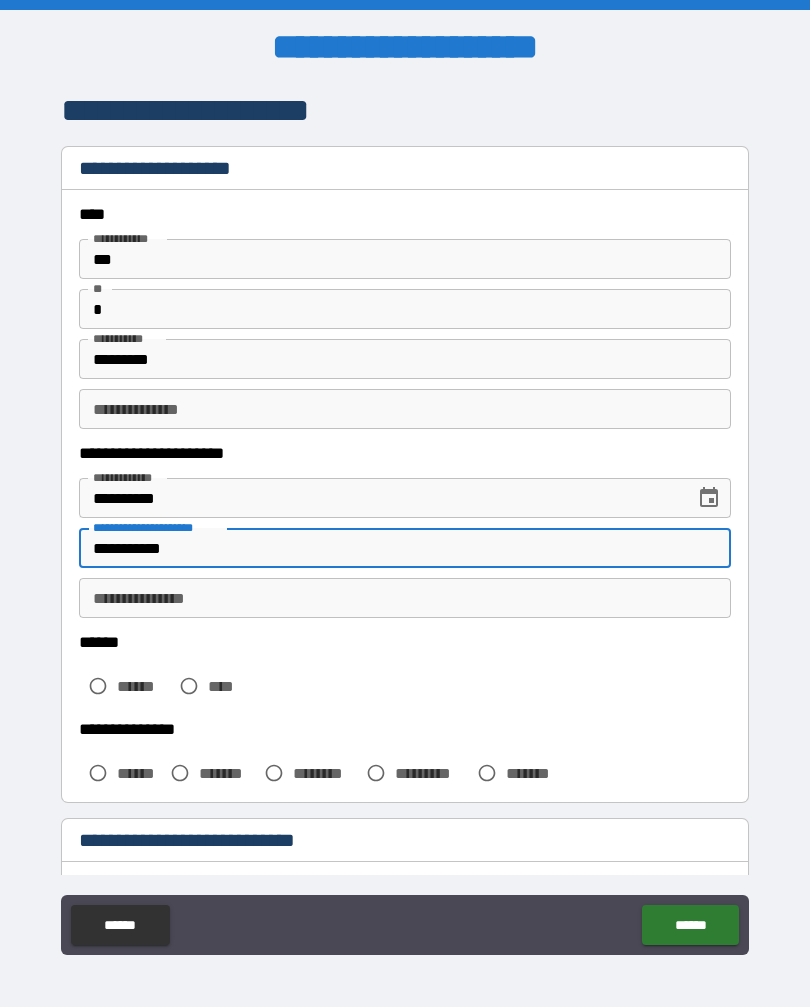 type on "**********" 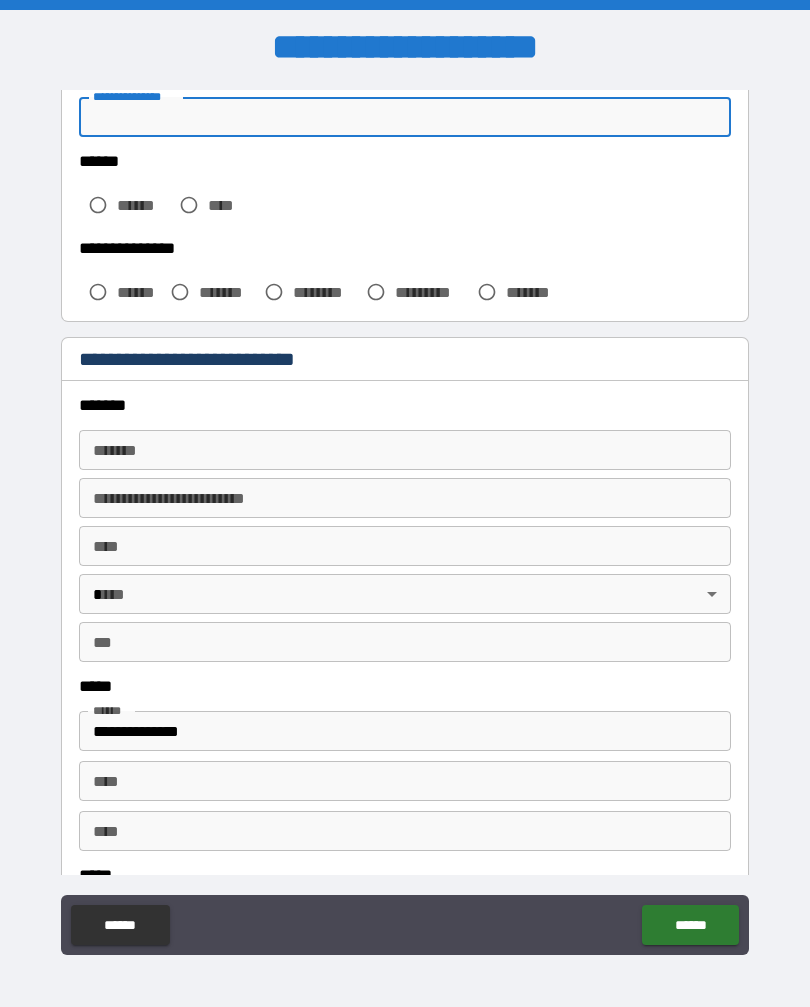 scroll, scrollTop: 488, scrollLeft: 0, axis: vertical 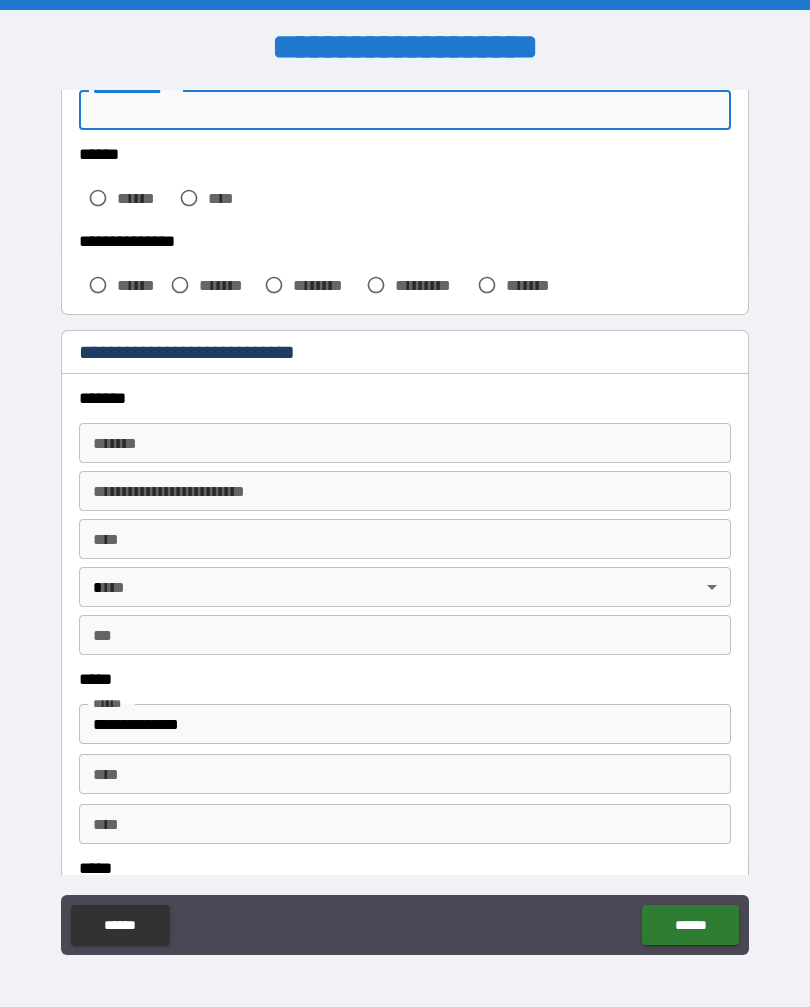 click on "******" at bounding box center [143, 198] 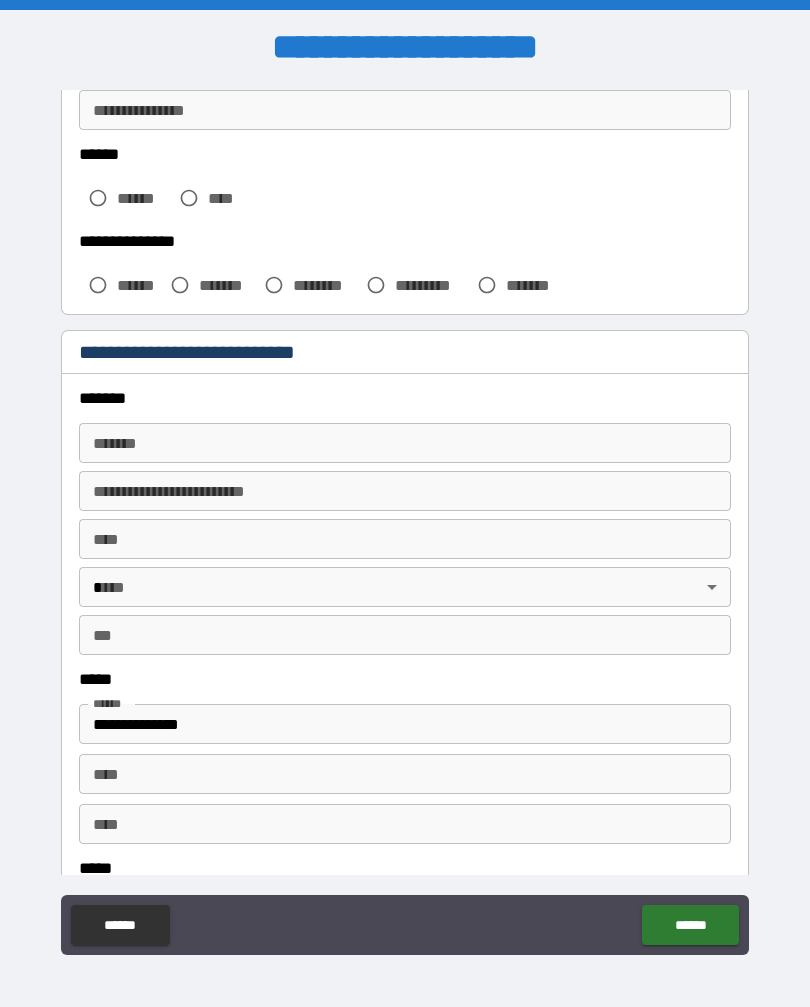 click on "******" at bounding box center (143, 198) 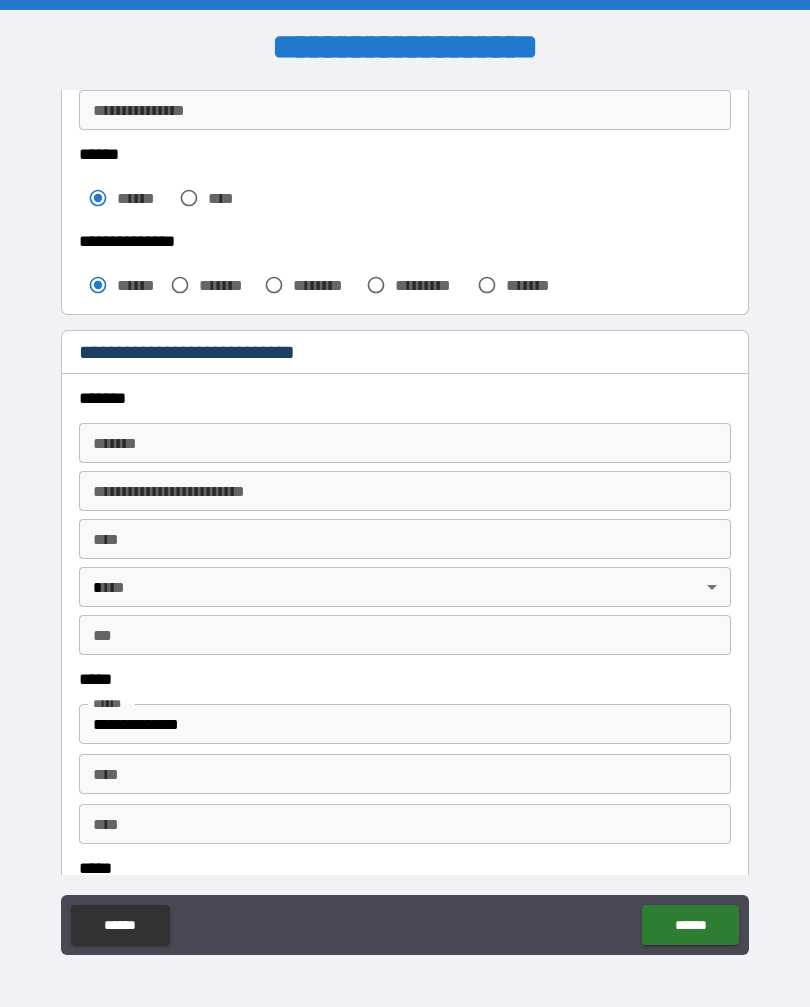 click on "**********" at bounding box center (405, 110) 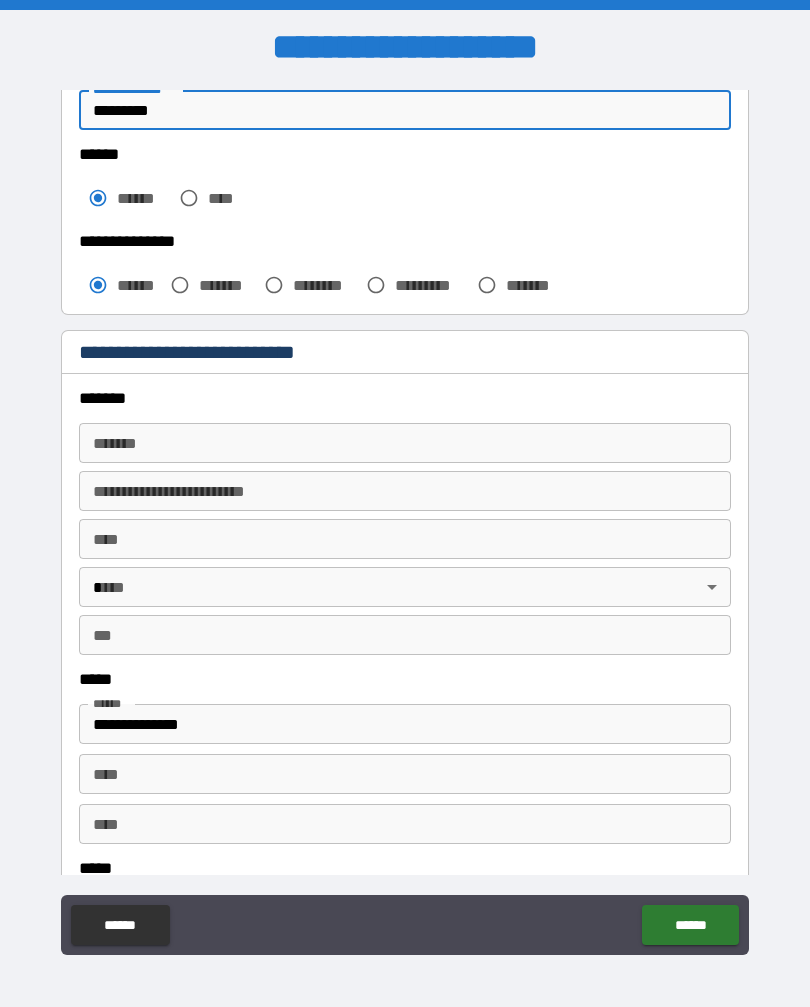 type on "*********" 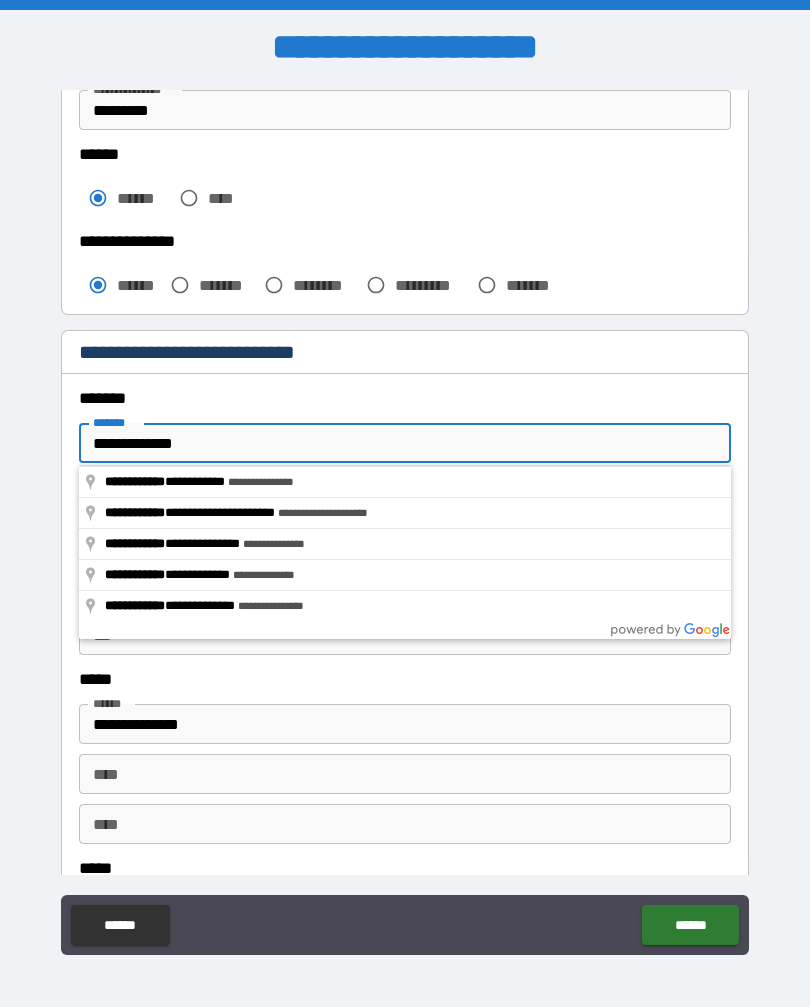 type on "**********" 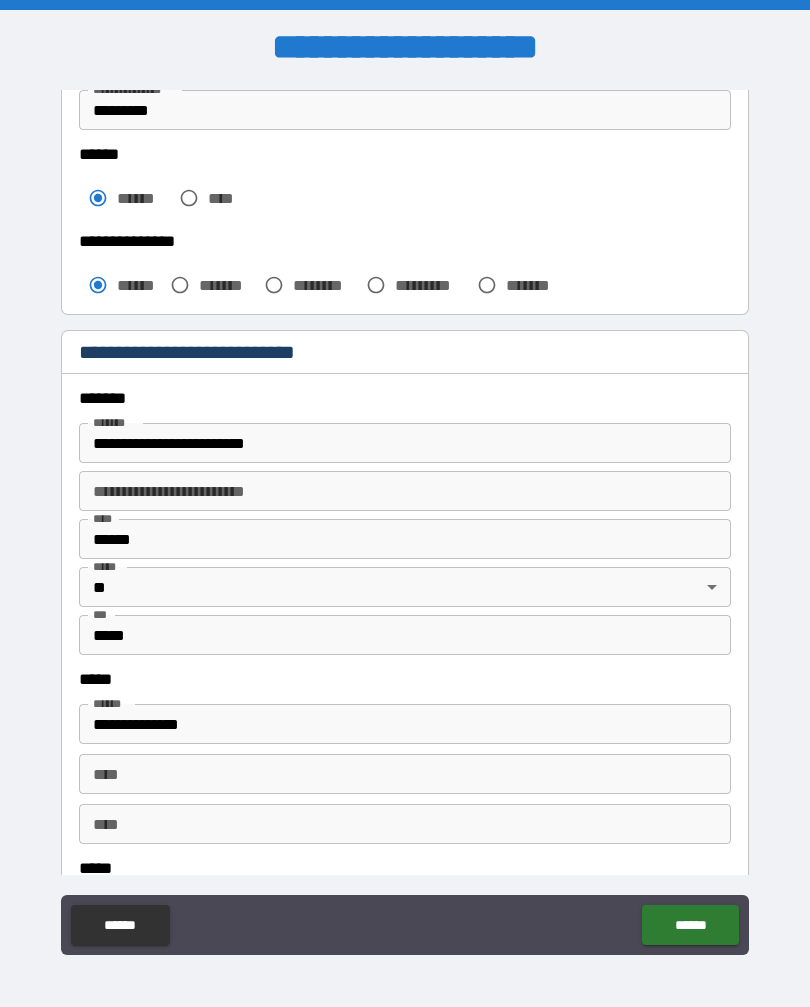 click on "**********" at bounding box center [405, 491] 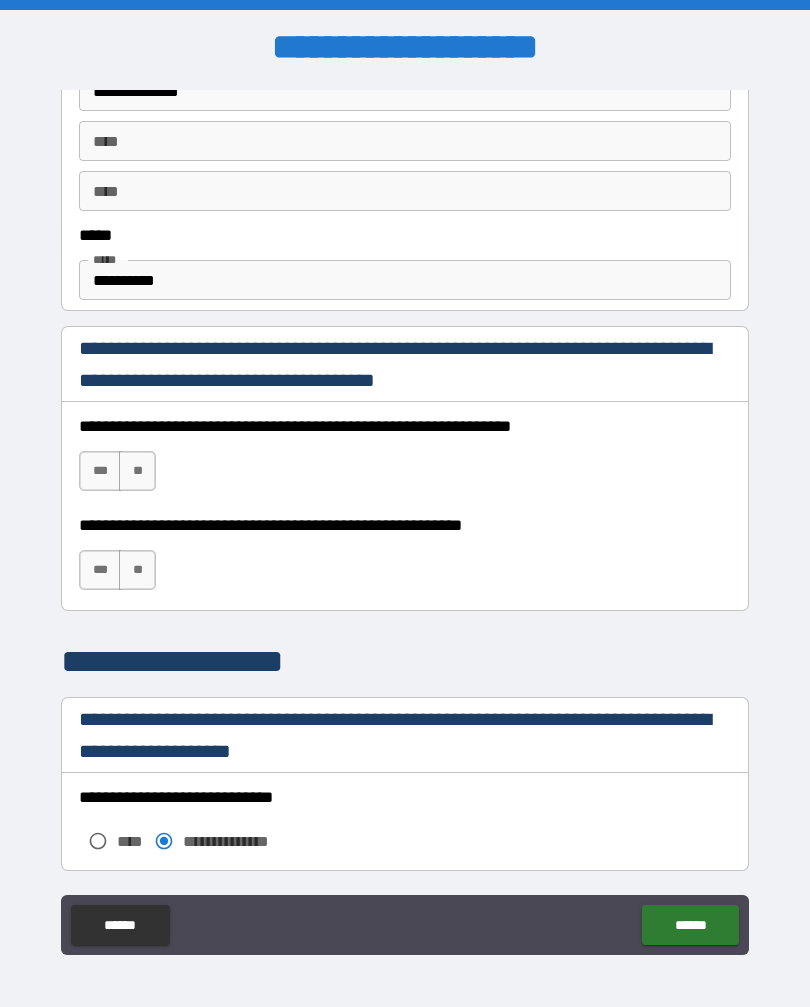 scroll, scrollTop: 1120, scrollLeft: 0, axis: vertical 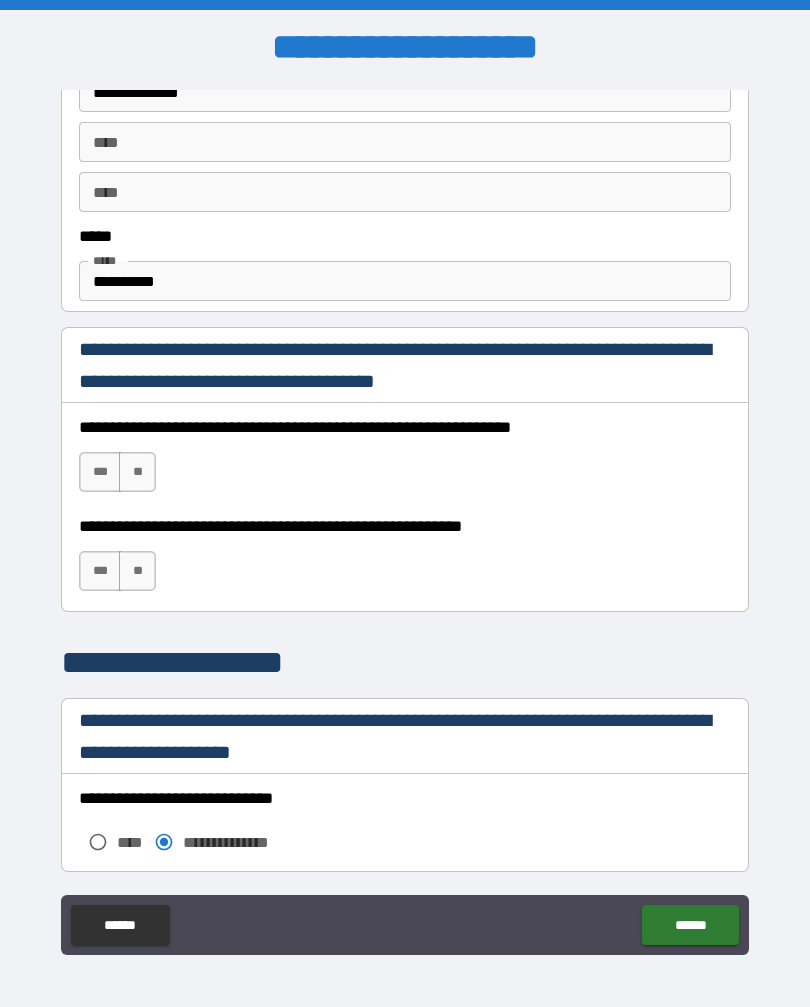type on "*********" 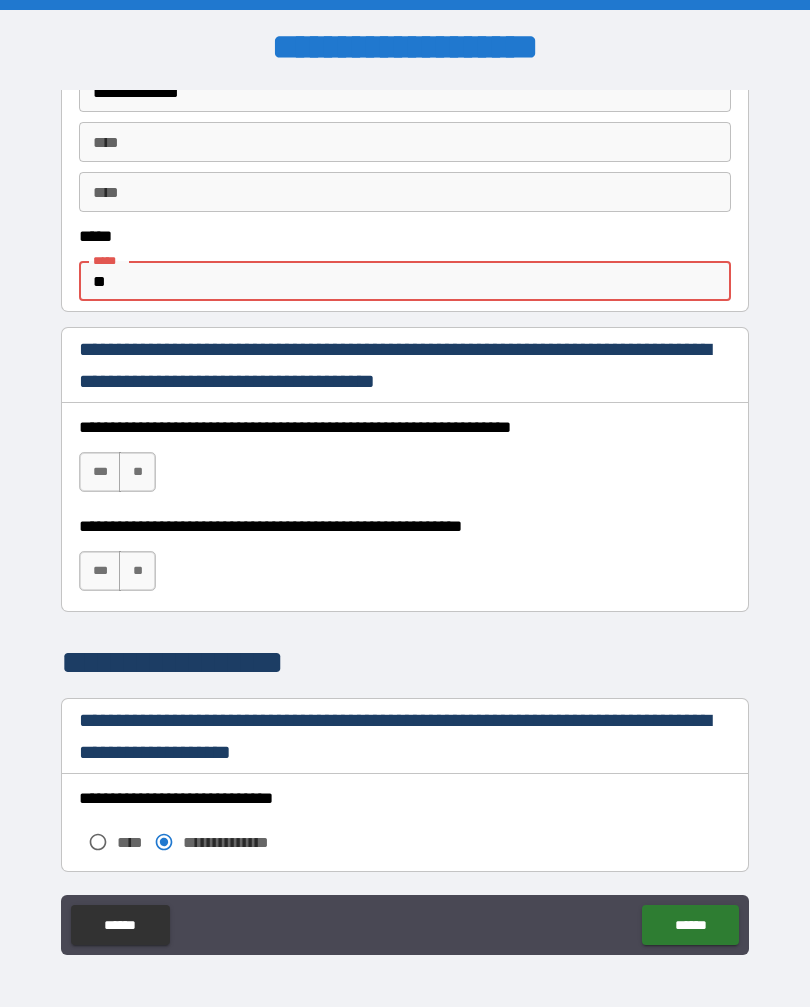 type on "*" 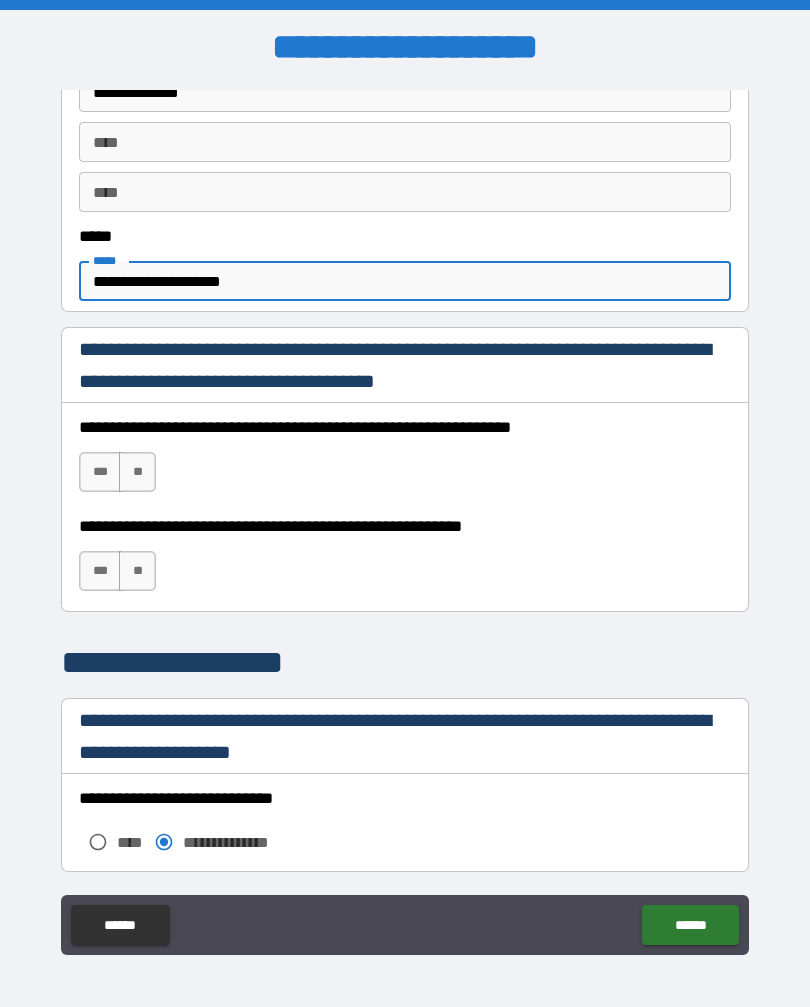 type on "**********" 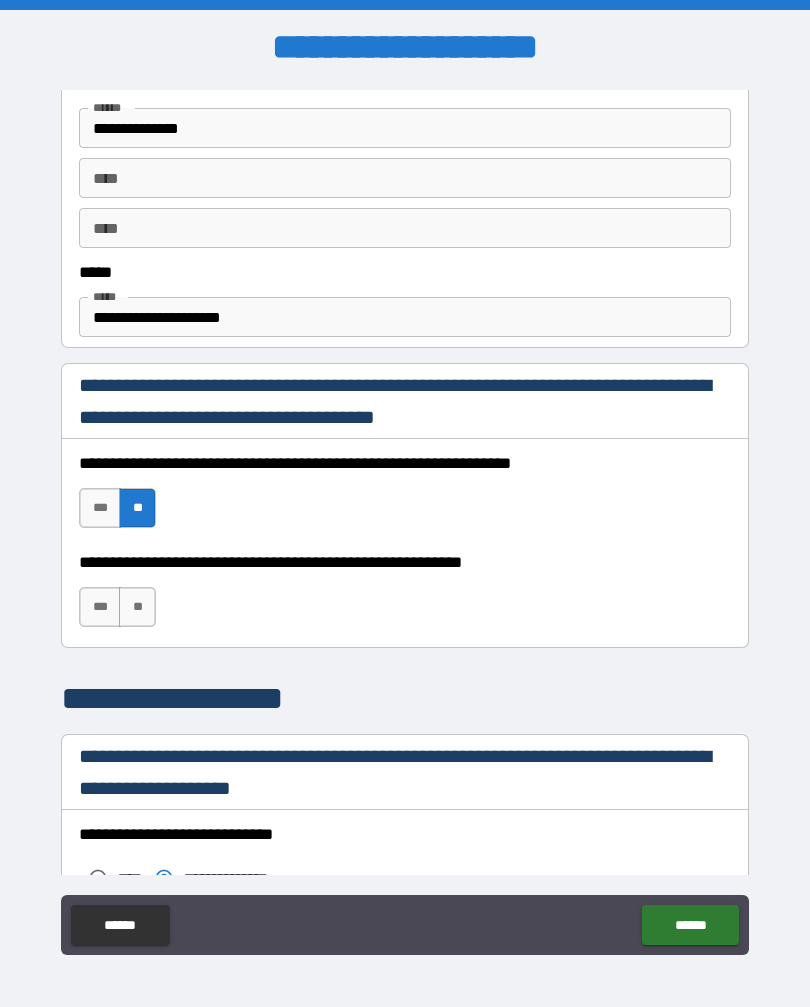 scroll, scrollTop: 1042, scrollLeft: 0, axis: vertical 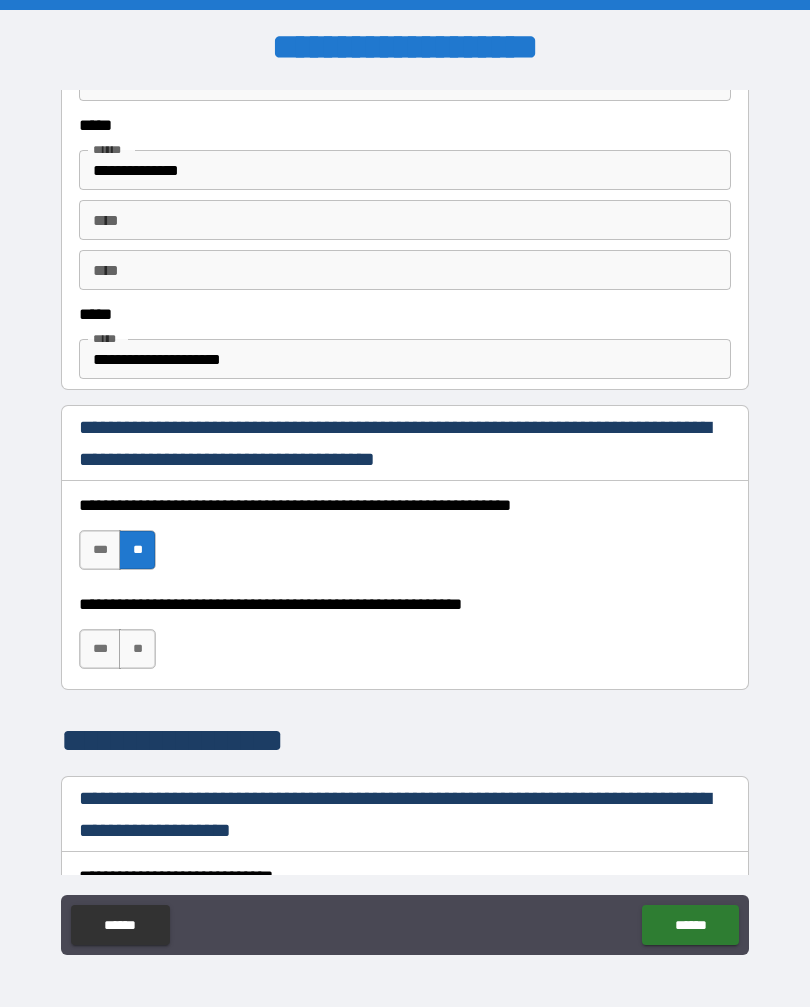 click on "***" at bounding box center [100, 550] 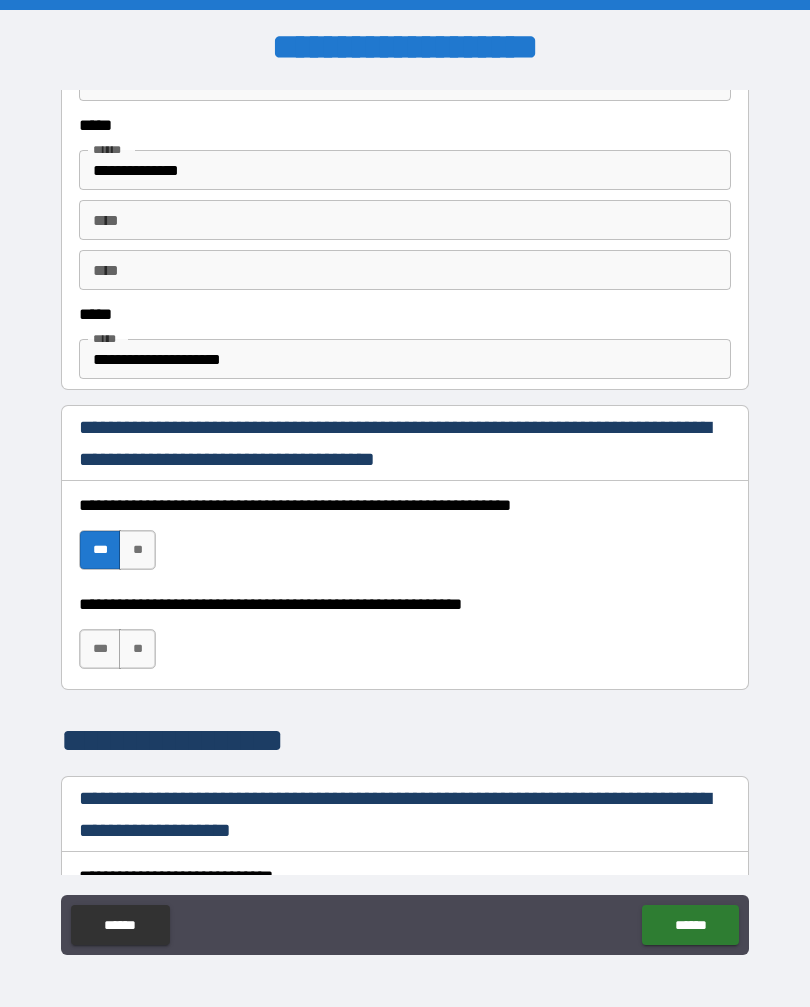 click on "***" at bounding box center (100, 649) 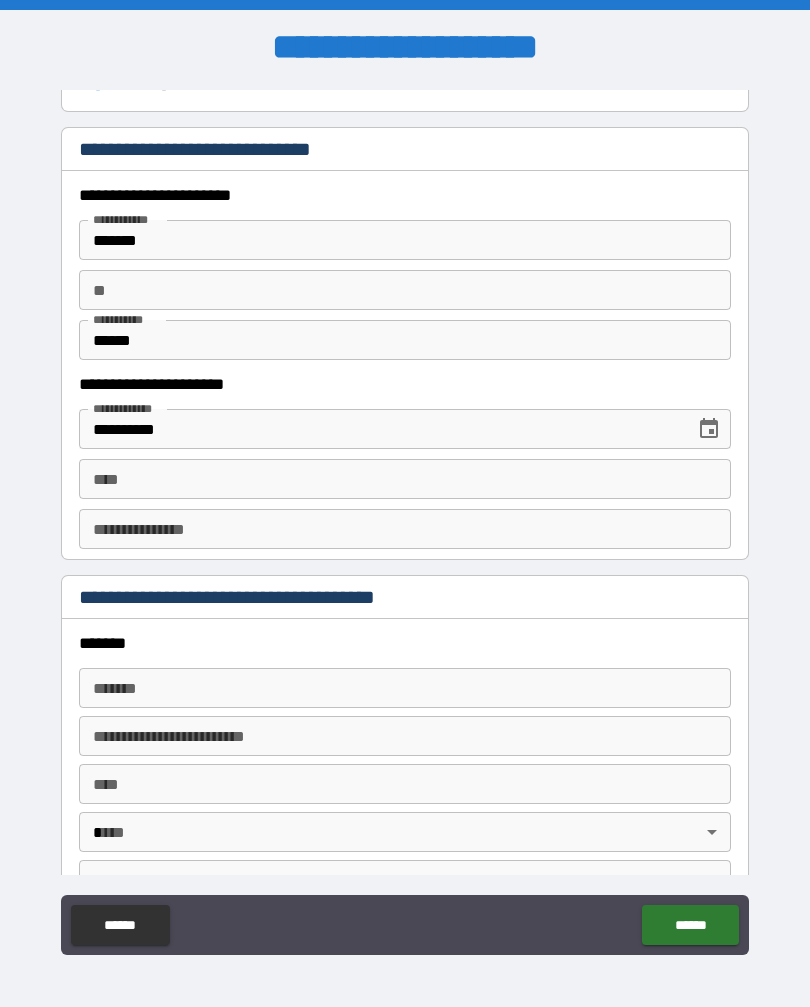 scroll, scrollTop: 1906, scrollLeft: 0, axis: vertical 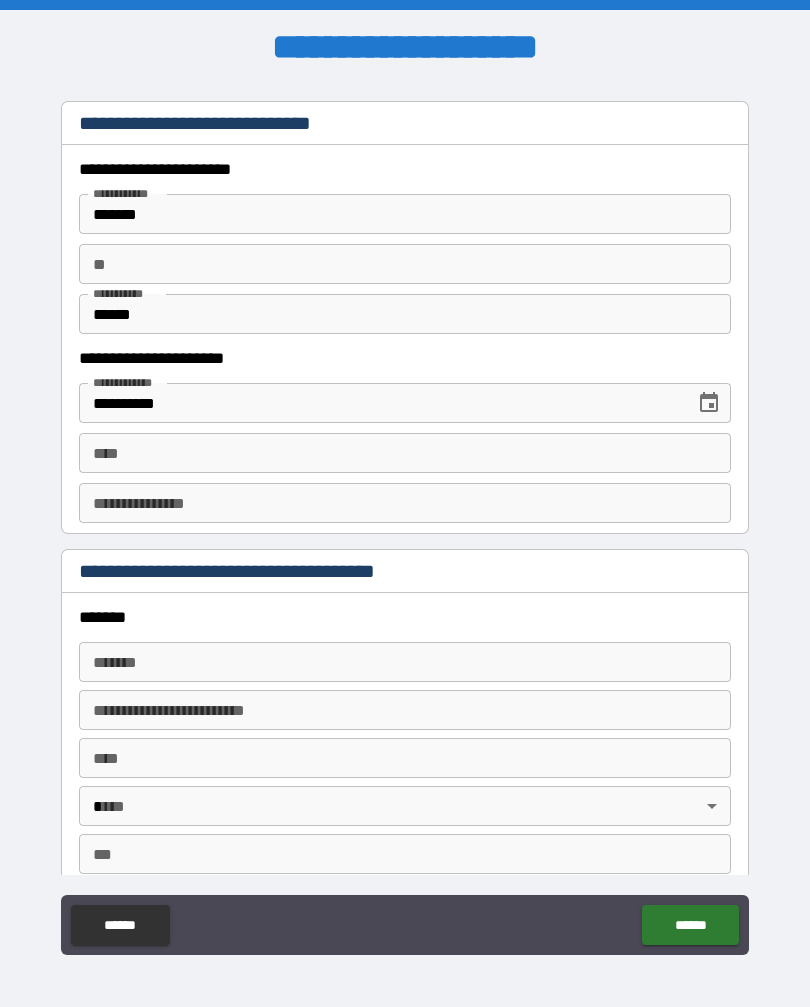 click on "*******" at bounding box center [405, 214] 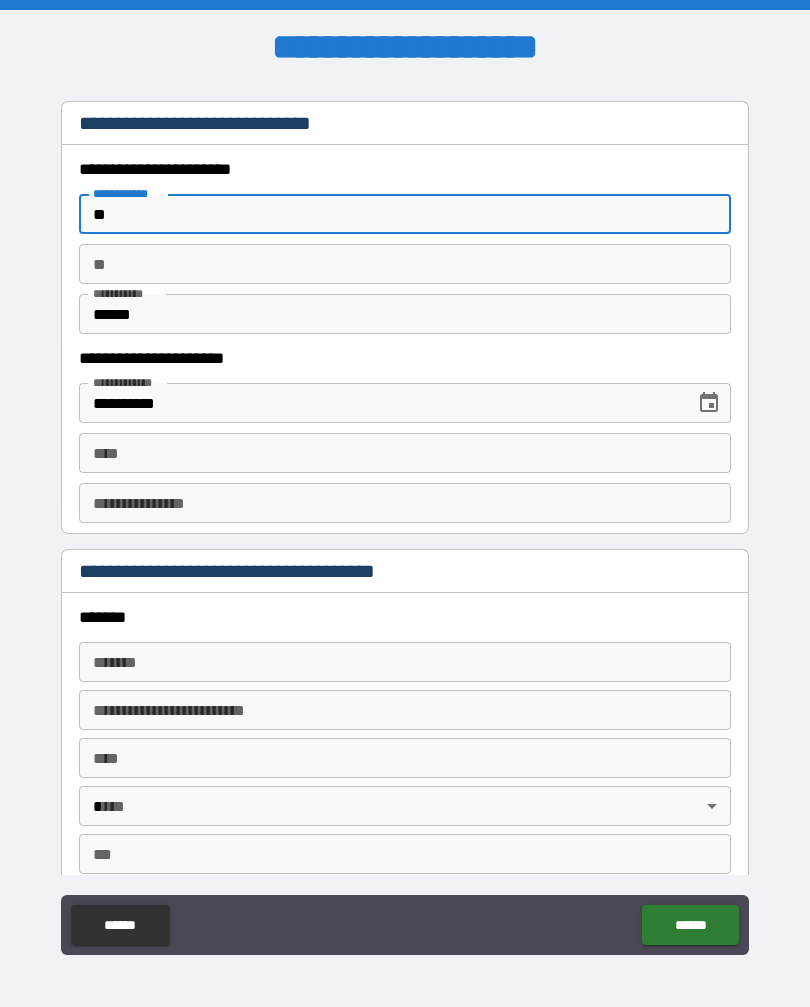 type on "*" 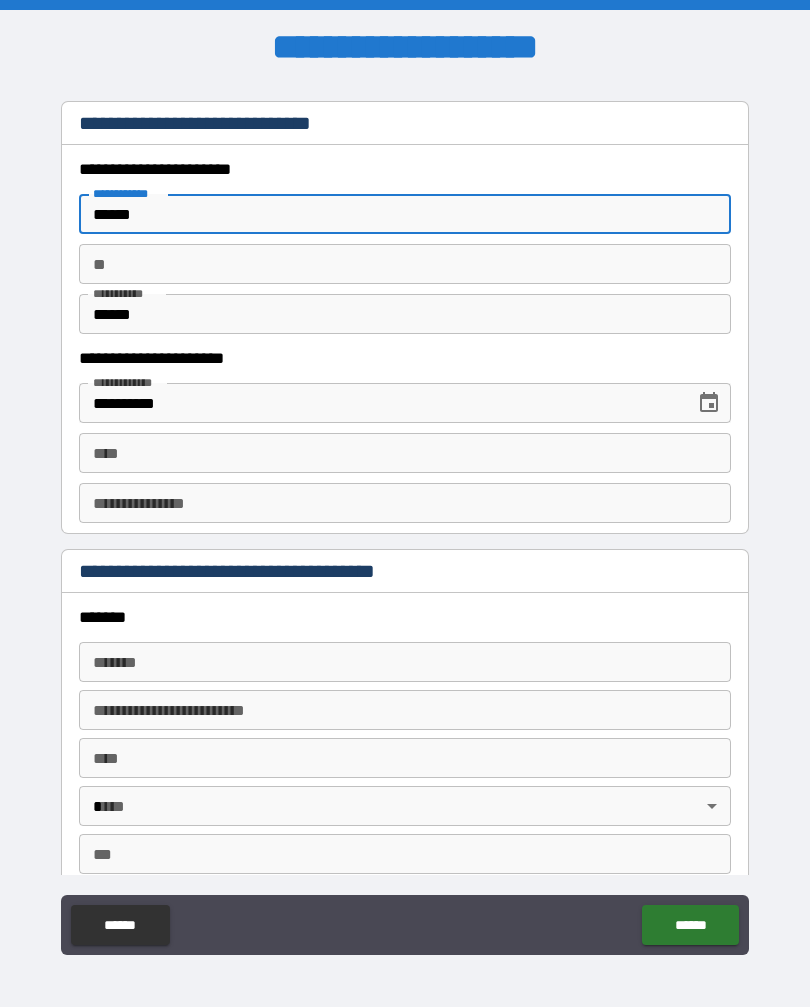 type on "*******" 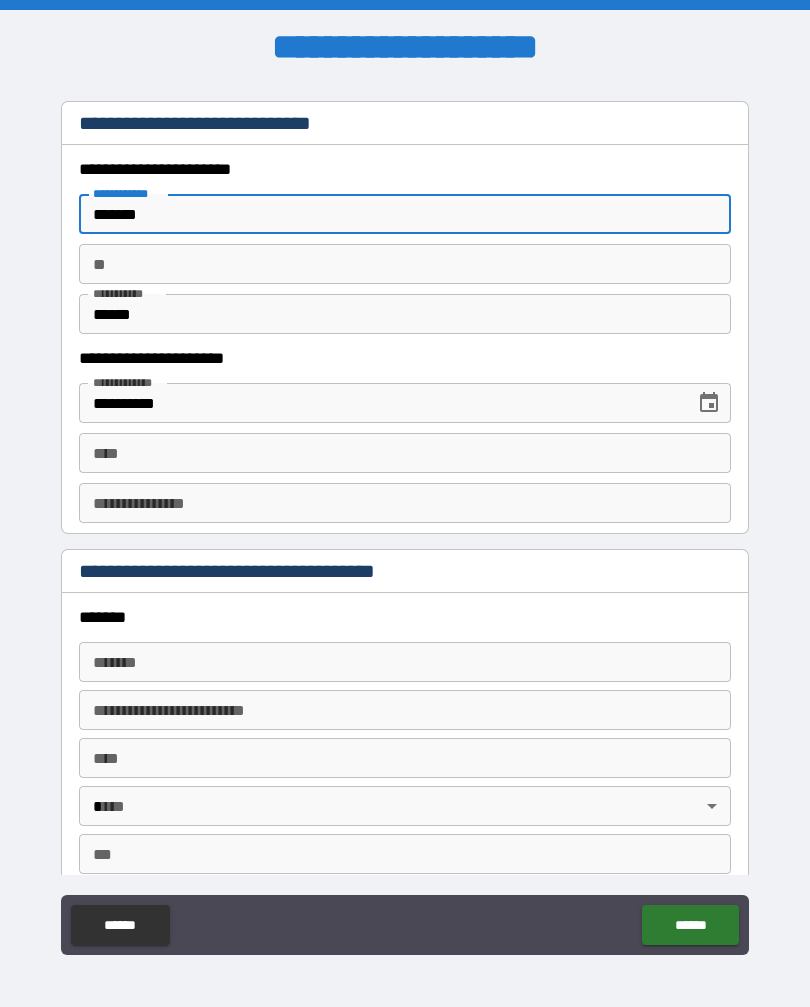 scroll, scrollTop: 1705, scrollLeft: 0, axis: vertical 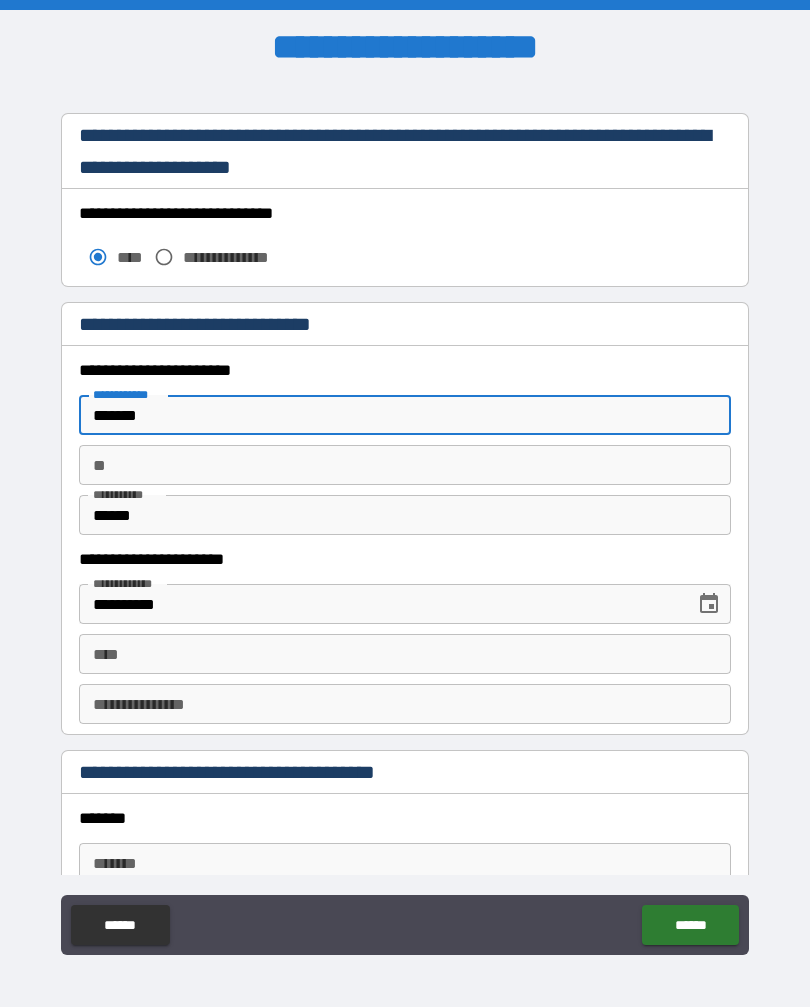 click on "**********" at bounding box center (239, 257) 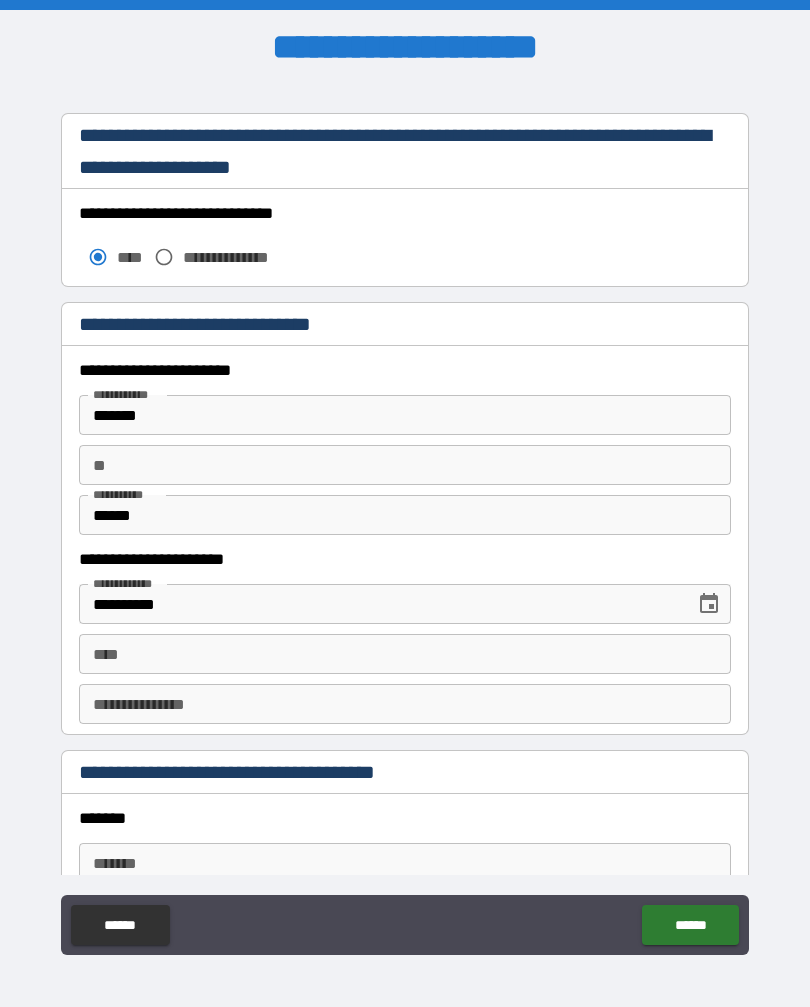 click on "**********" at bounding box center (239, 257) 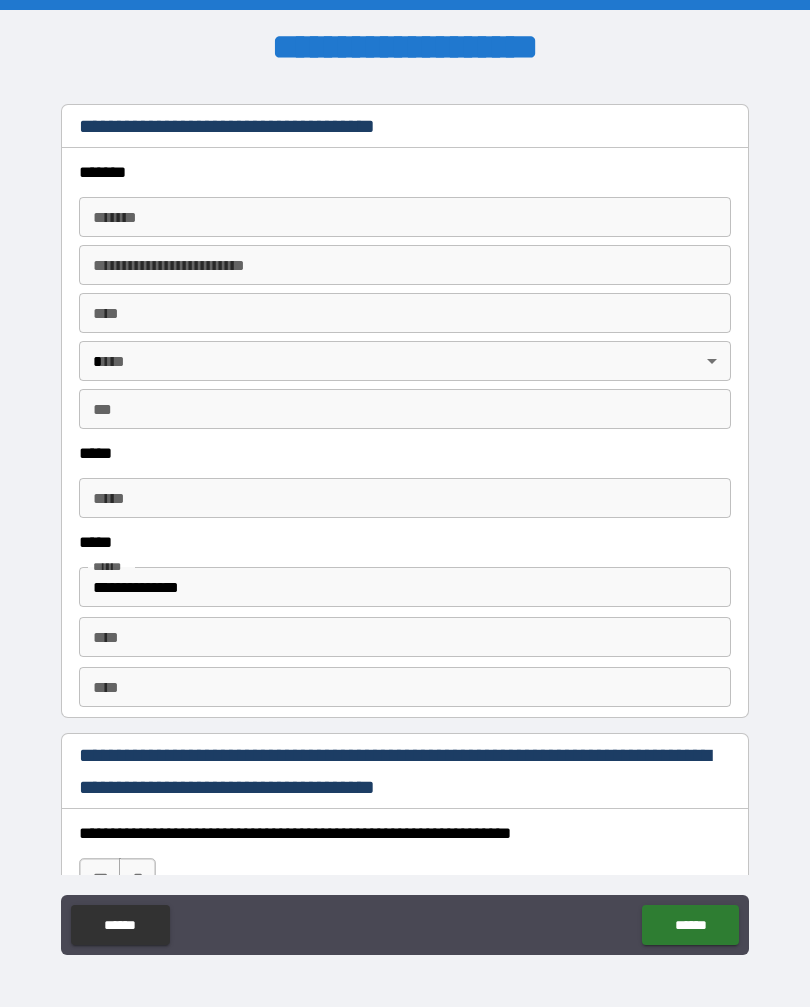 scroll, scrollTop: 2349, scrollLeft: 0, axis: vertical 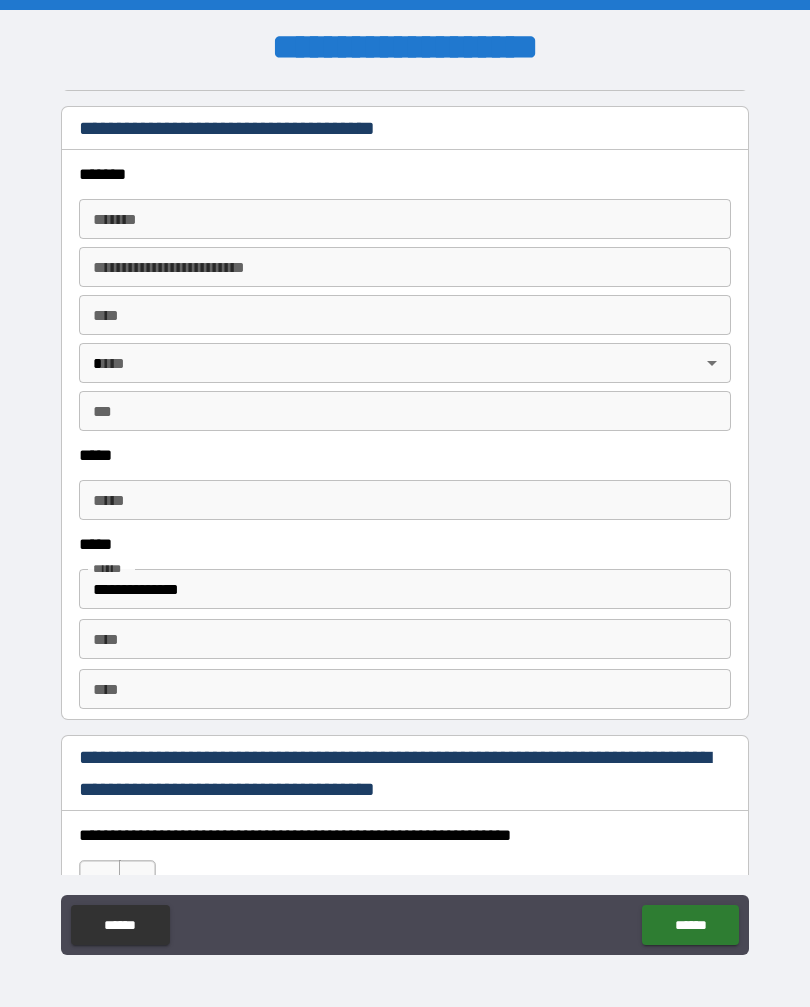 click on "*******" at bounding box center (405, 219) 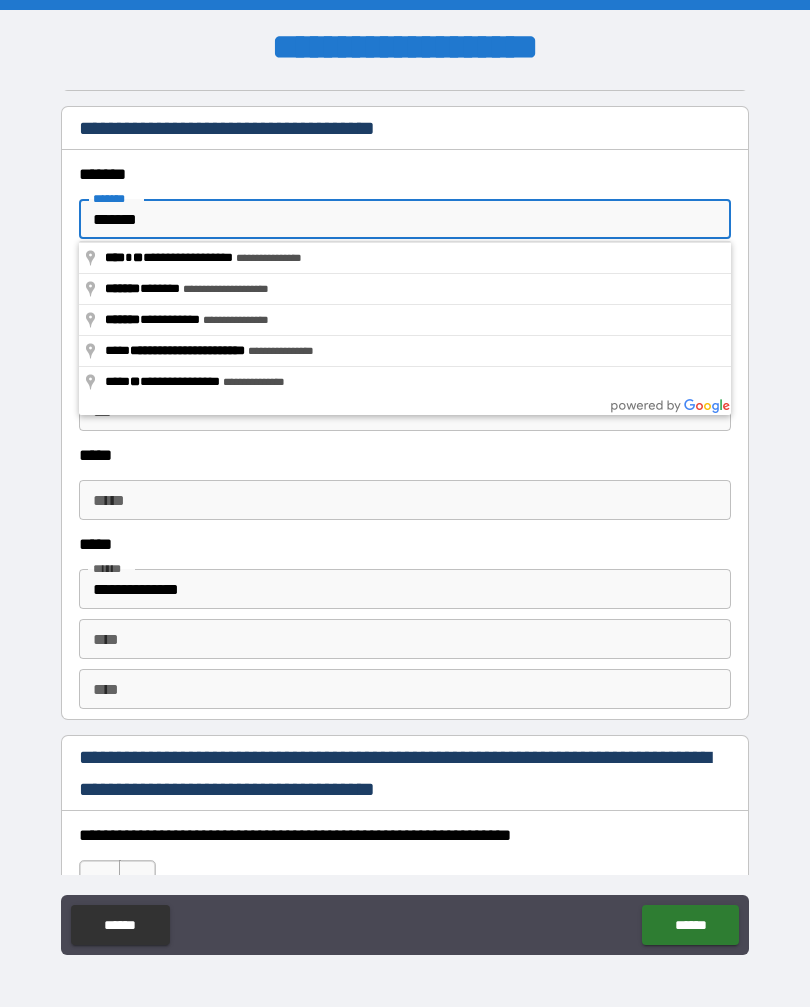 type on "**********" 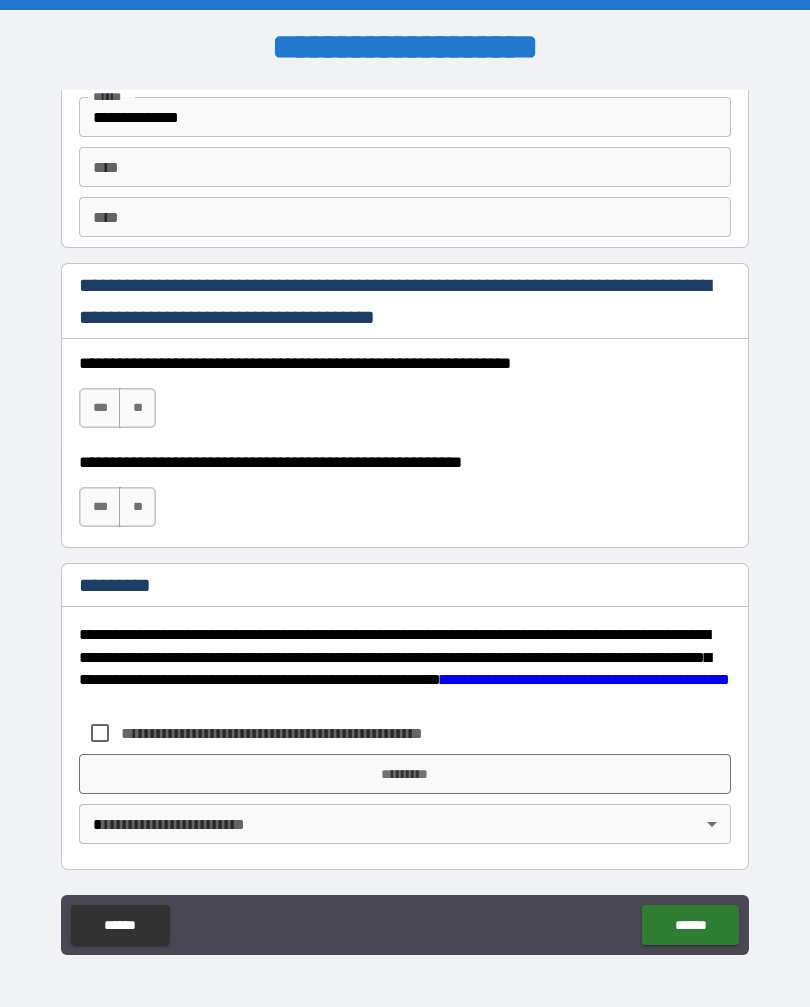 scroll, scrollTop: 2821, scrollLeft: 0, axis: vertical 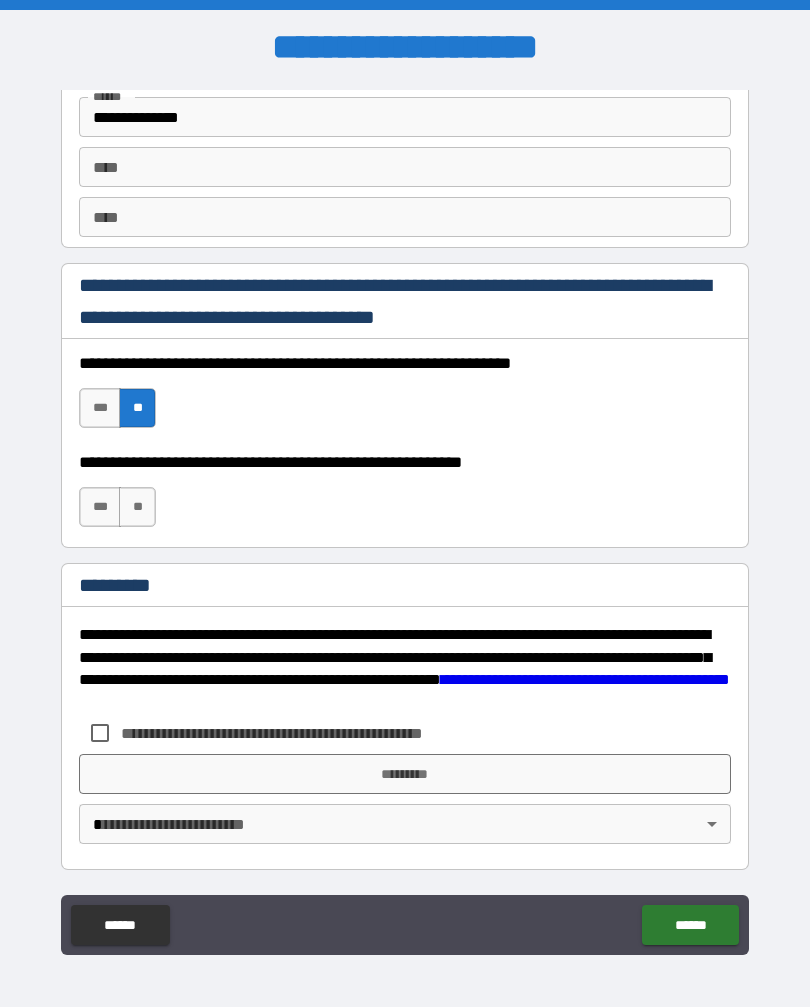 click on "**" at bounding box center (137, 507) 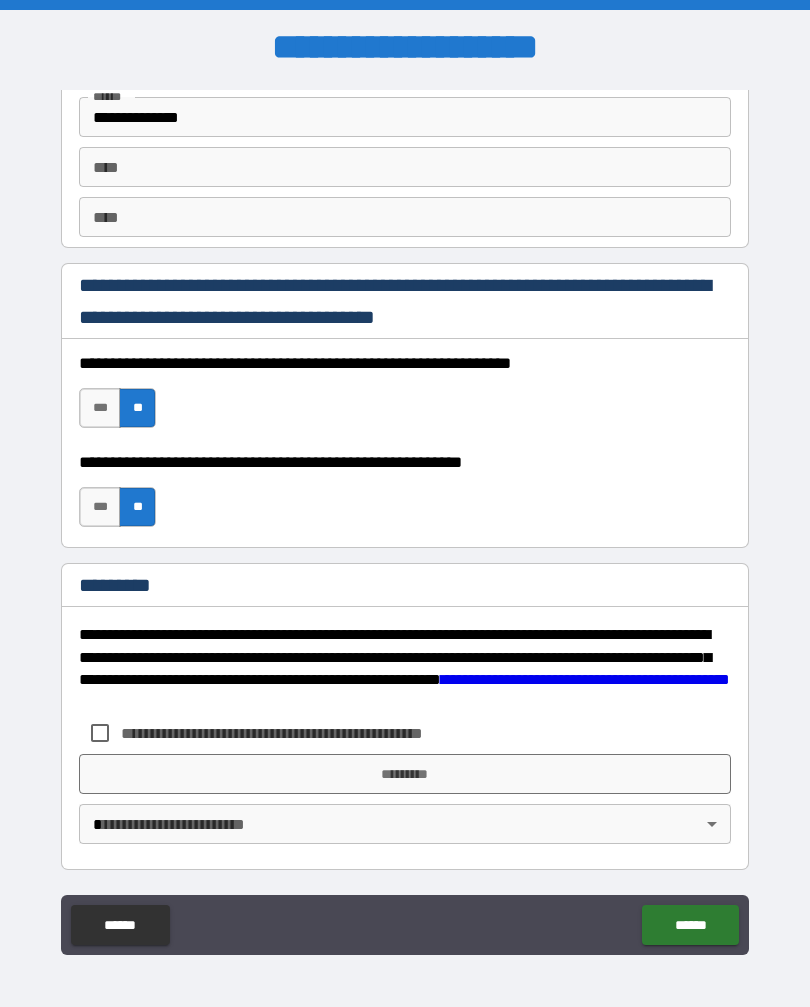 click on "**********" at bounding box center [305, 733] 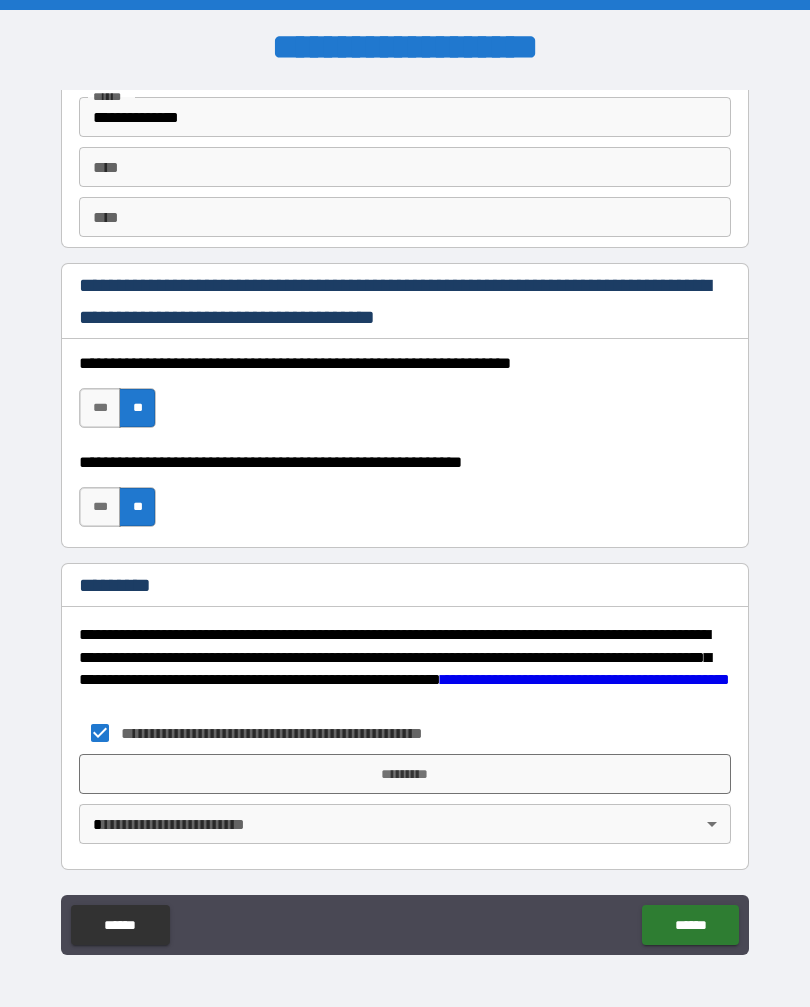 click on "*********" at bounding box center (405, 774) 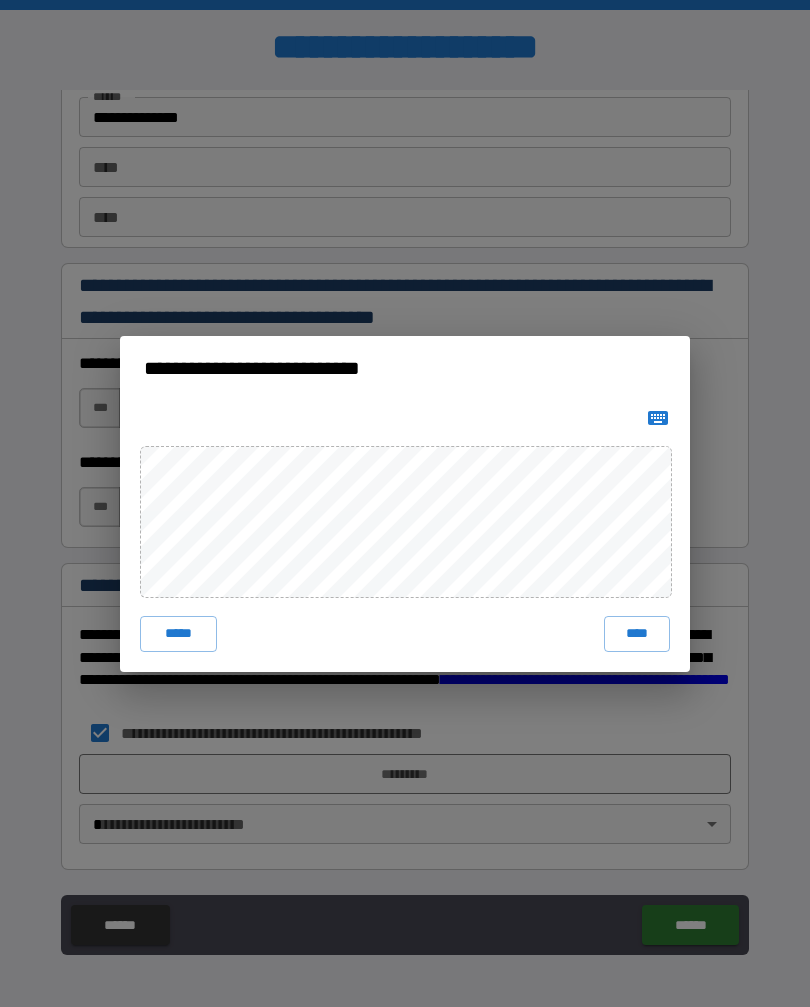 click on "****" at bounding box center (637, 634) 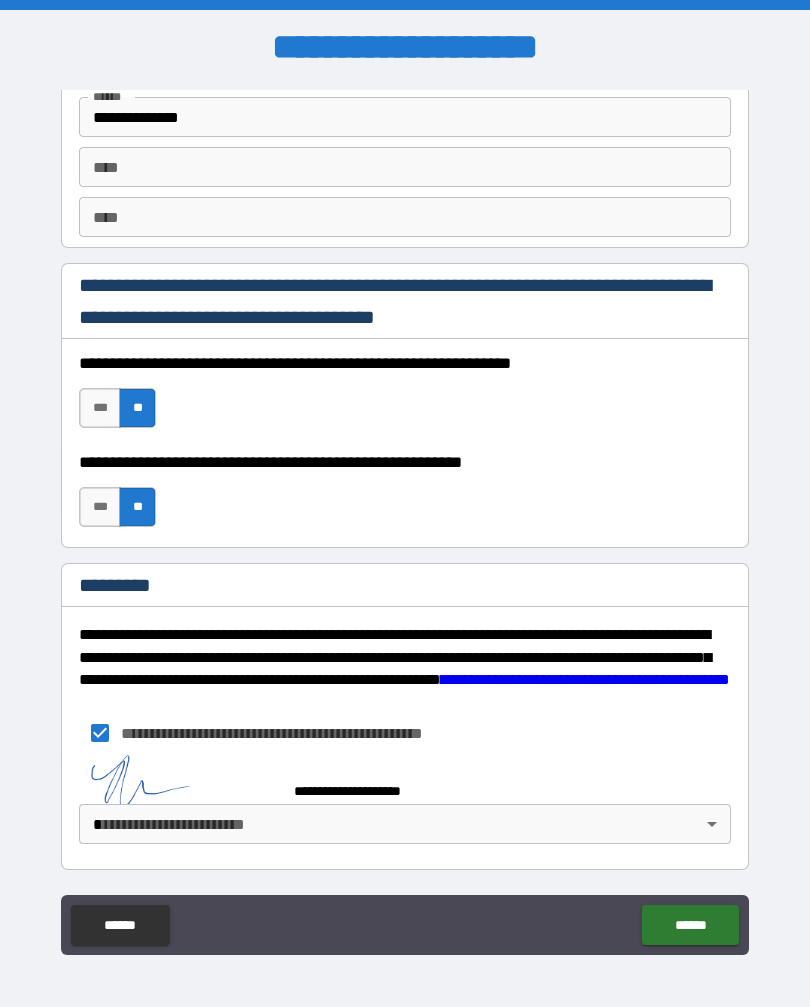 scroll, scrollTop: 2811, scrollLeft: 0, axis: vertical 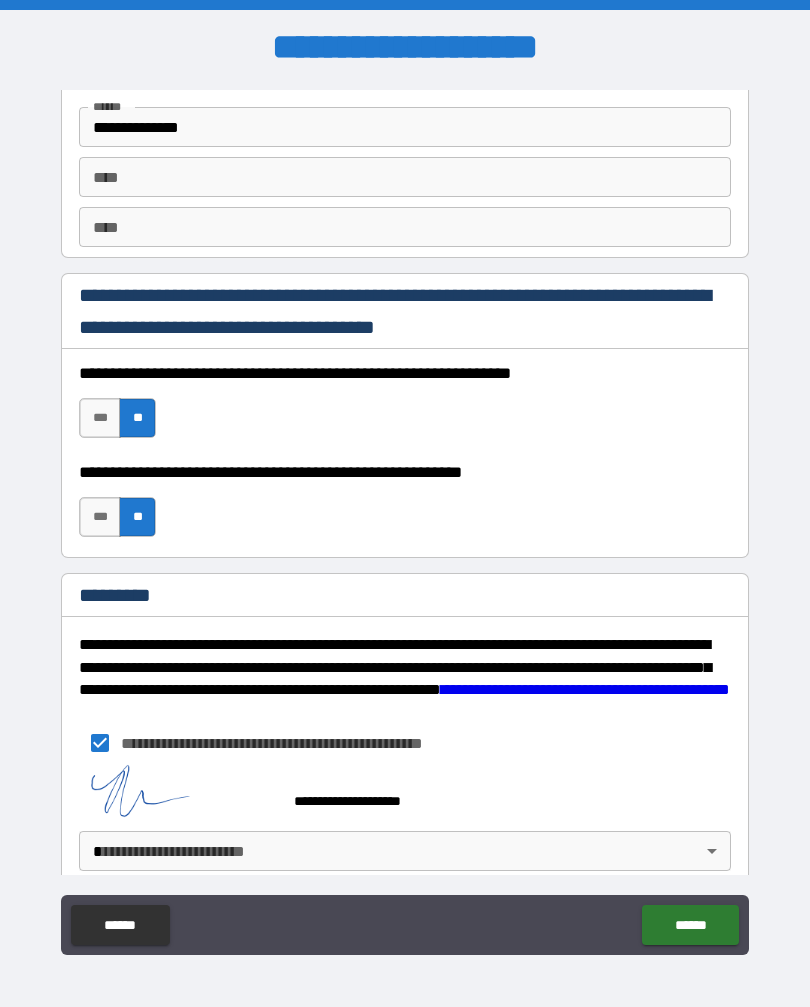 click on "**********" at bounding box center [405, 520] 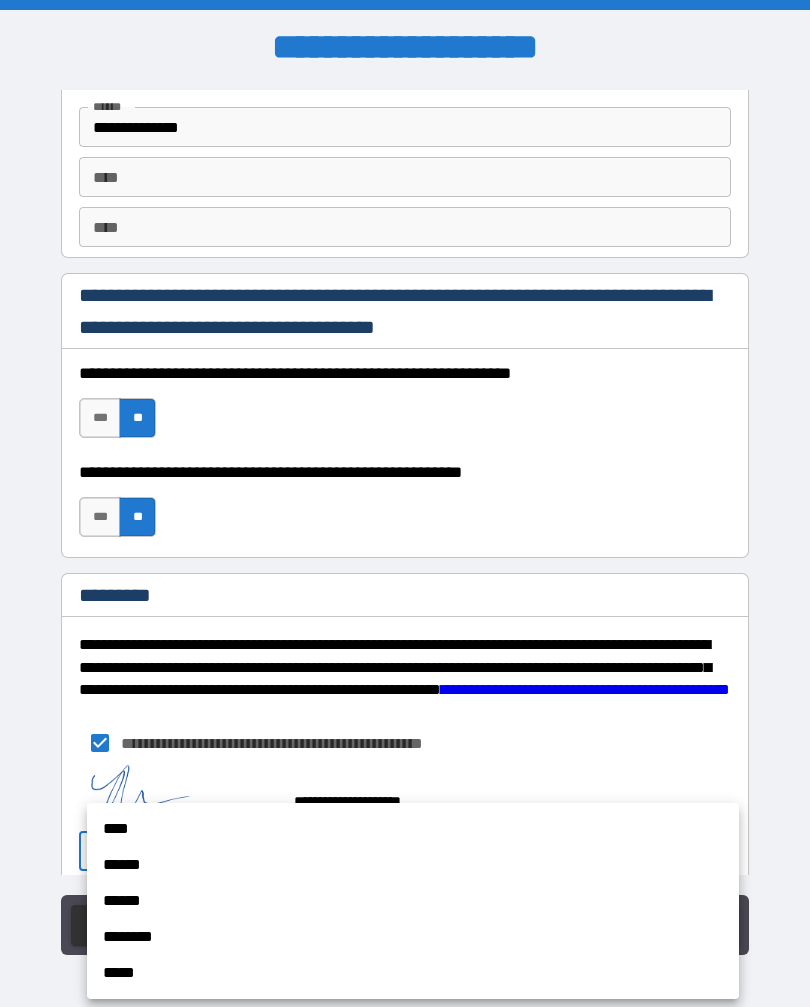 click on "****" at bounding box center [413, 829] 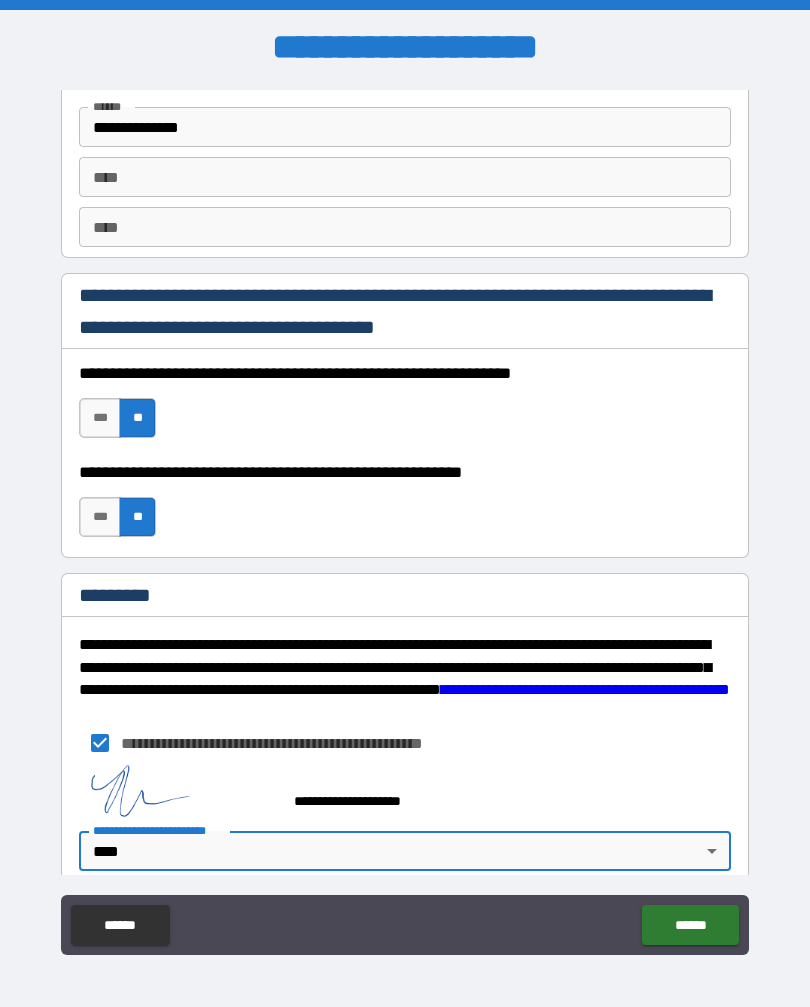 click on "******" 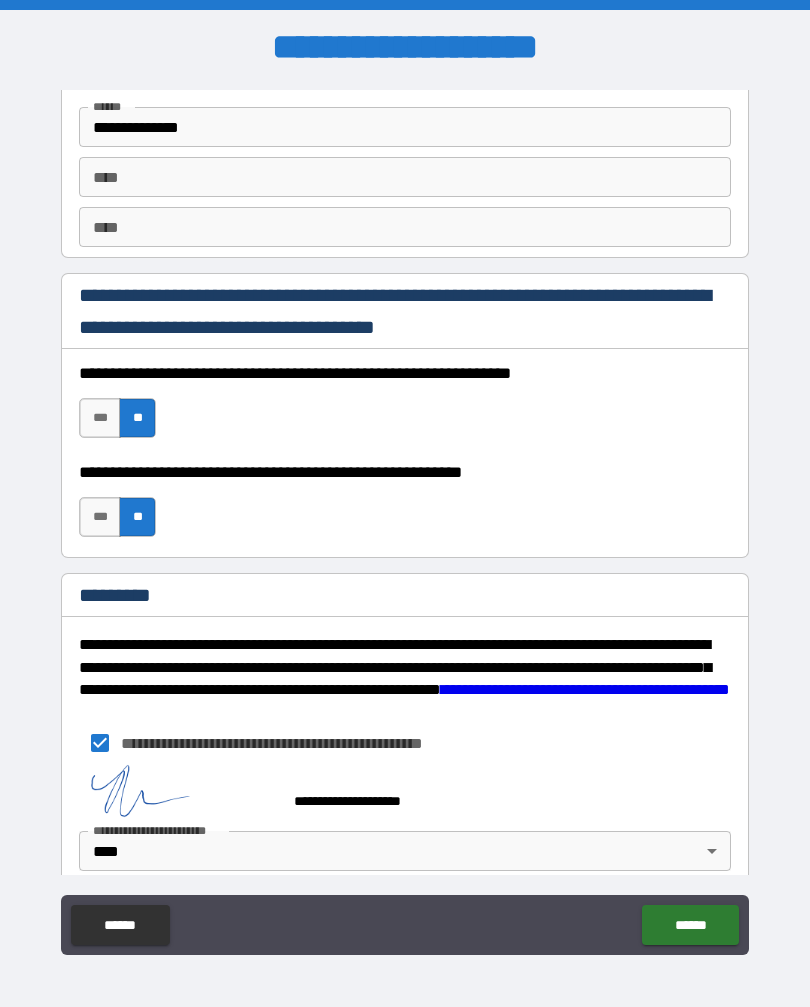 click on "******" at bounding box center [690, 925] 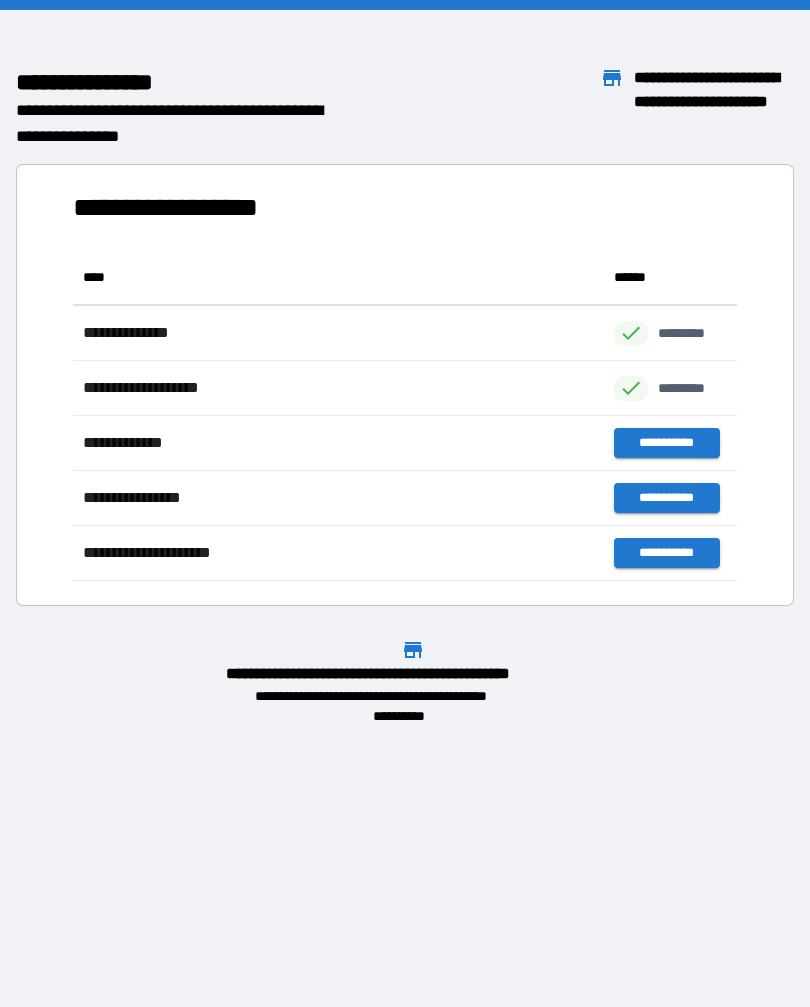 scroll, scrollTop: 1, scrollLeft: 1, axis: both 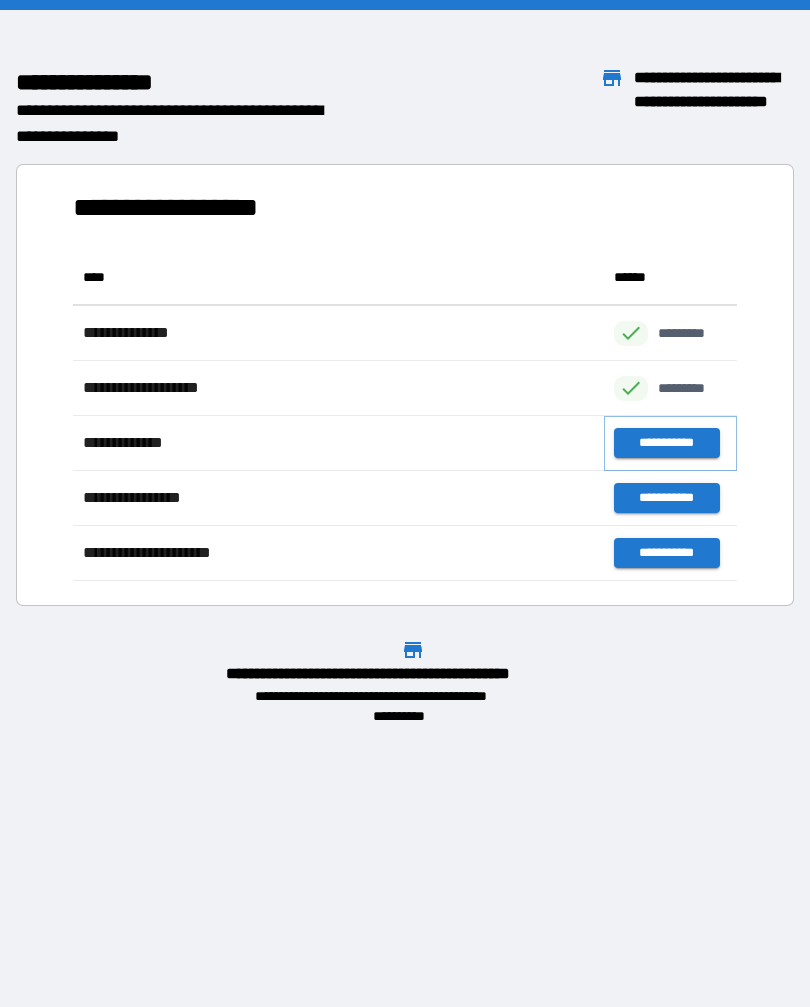 click on "**********" at bounding box center (666, 443) 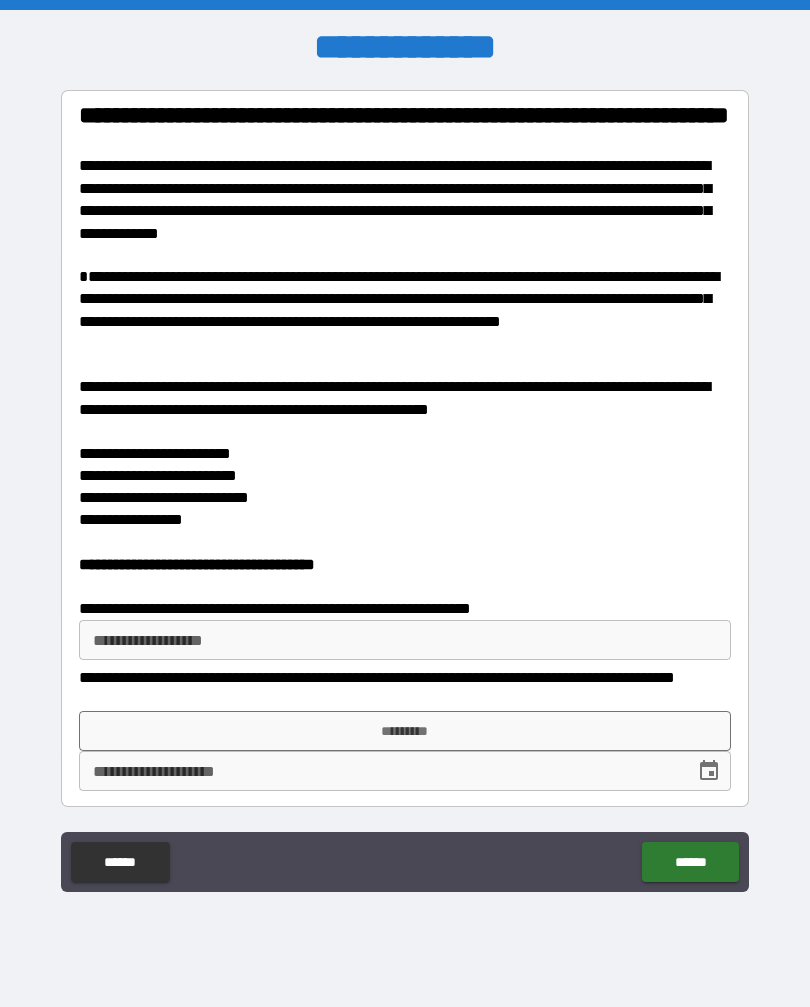 click on "*********" at bounding box center [405, 731] 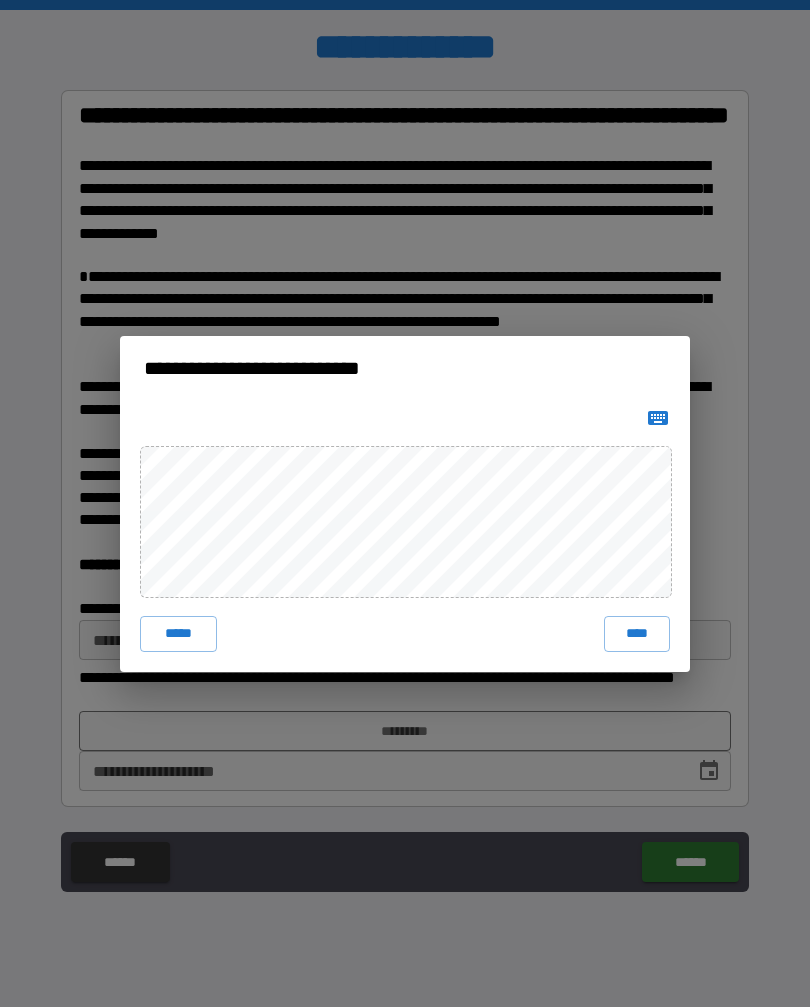 click on "****" at bounding box center (637, 634) 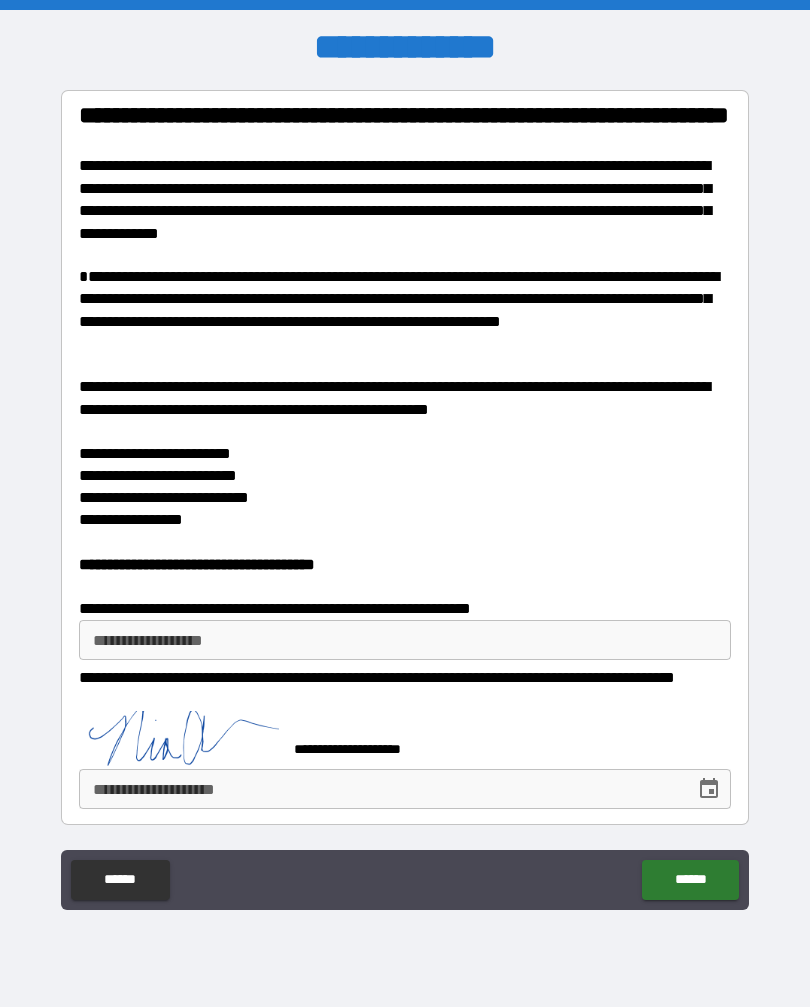 click on "**********" at bounding box center [380, 789] 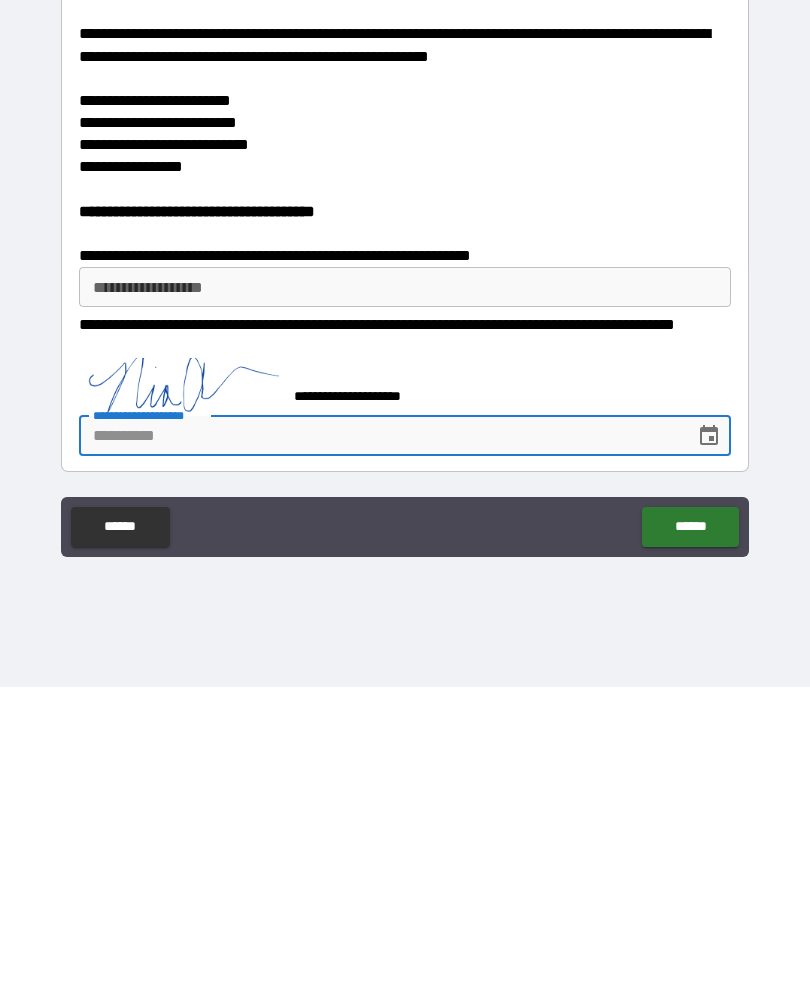click 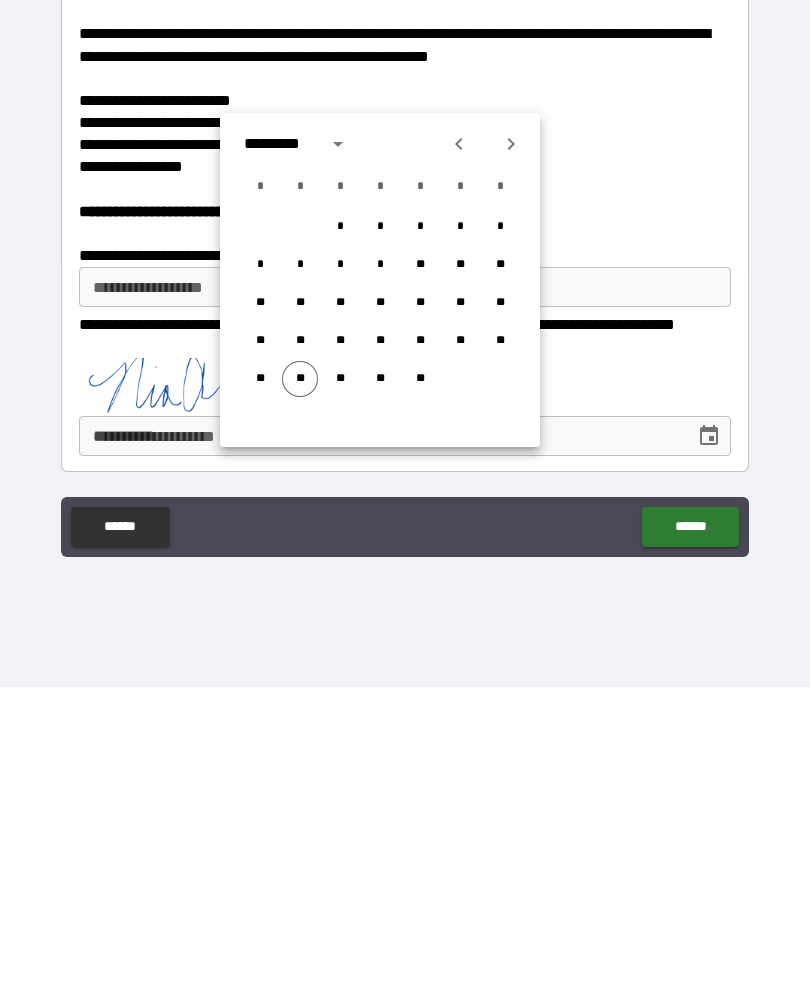 scroll, scrollTop: 33, scrollLeft: 0, axis: vertical 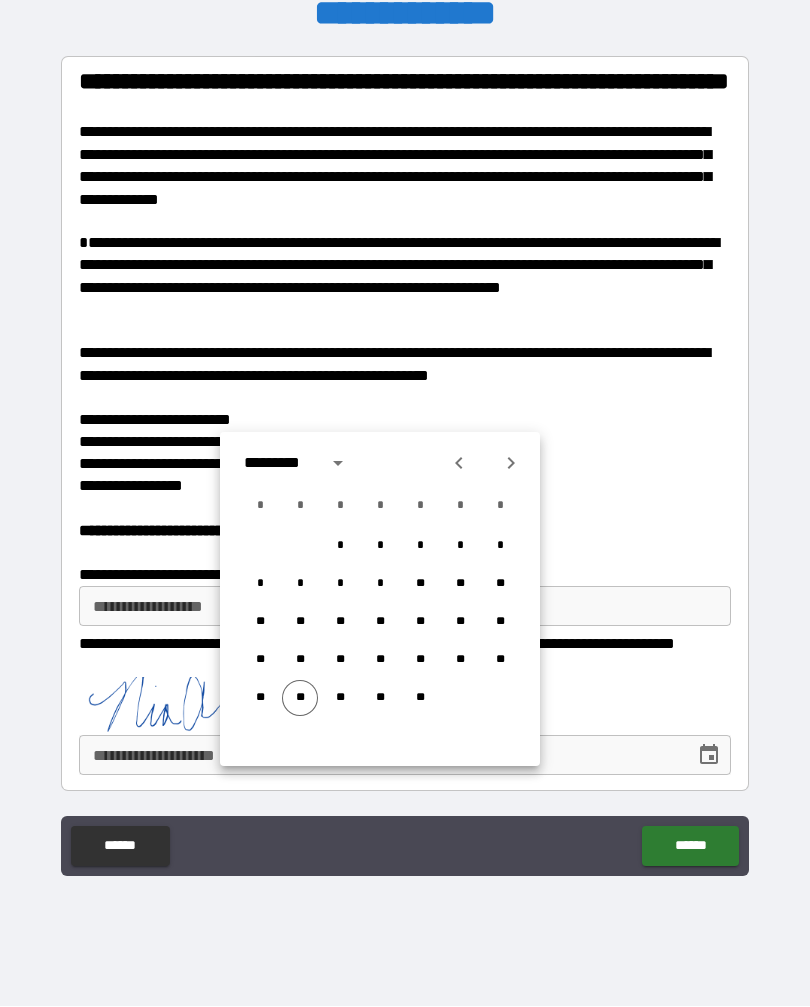 click on "**" at bounding box center (300, 699) 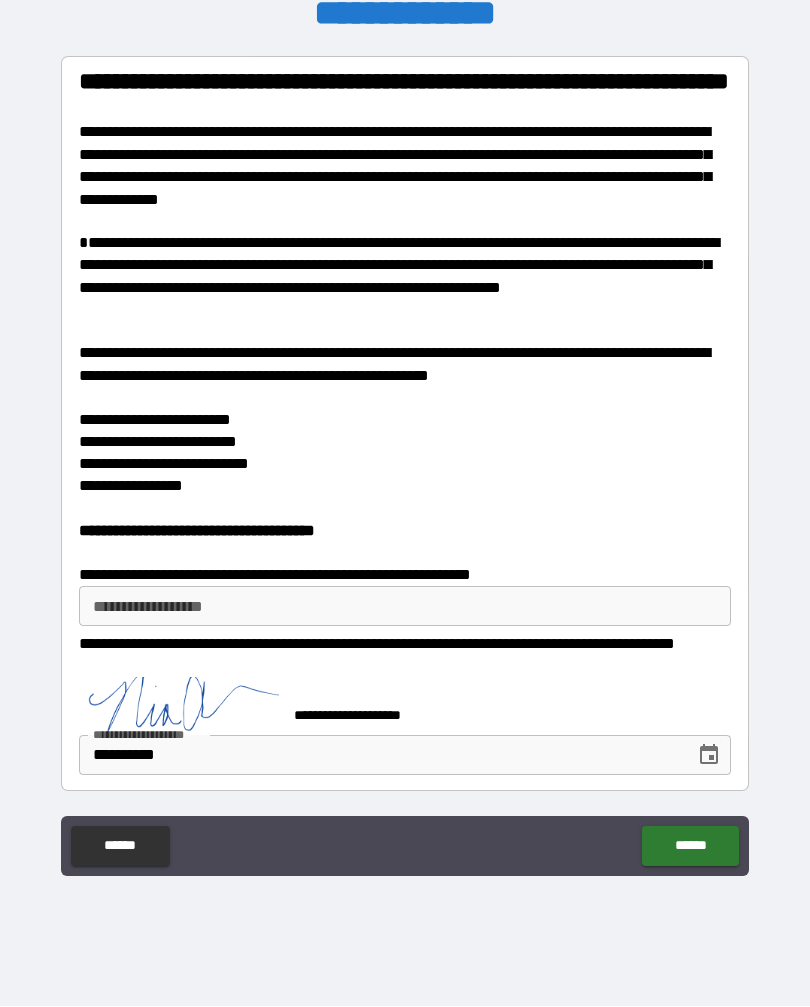 click on "**********" at bounding box center (405, 607) 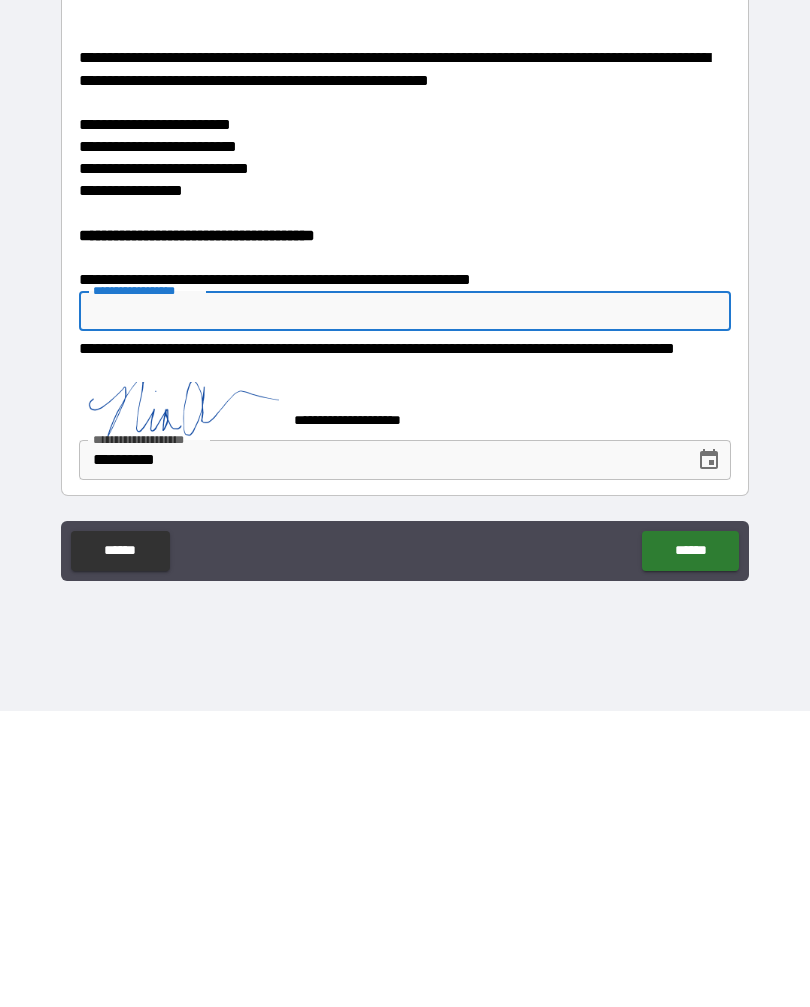 click on "******" at bounding box center (690, 847) 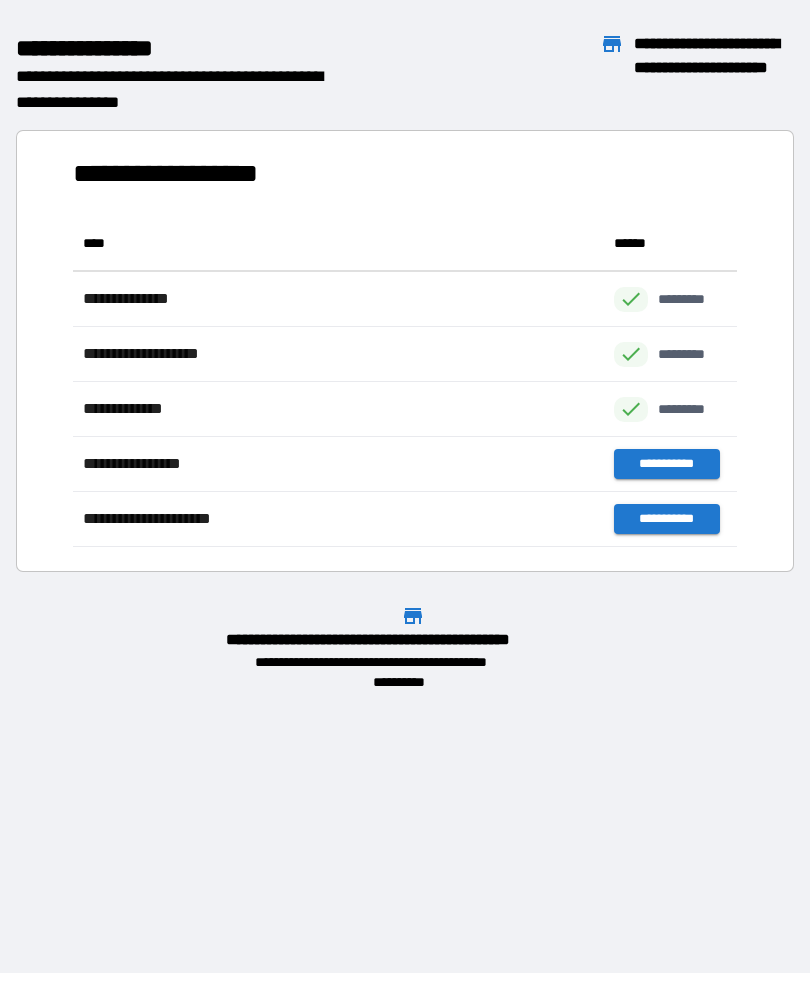 scroll, scrollTop: 1, scrollLeft: 1, axis: both 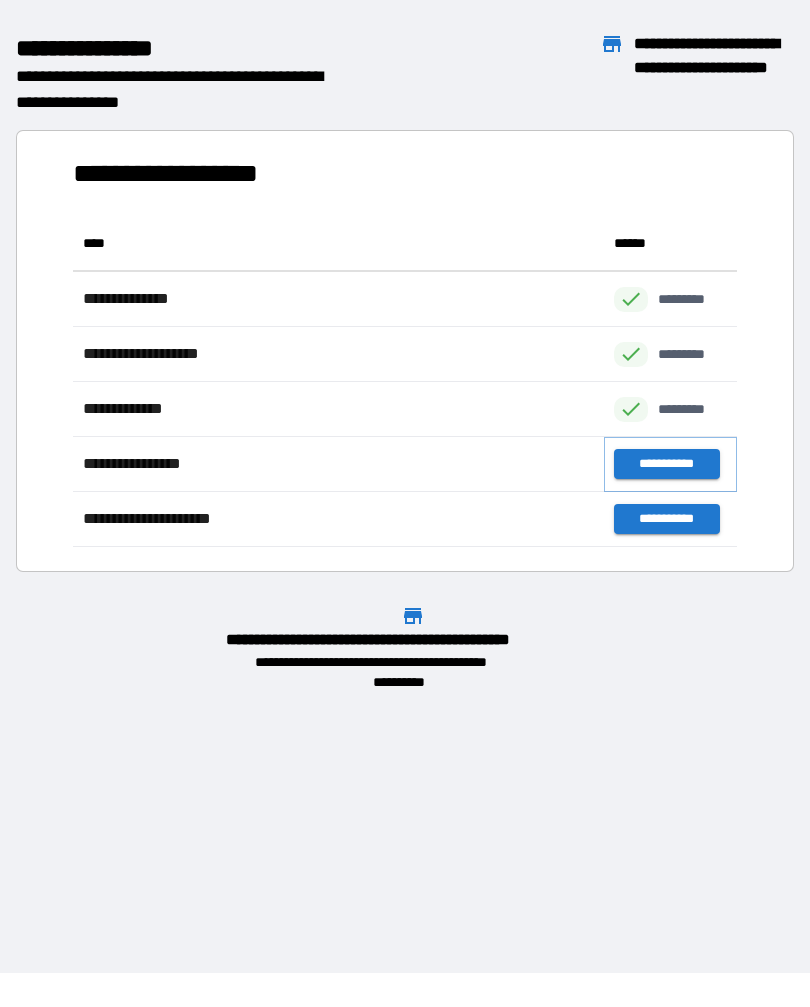 click on "**********" at bounding box center (666, 465) 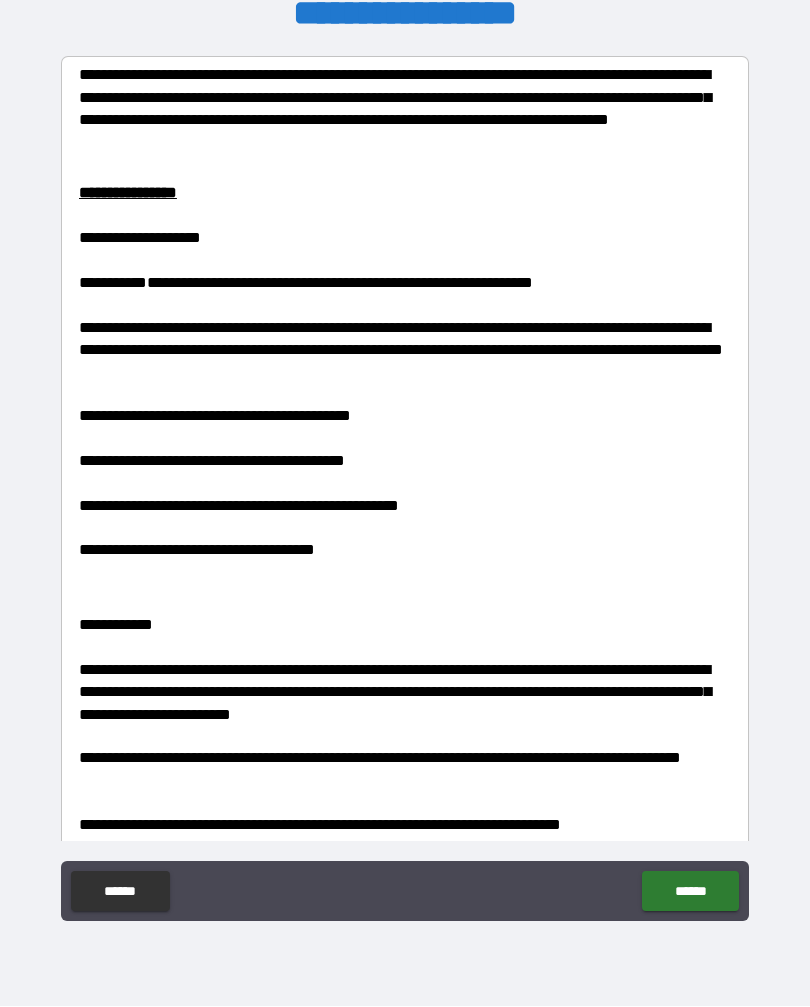 click on "******" at bounding box center [690, 892] 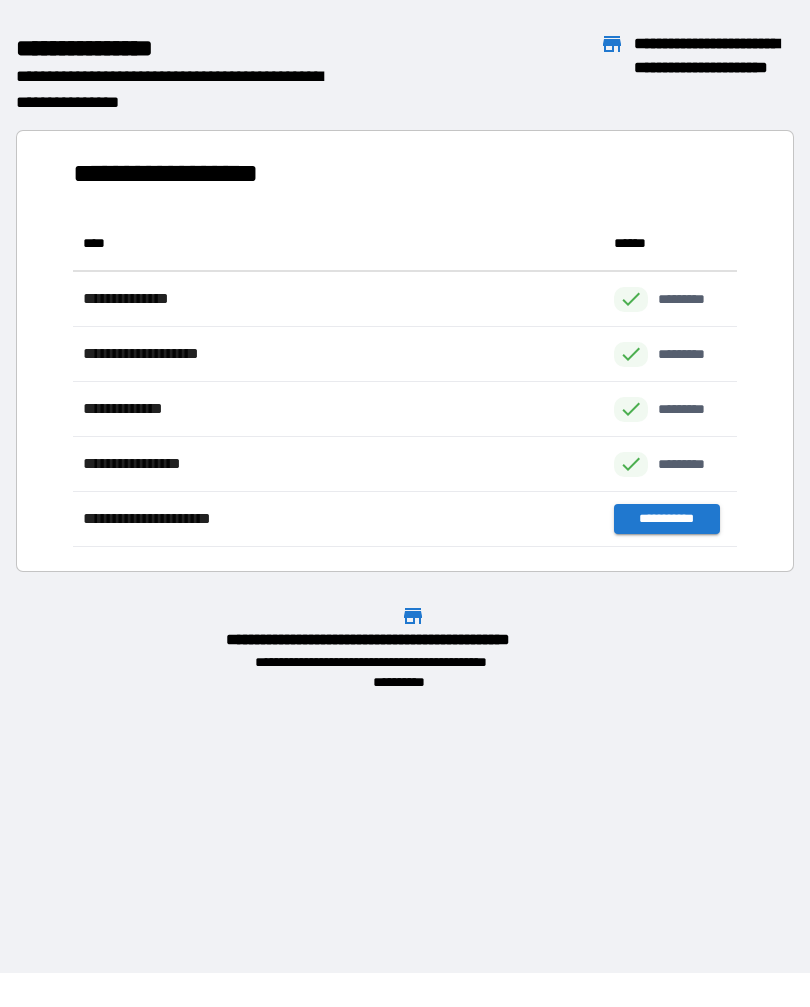scroll, scrollTop: 331, scrollLeft: 664, axis: both 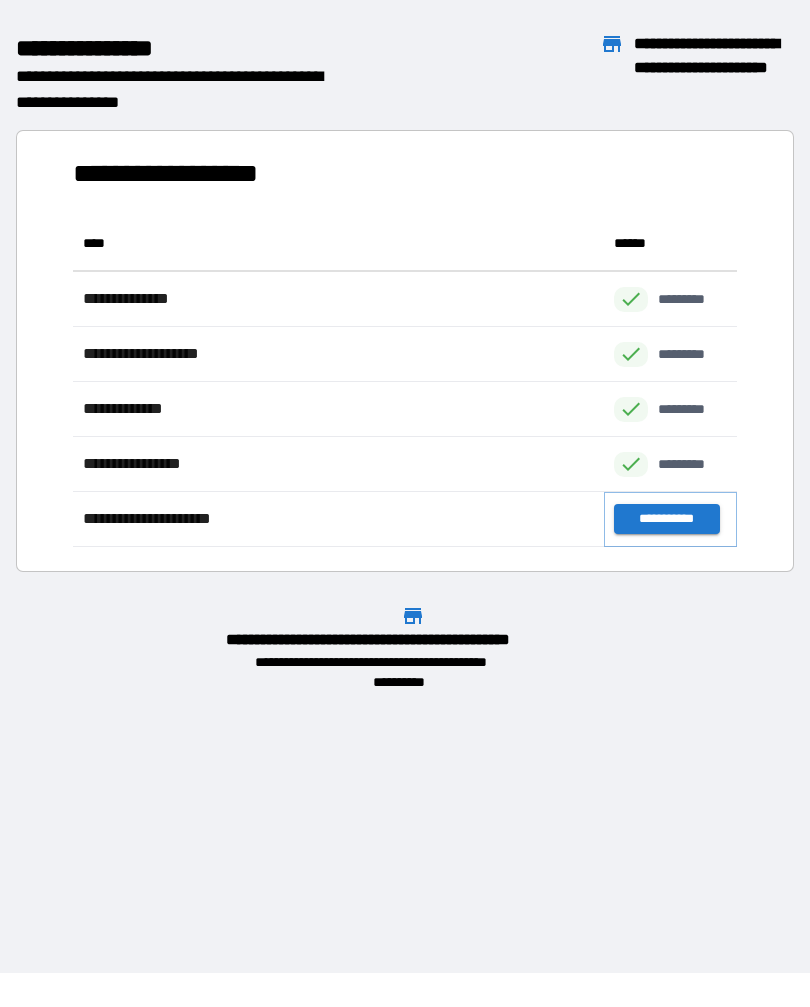 click on "**********" at bounding box center (666, 520) 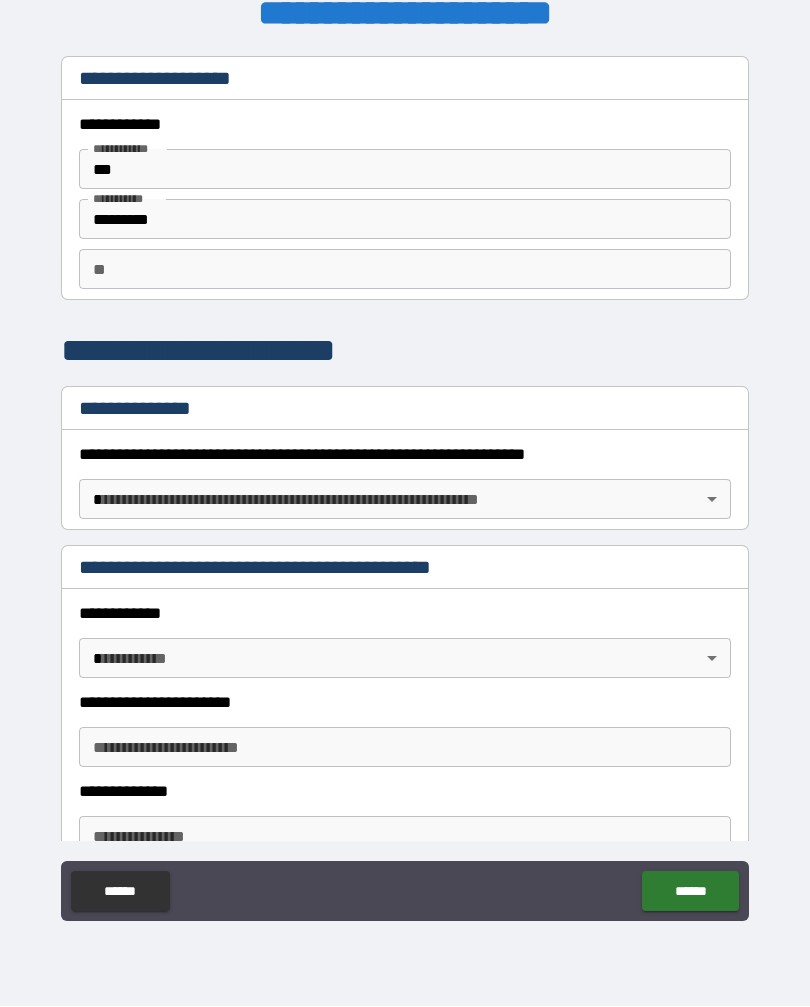 click on "******" at bounding box center (690, 892) 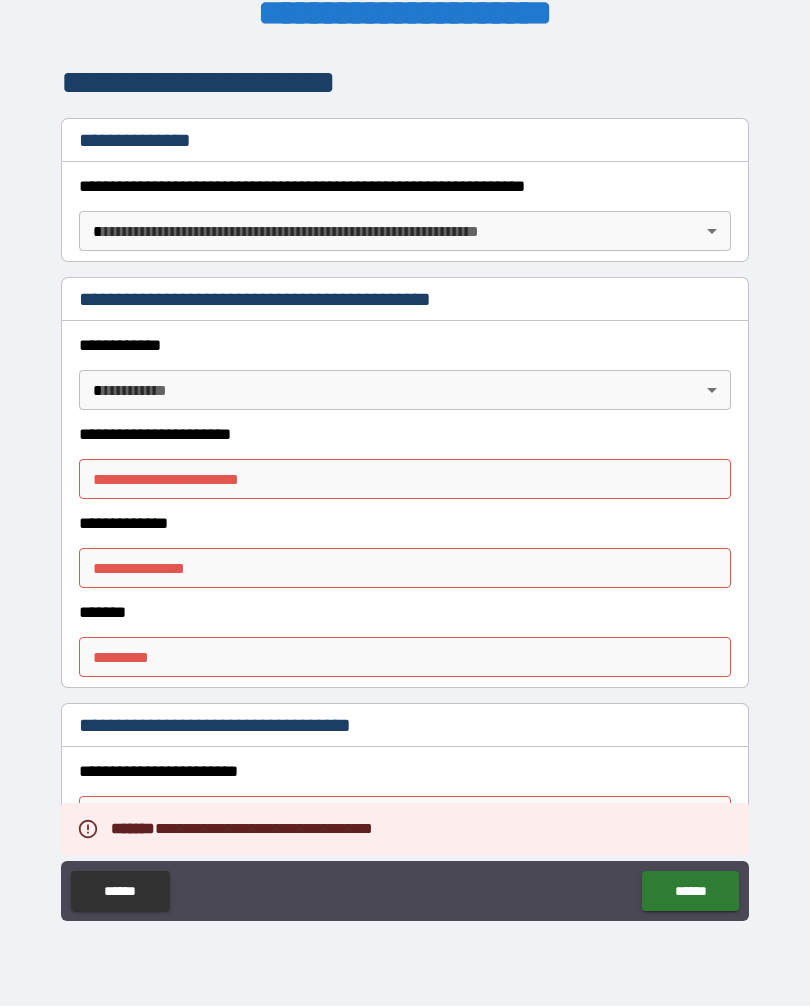 scroll, scrollTop: 329, scrollLeft: 0, axis: vertical 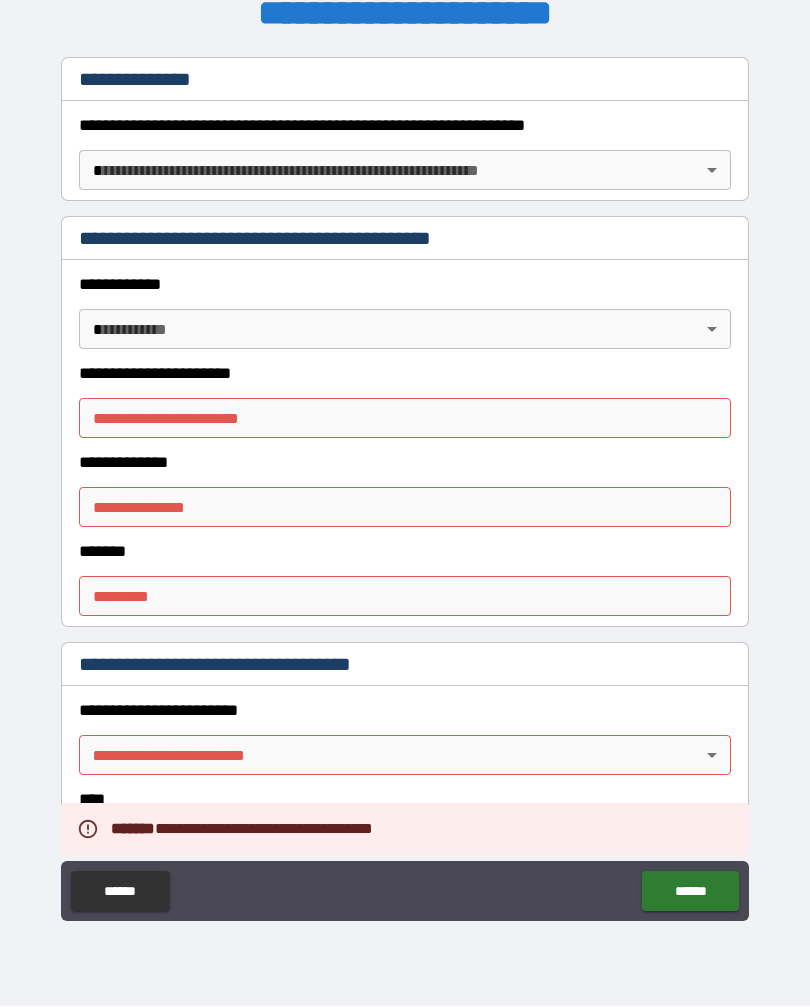 click on "**********" at bounding box center [405, 487] 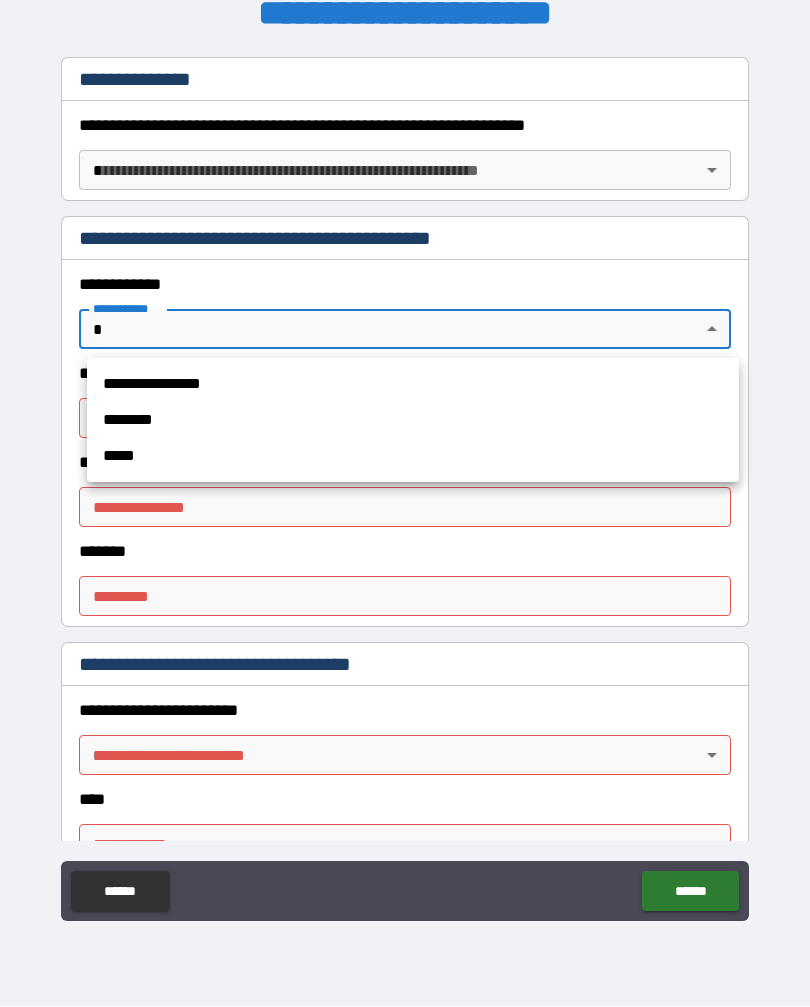 click on "**********" at bounding box center (413, 385) 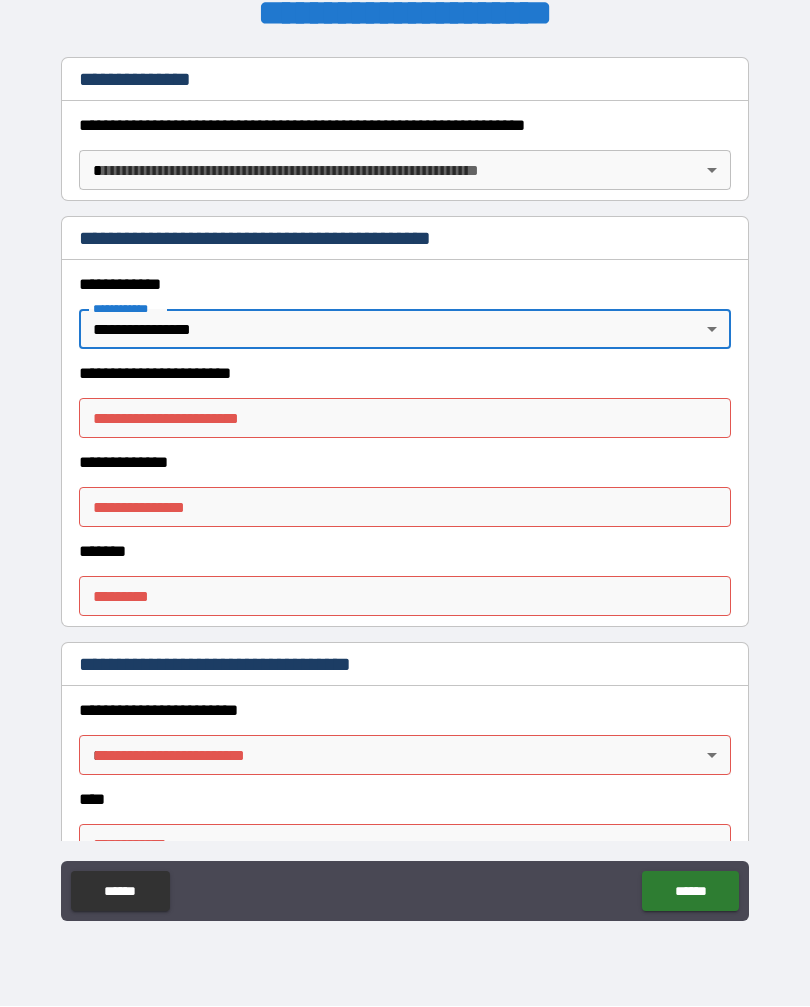 click on "**********" at bounding box center (405, 419) 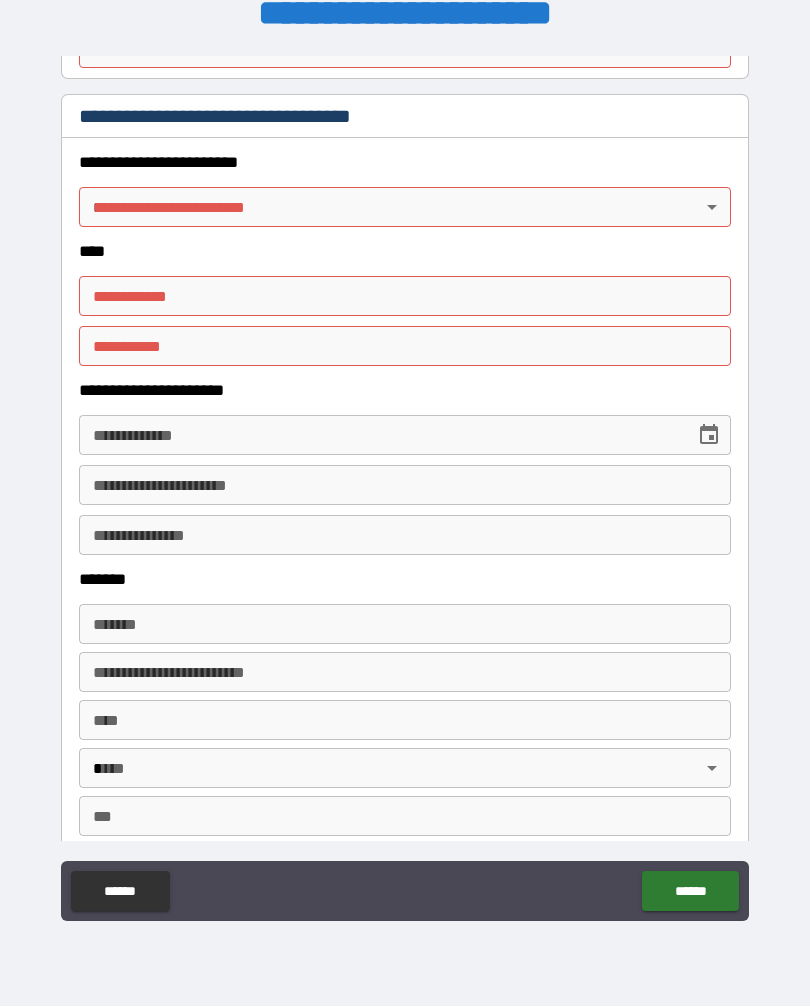 scroll, scrollTop: 877, scrollLeft: 0, axis: vertical 